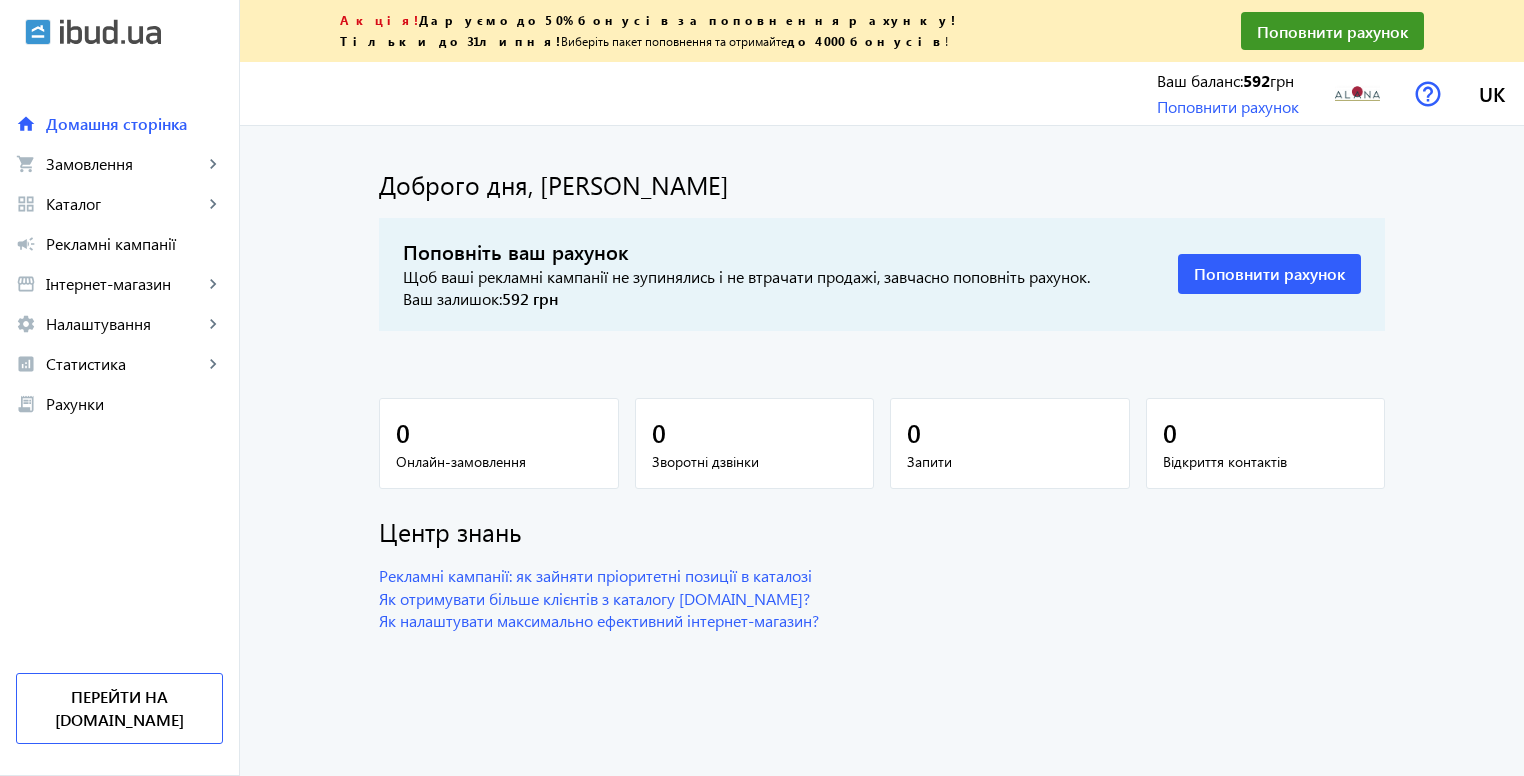 scroll, scrollTop: 0, scrollLeft: 0, axis: both 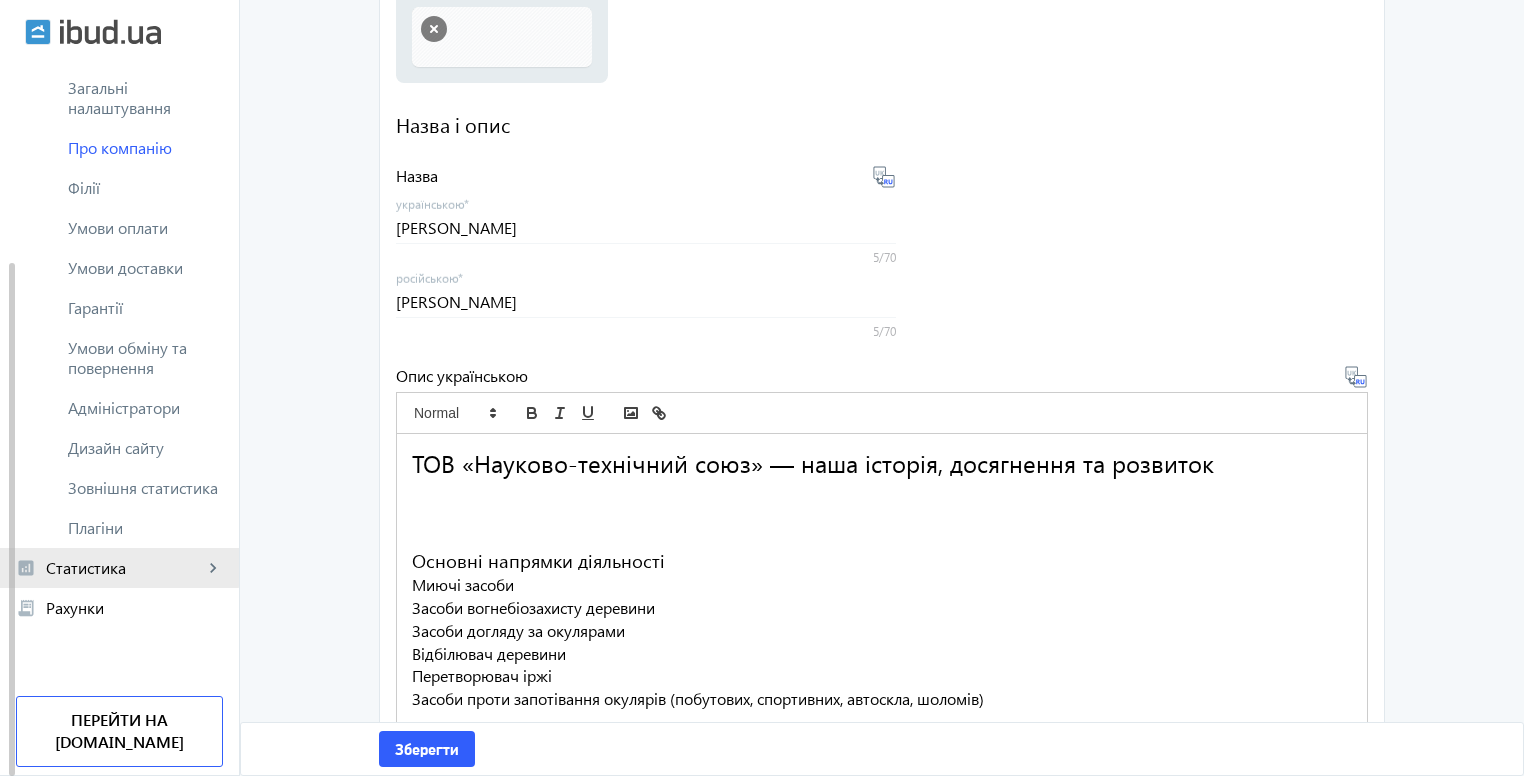 click on "Статистика" 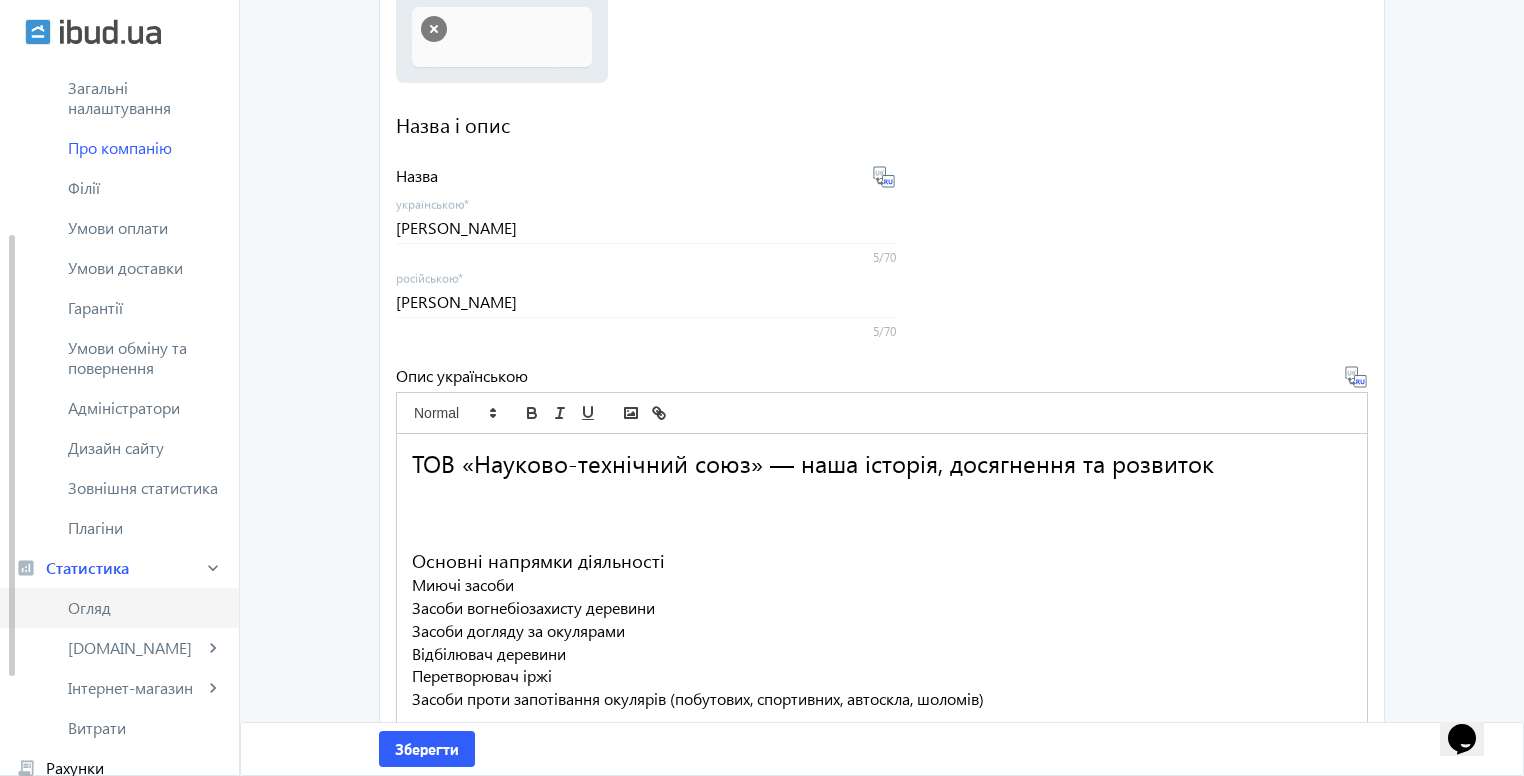scroll, scrollTop: 0, scrollLeft: 0, axis: both 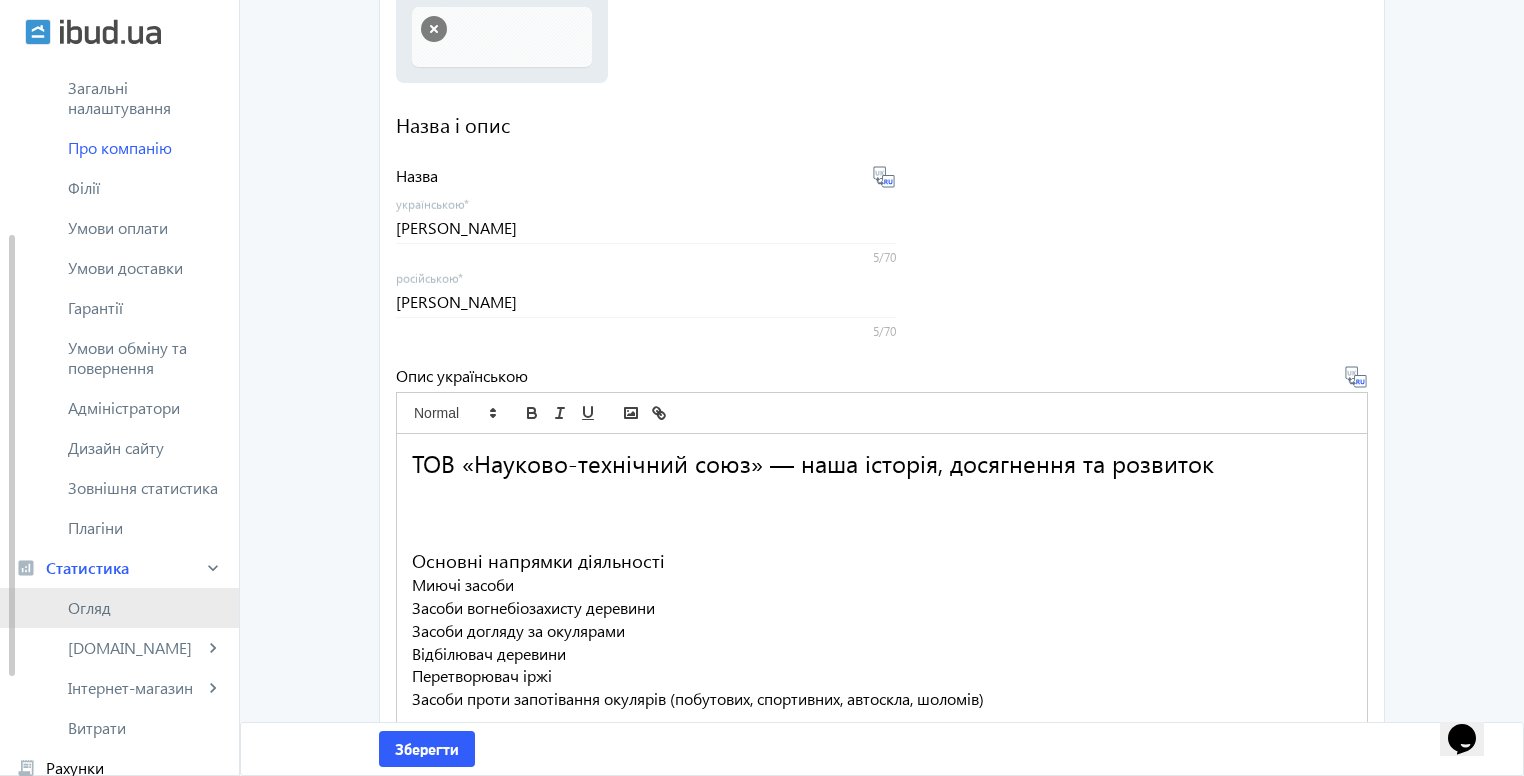 click on "Огляд" 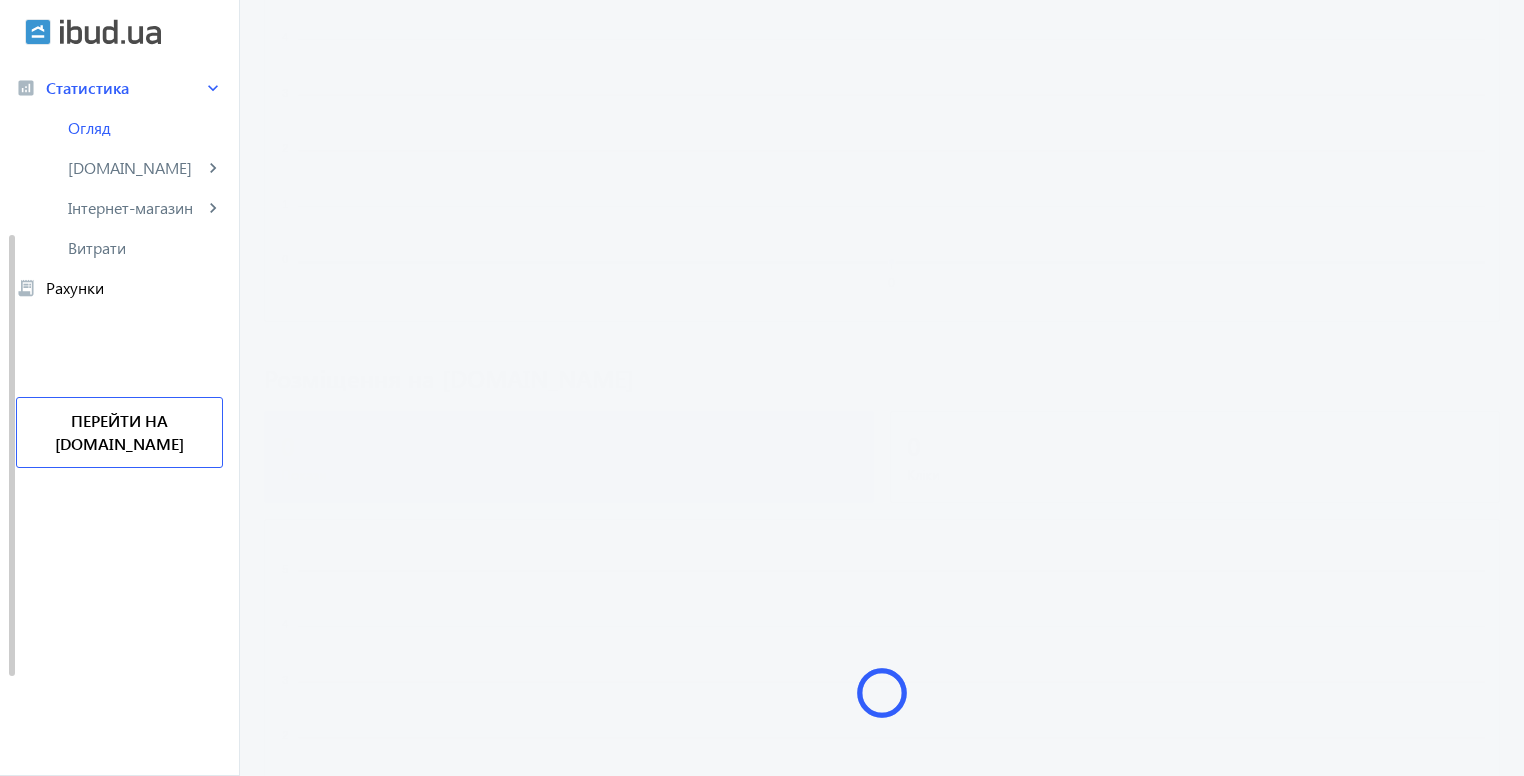 scroll, scrollTop: 0, scrollLeft: 0, axis: both 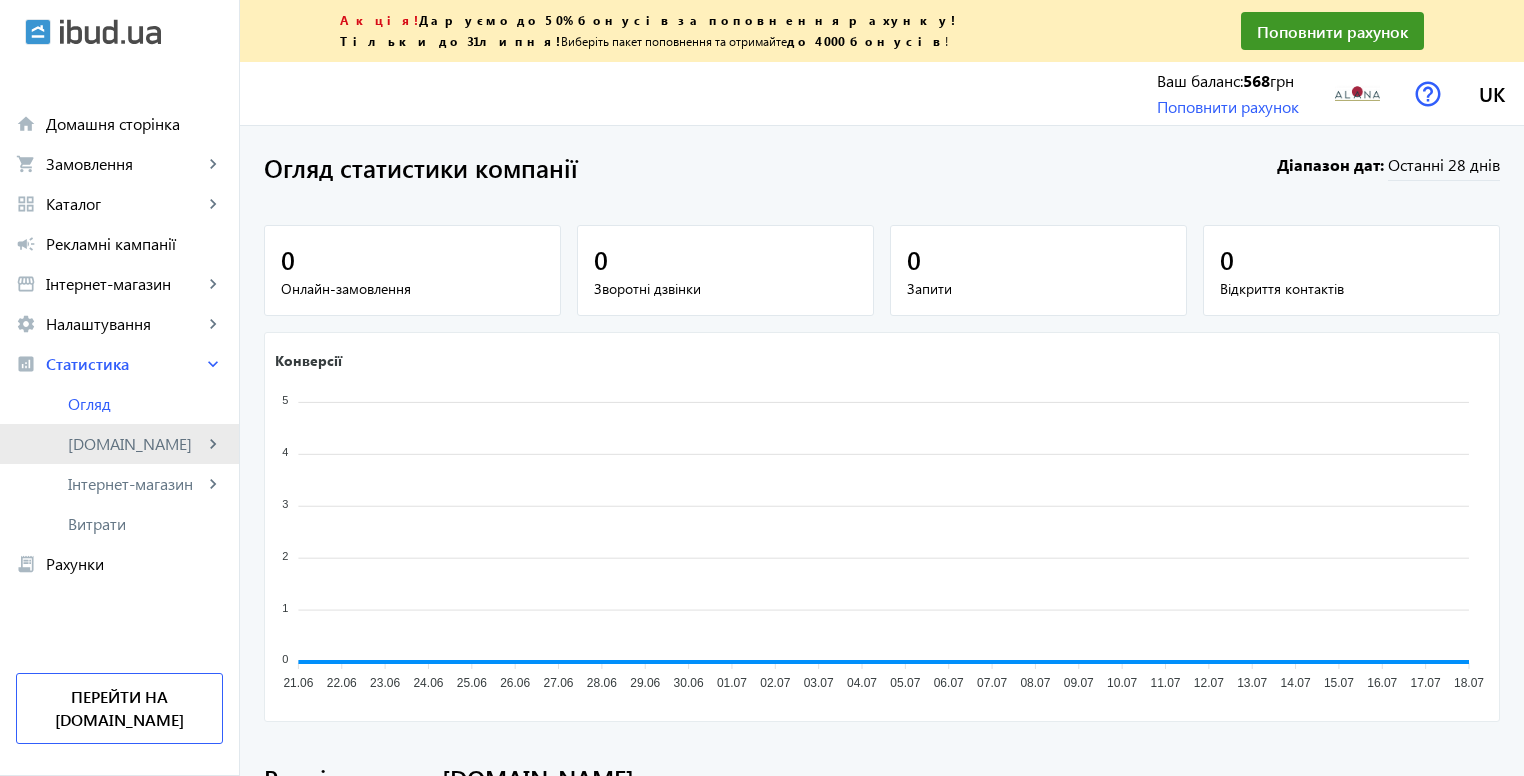 click on "[DOMAIN_NAME]" 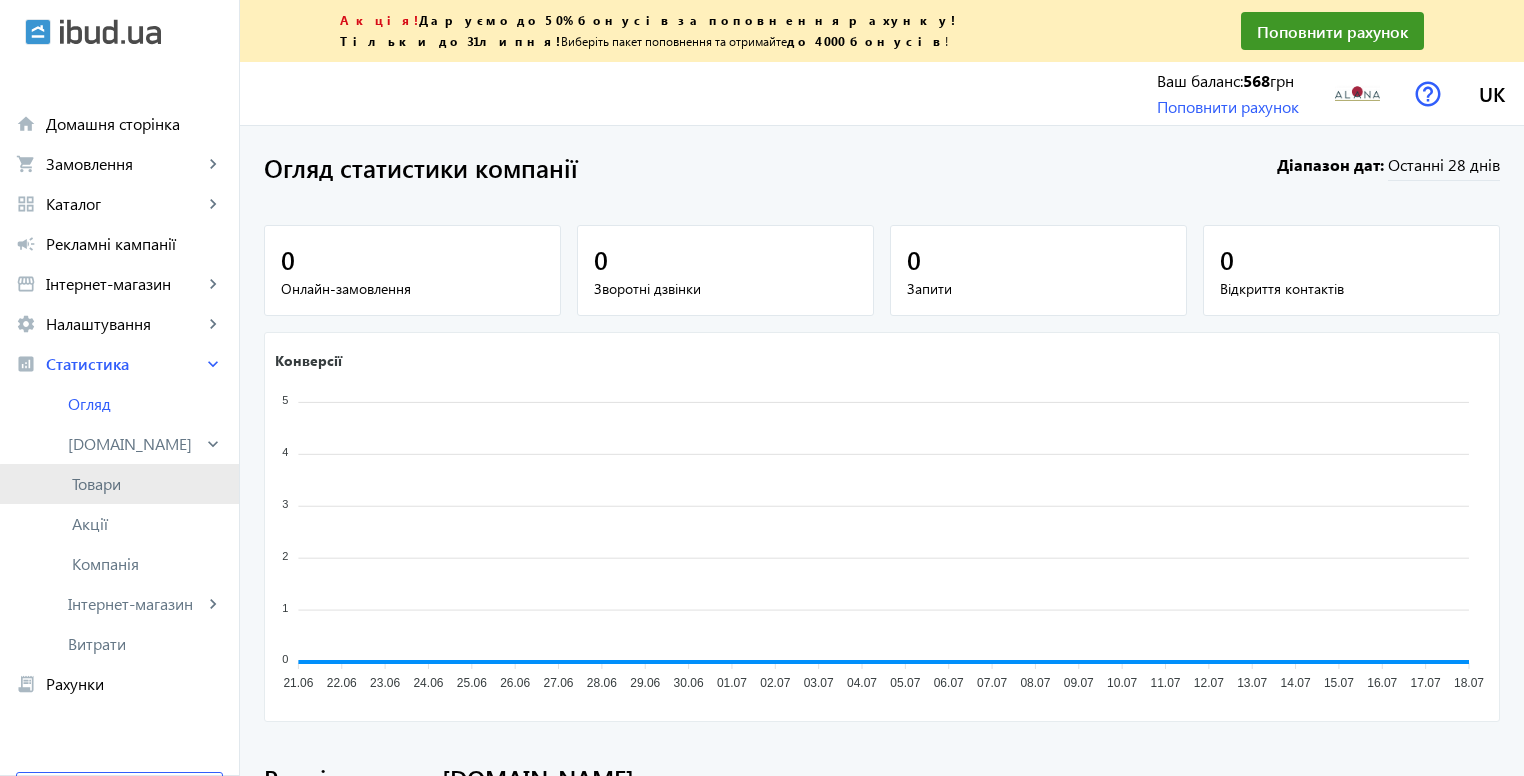click on "Товари" 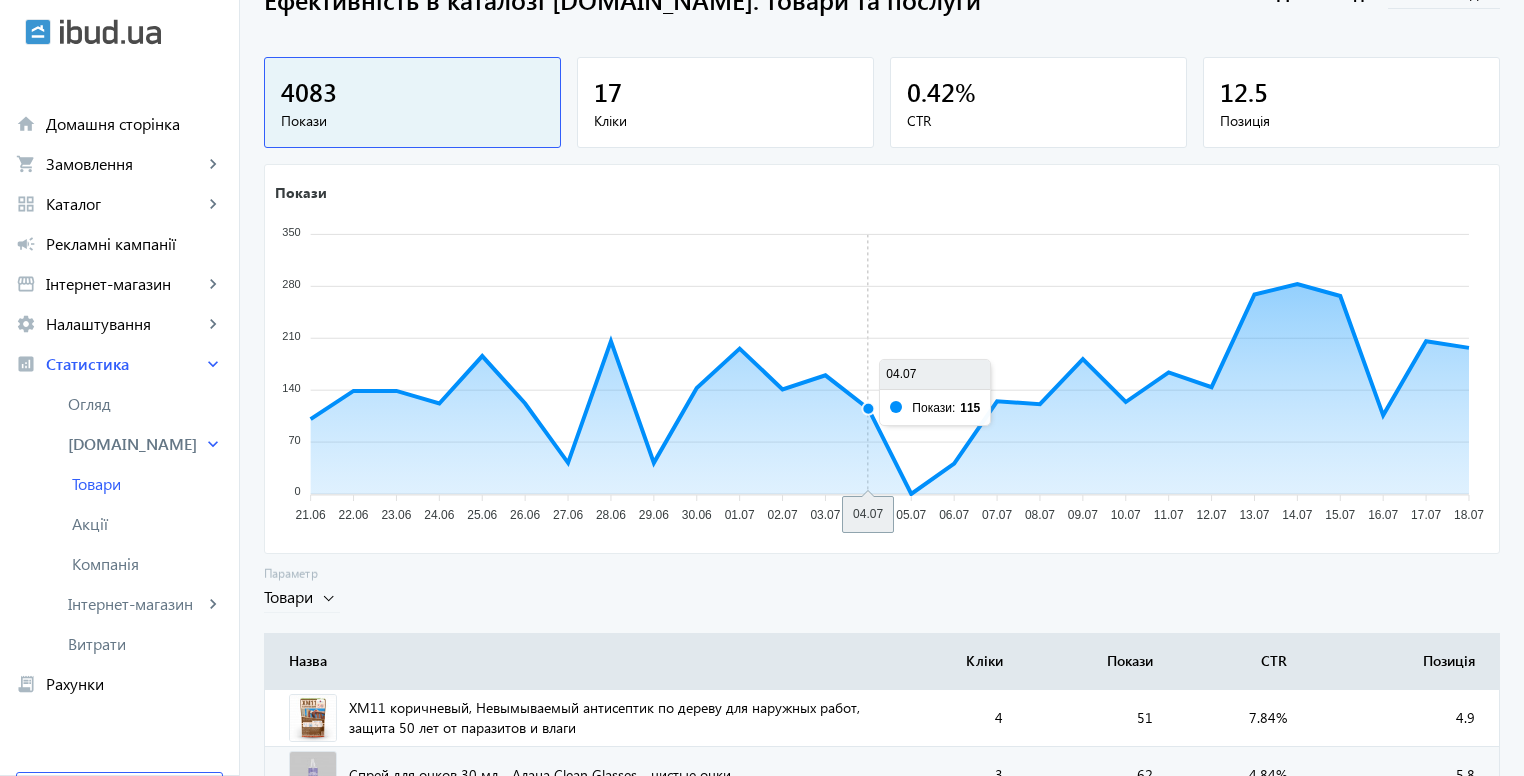 scroll, scrollTop: 0, scrollLeft: 0, axis: both 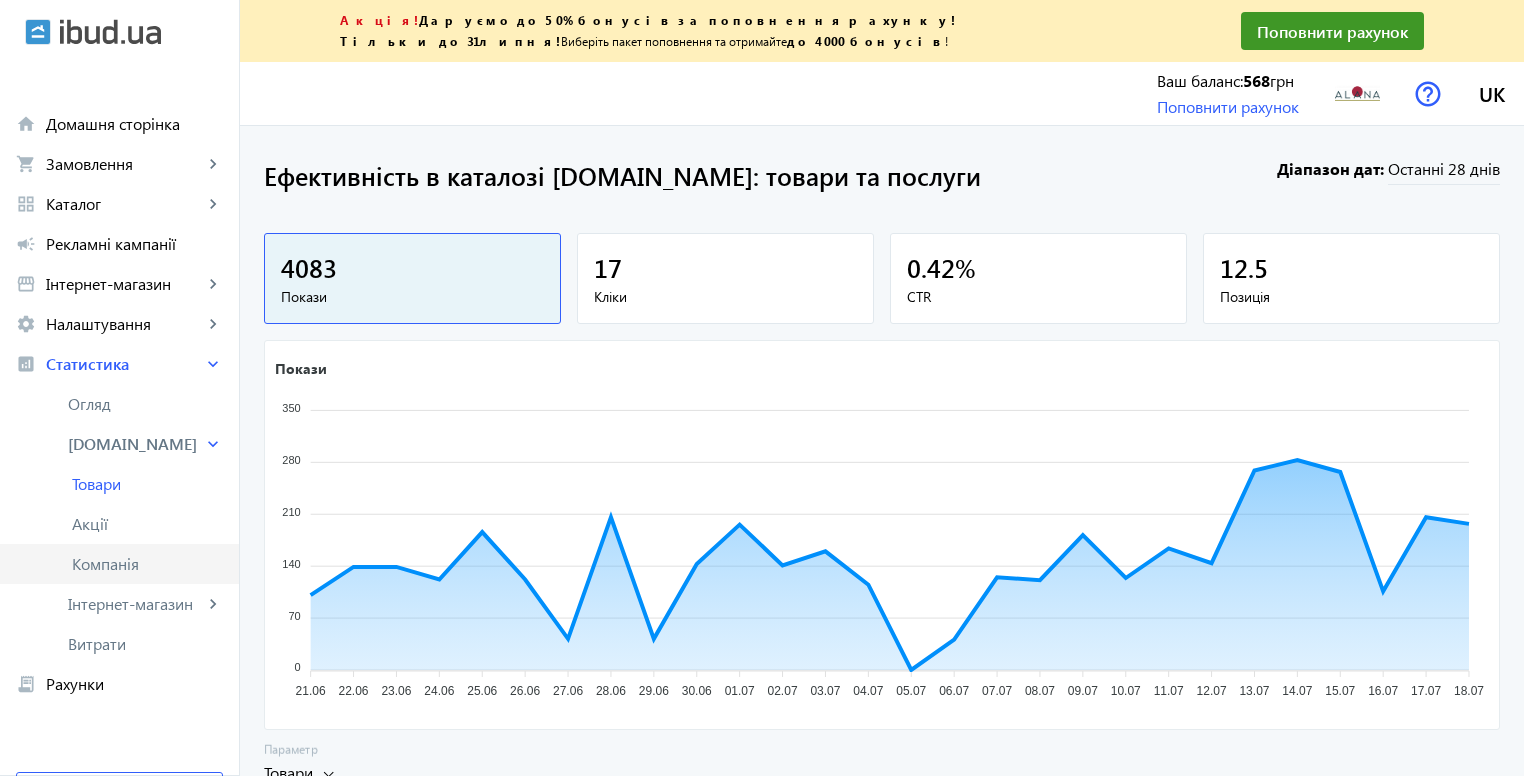 click on "Компанія" 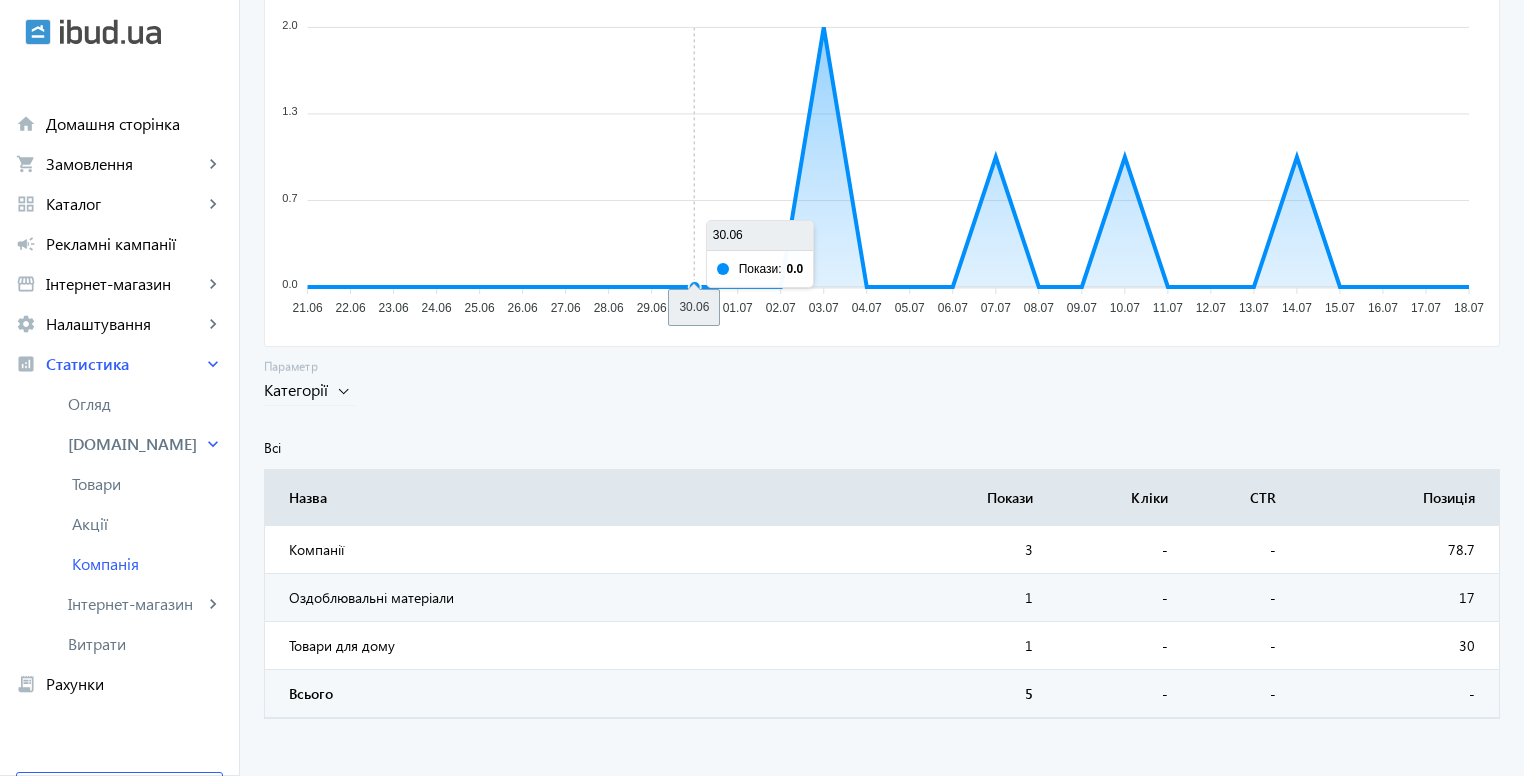 scroll, scrollTop: 392, scrollLeft: 0, axis: vertical 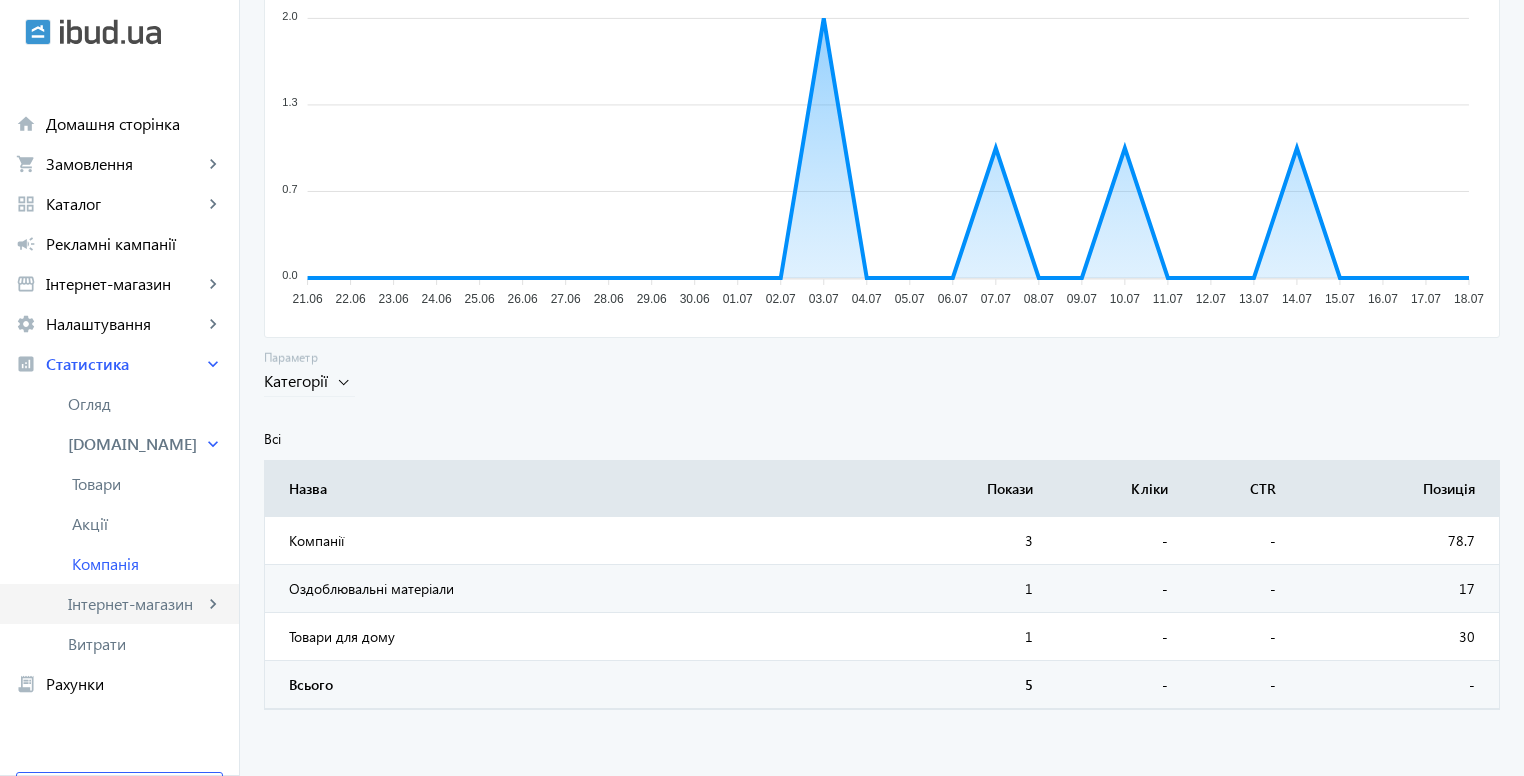 click on "Інтернет-магазин" 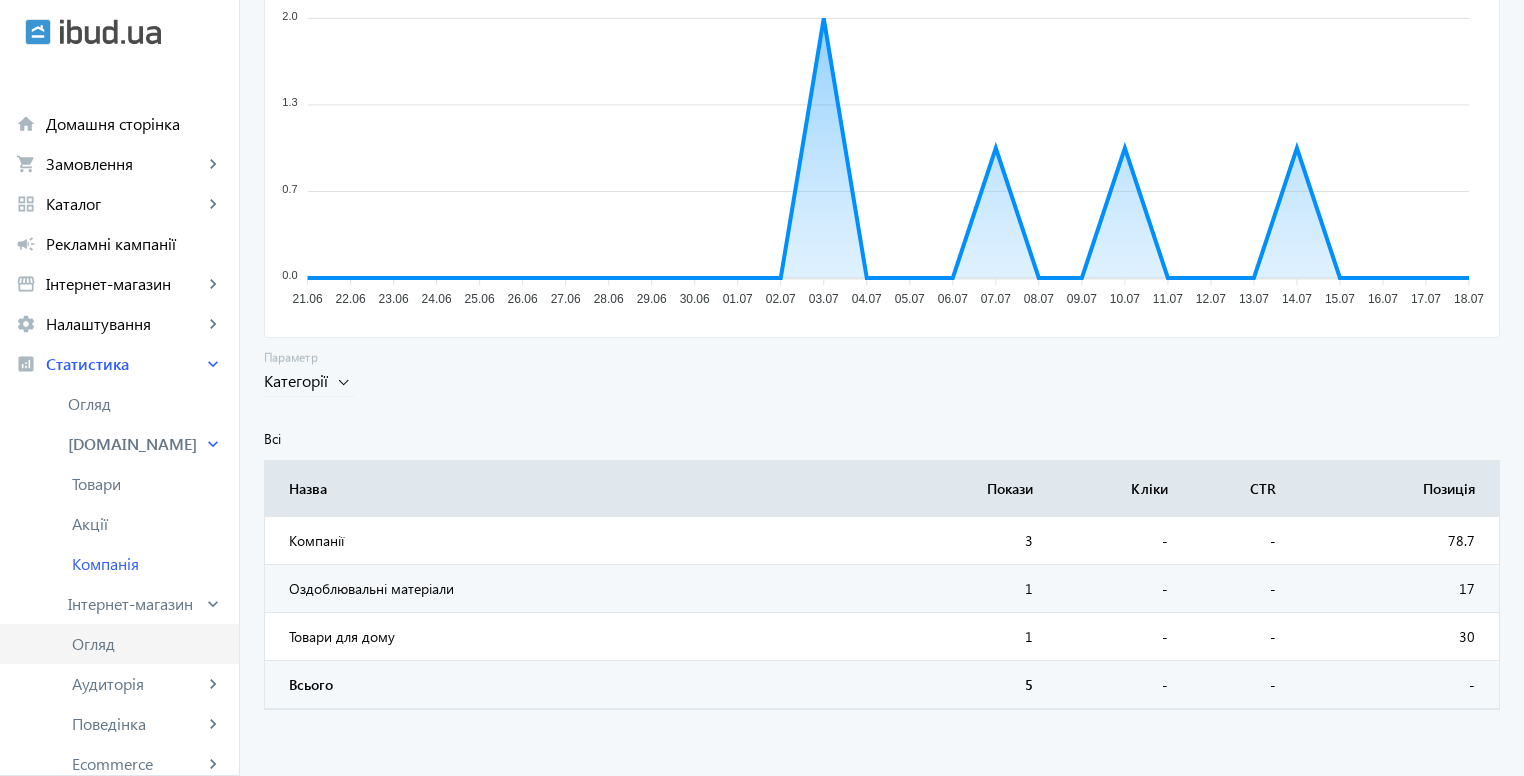 click on "Огляд" 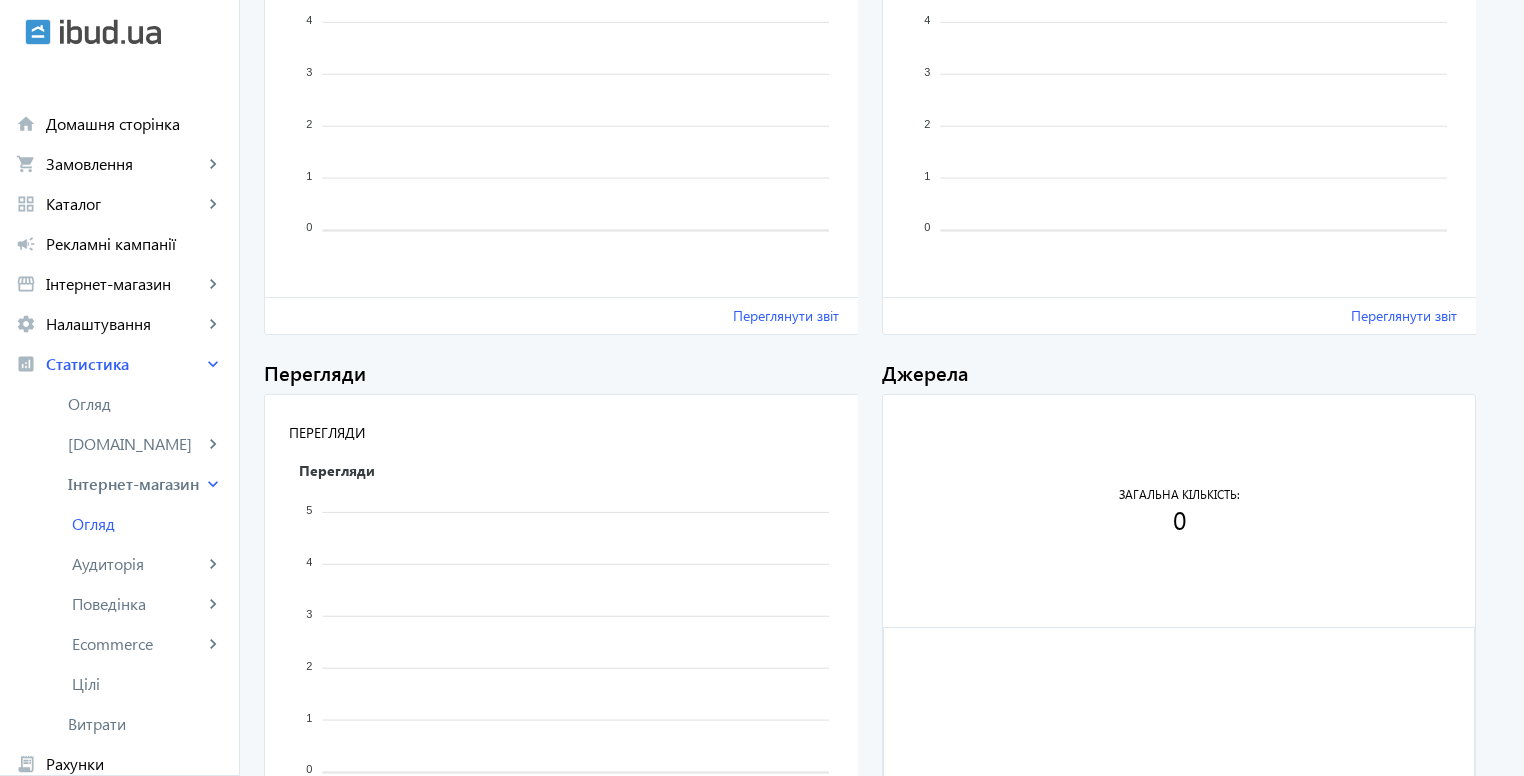 scroll, scrollTop: 800, scrollLeft: 0, axis: vertical 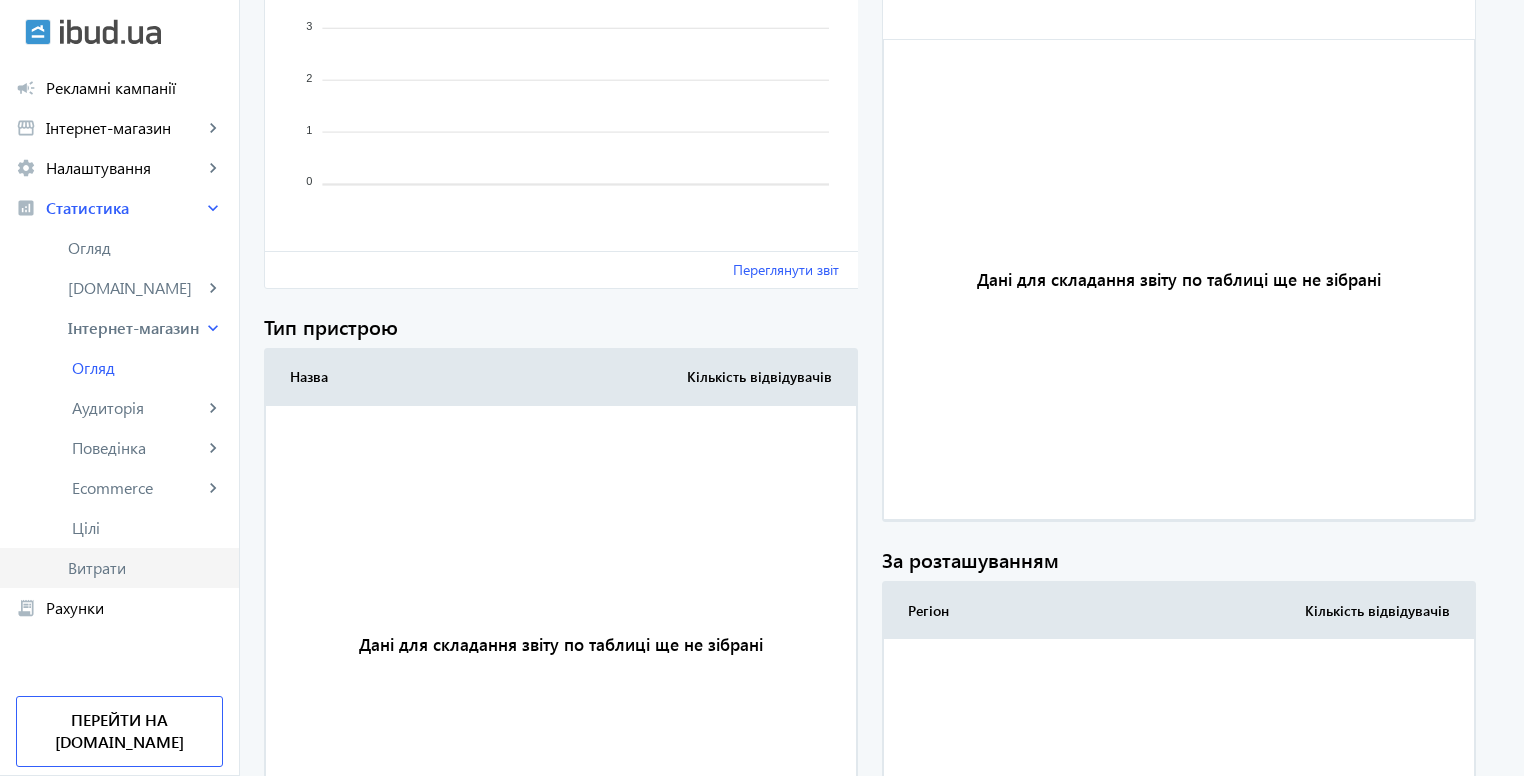 click on "Витрати" 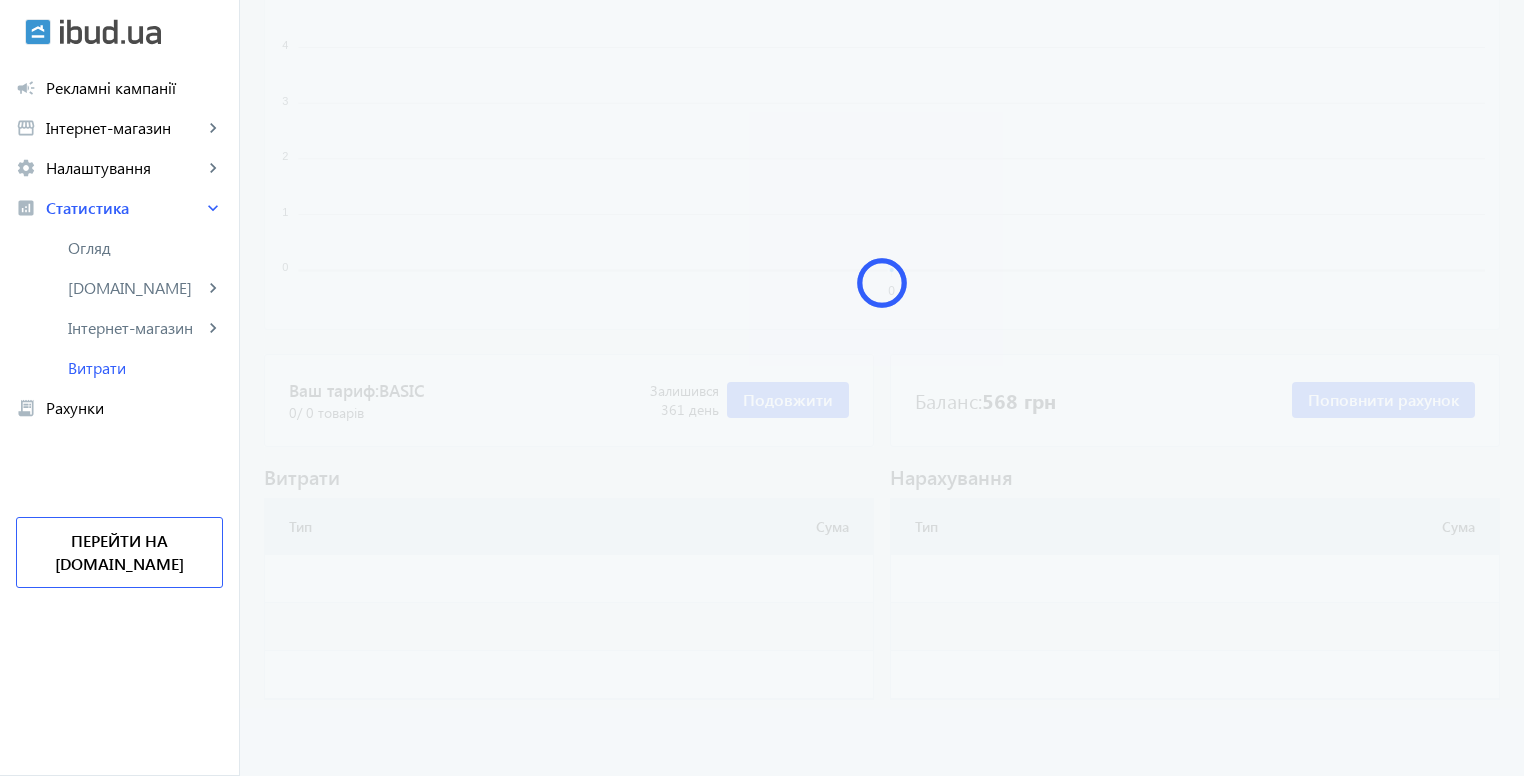 scroll, scrollTop: 0, scrollLeft: 0, axis: both 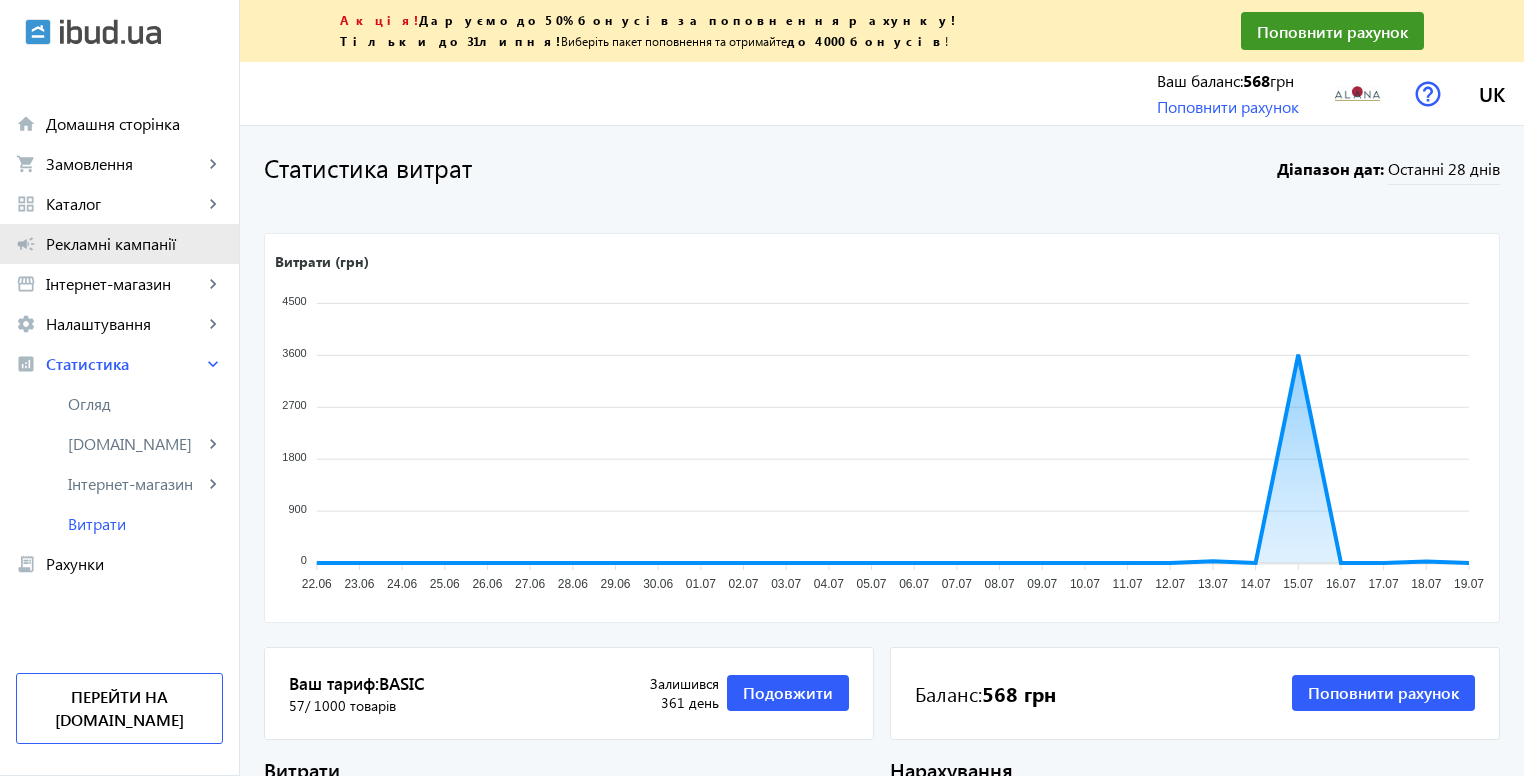 click on "Рекламні кампанії" 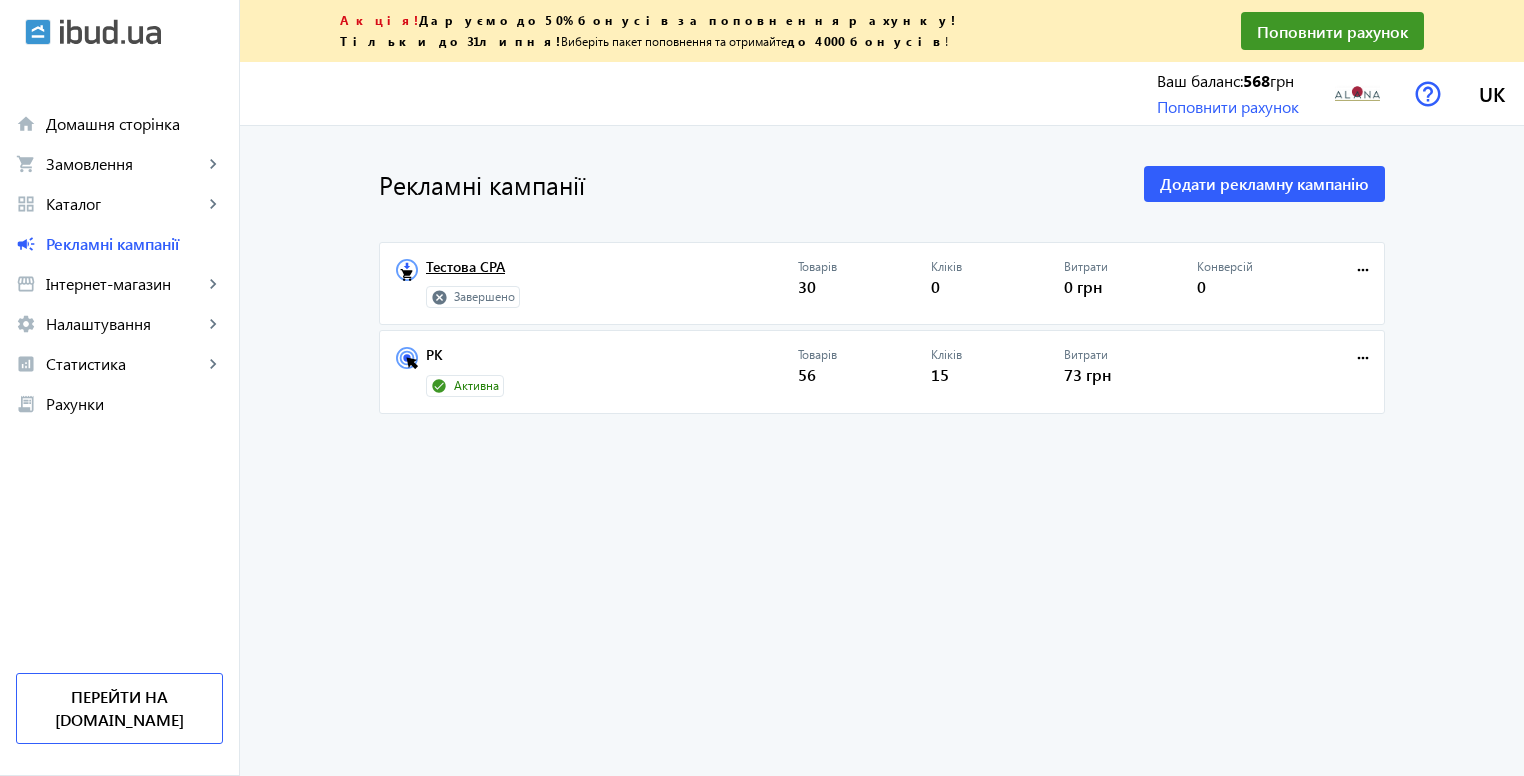 click on "Тестова CPA" at bounding box center [612, 273] 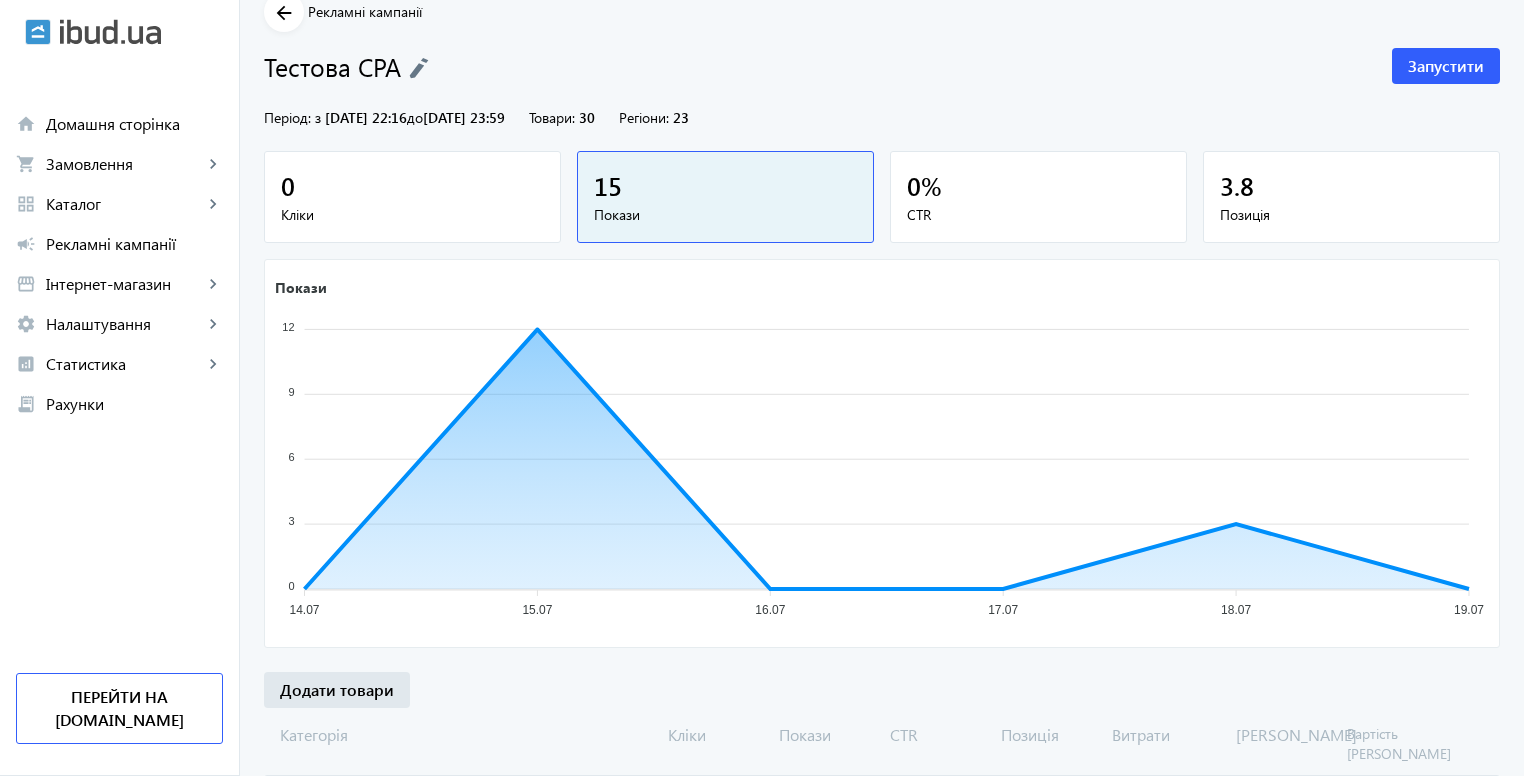 scroll, scrollTop: 0, scrollLeft: 0, axis: both 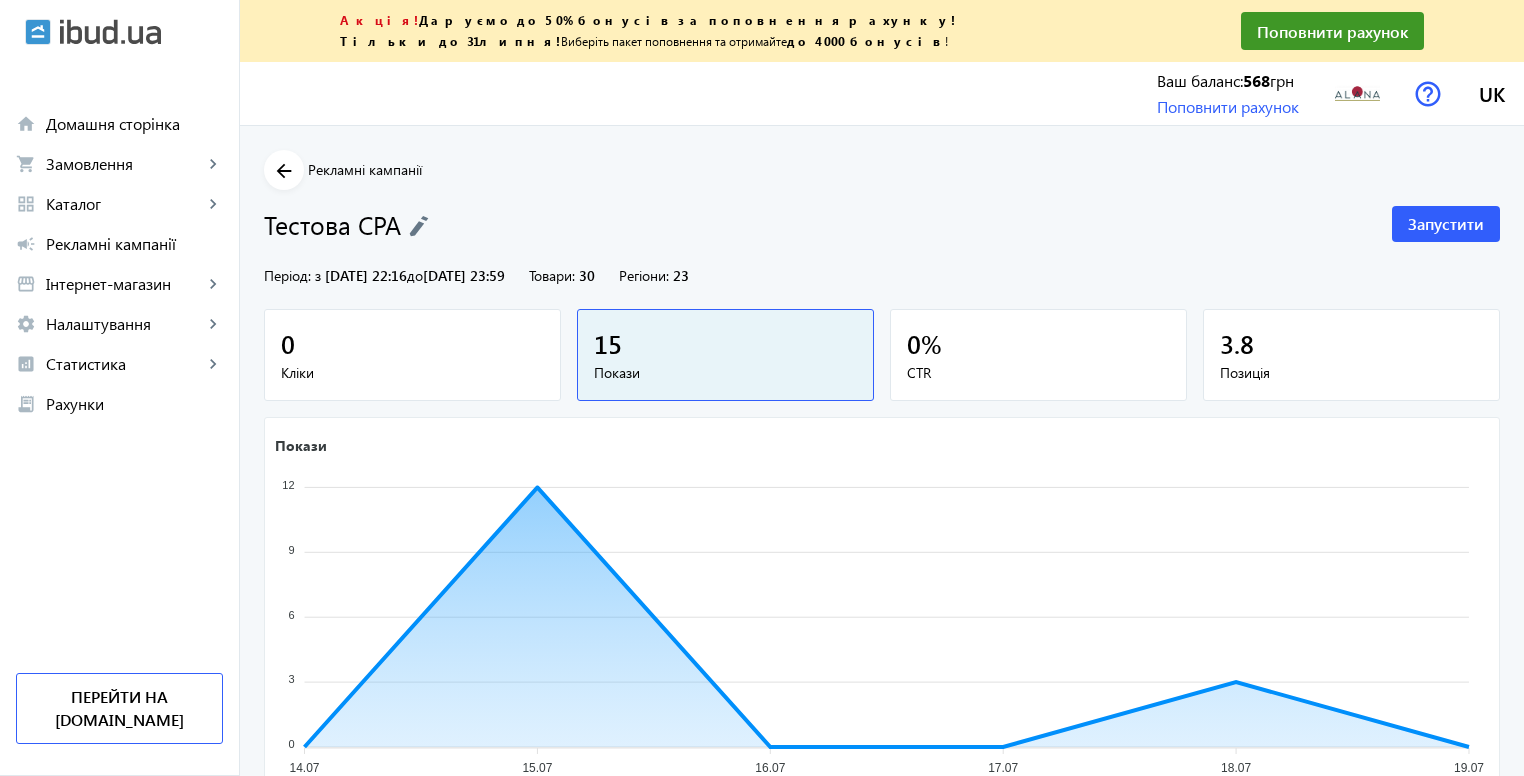 click 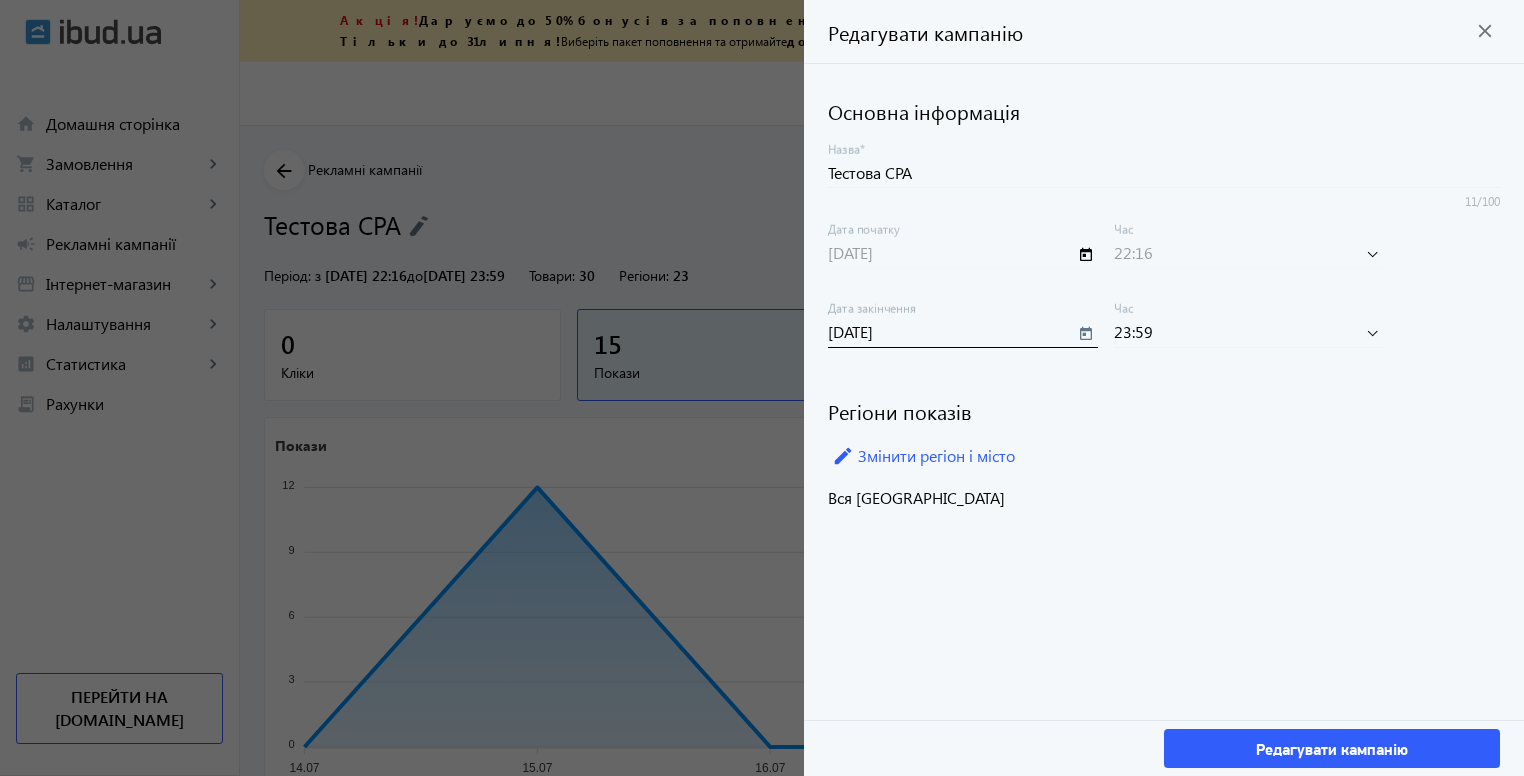 click 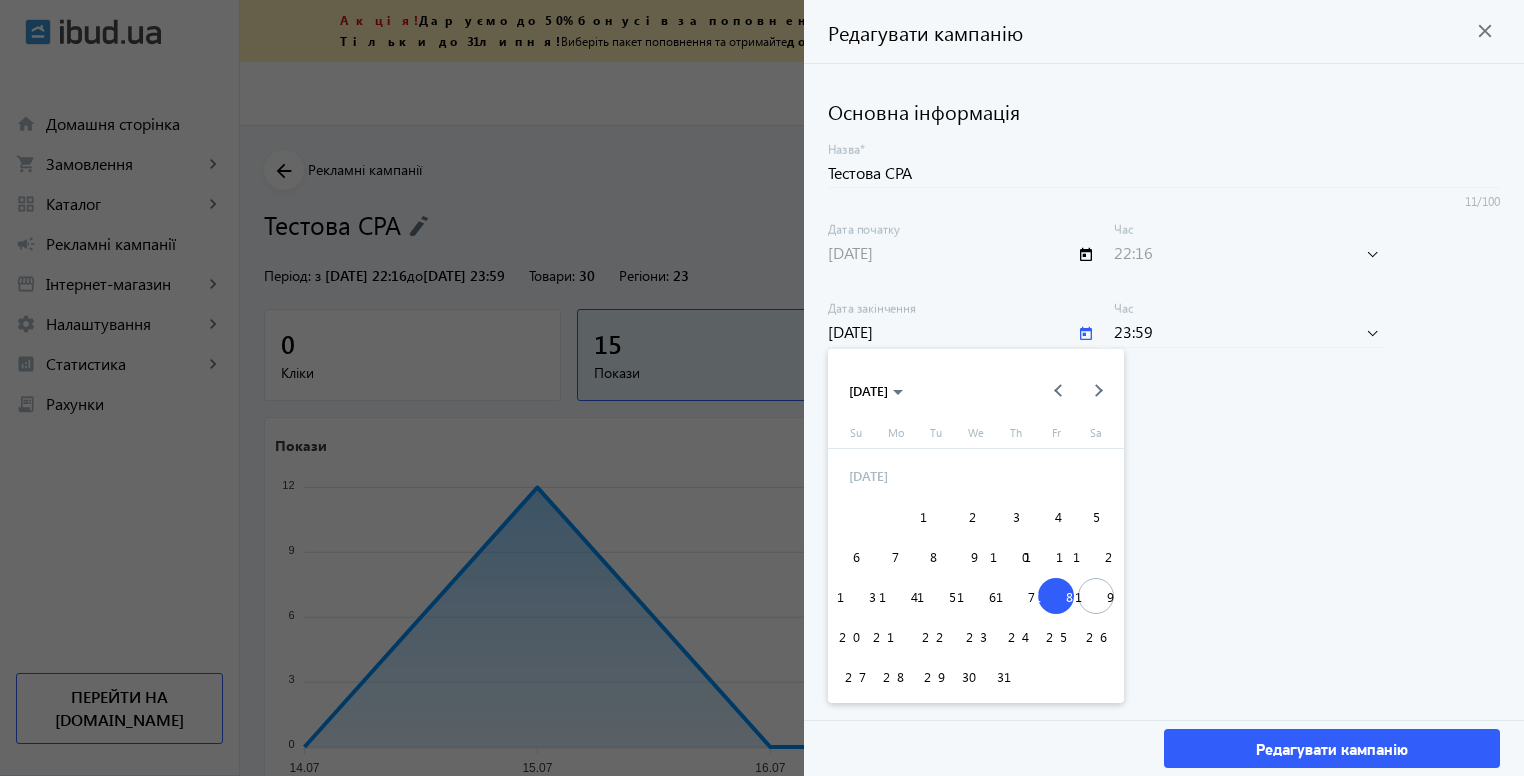 click on "31" at bounding box center (1016, 676) 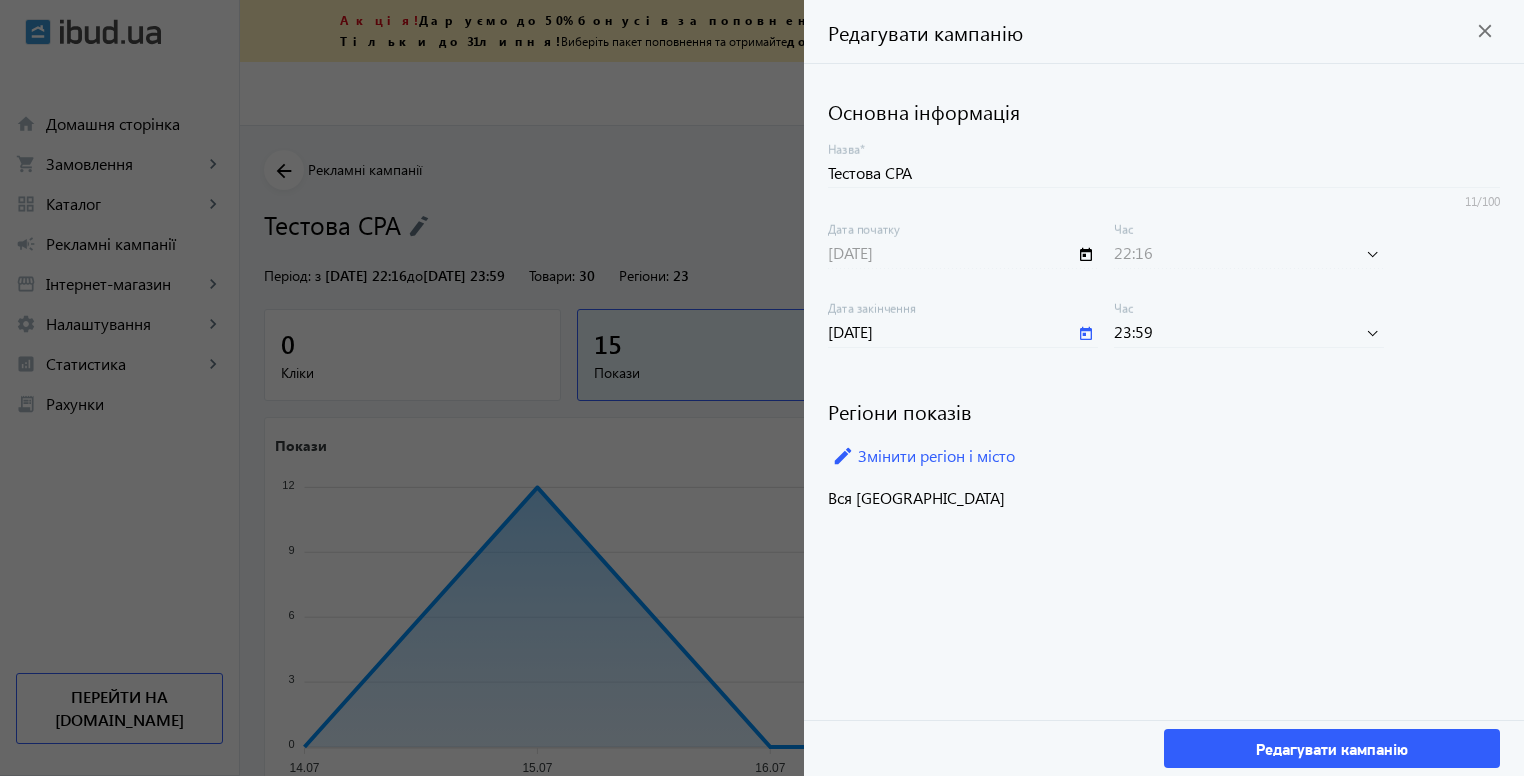 type on "31.07.2025" 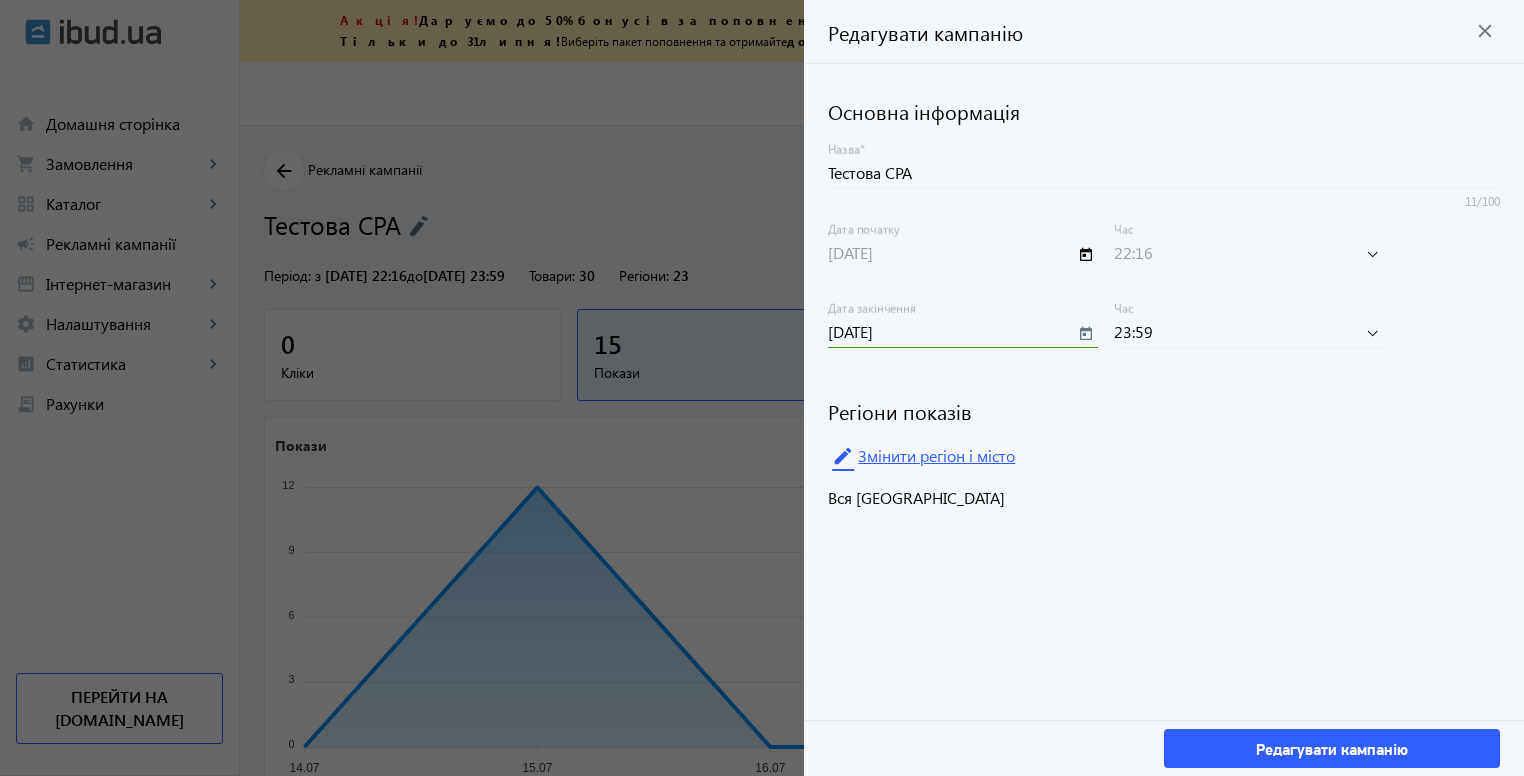 click on "edit Змінити регіон і місто" 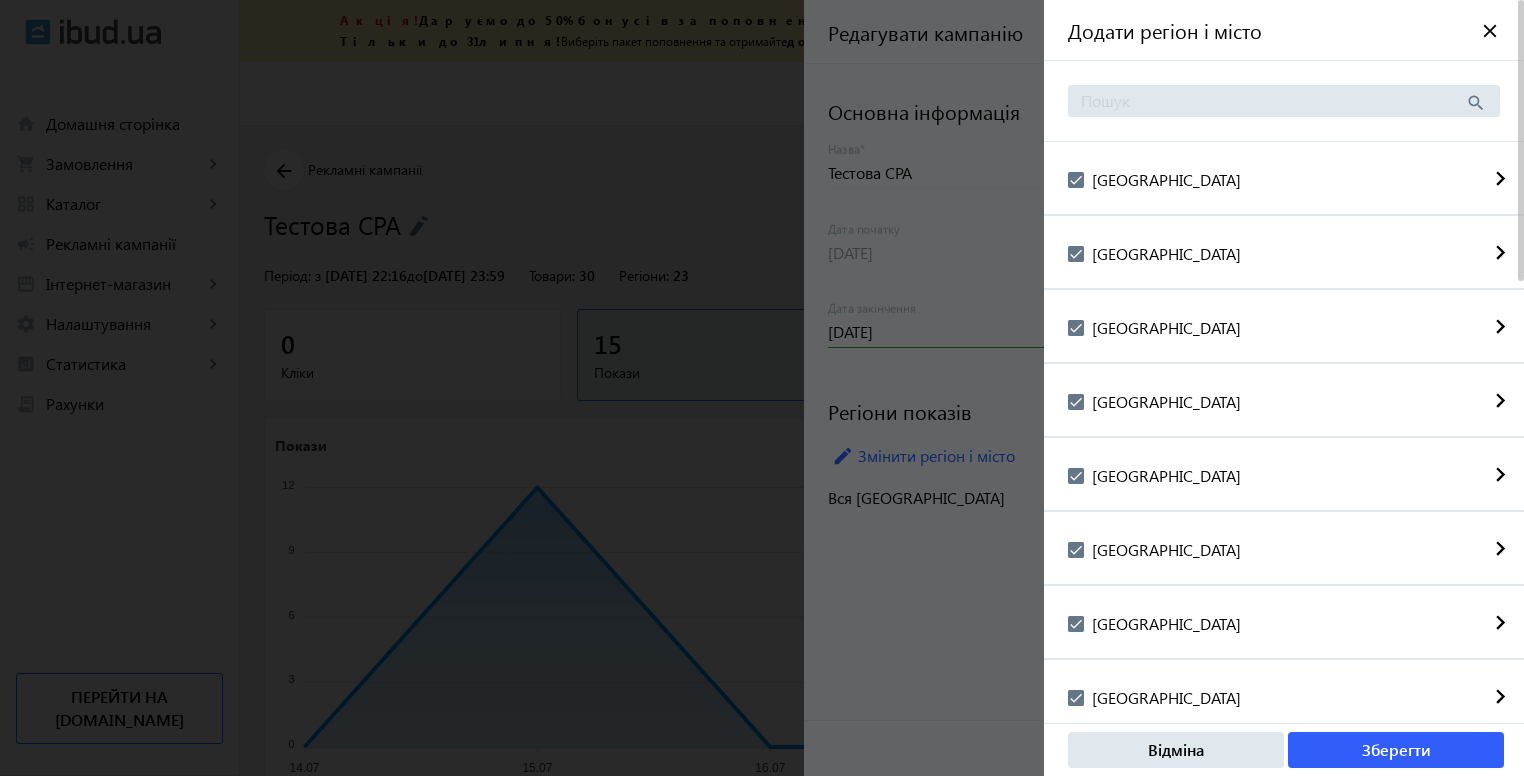 click on "Київ і область" at bounding box center [1154, 180] 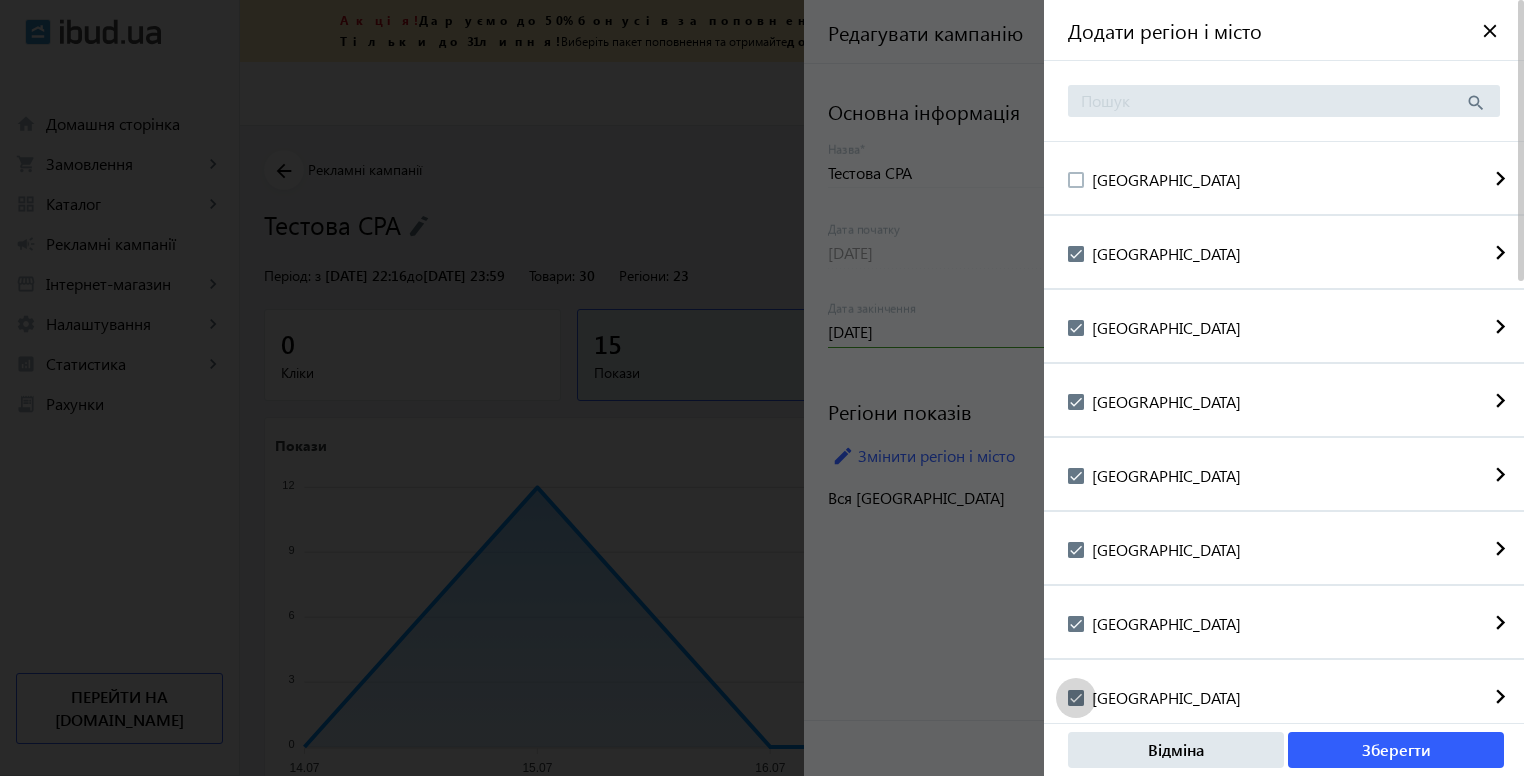 click on "Запорізька область" at bounding box center [1154, 698] 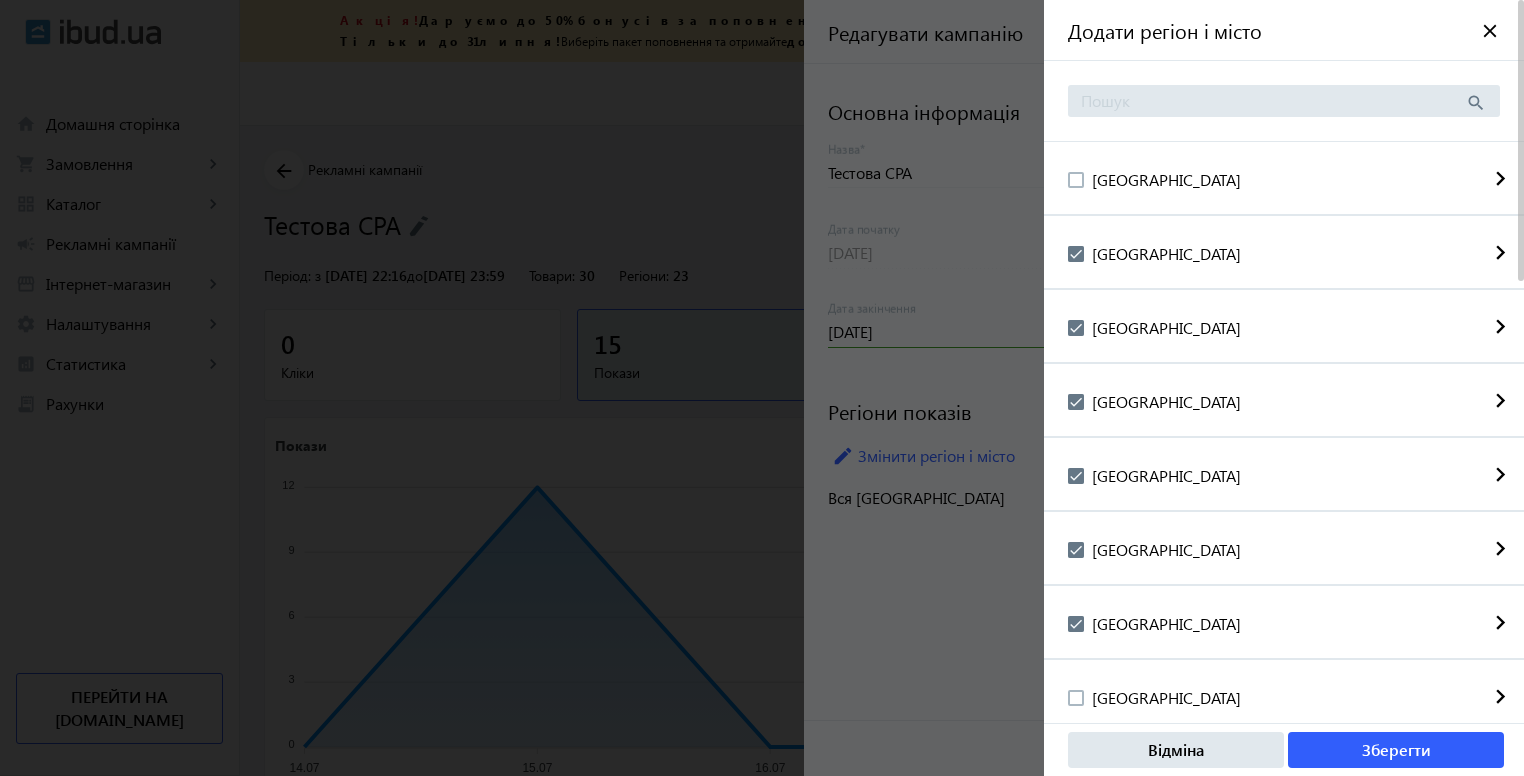 click on "Закарпатська область" 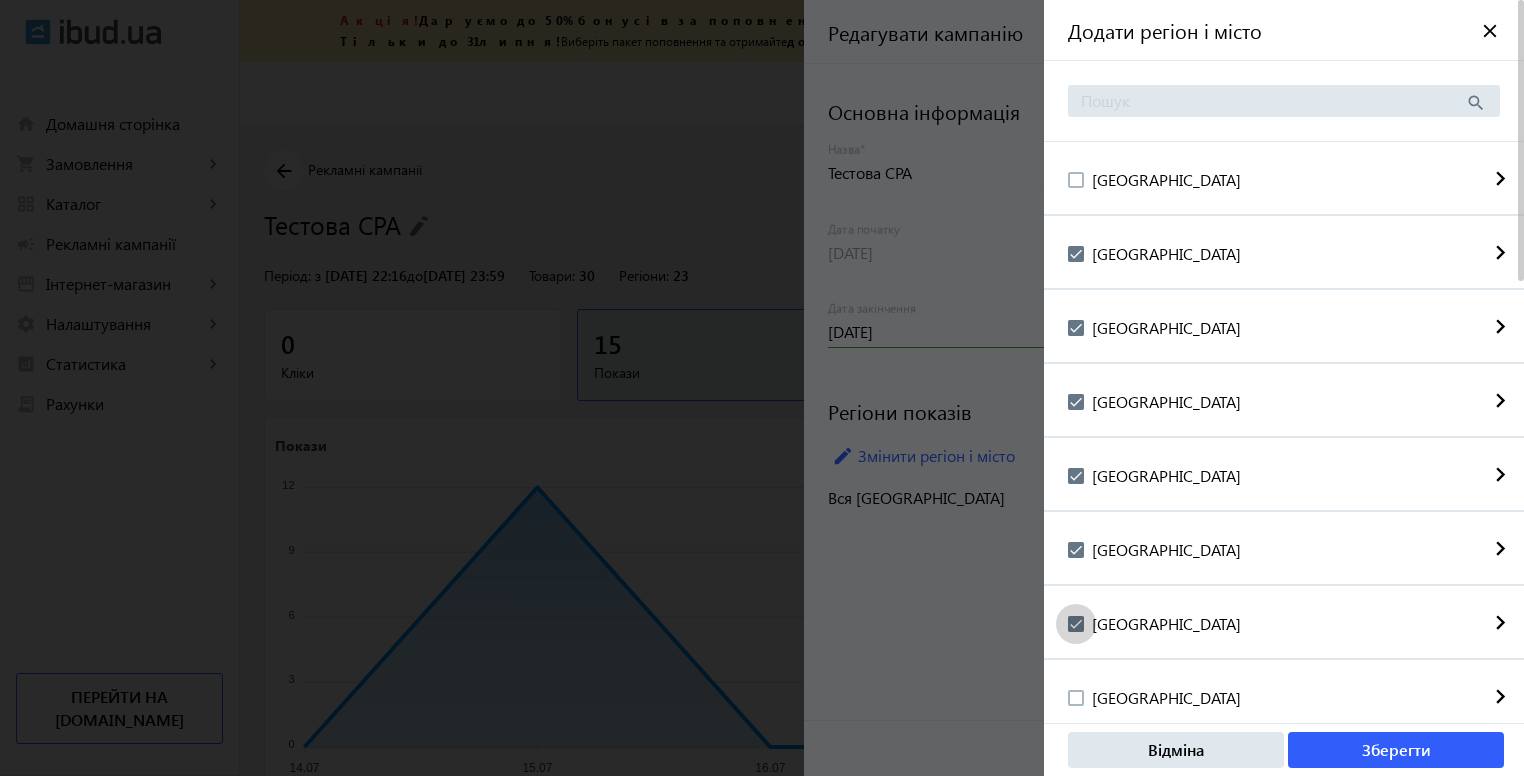 drag, startPoint x: 1081, startPoint y: 618, endPoint x: 1068, endPoint y: 536, distance: 83.02409 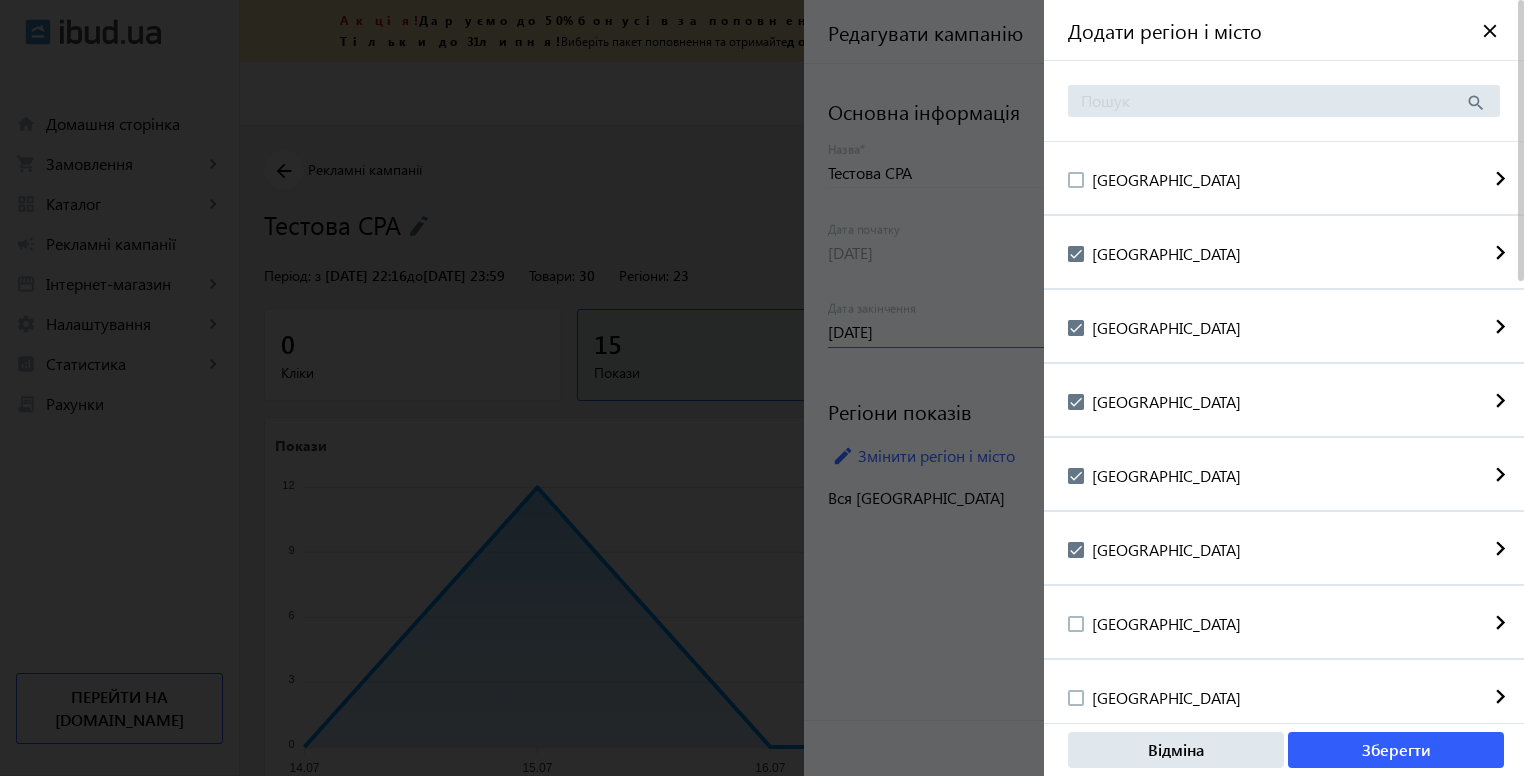 click on "Житомирська область" at bounding box center (1154, 548) 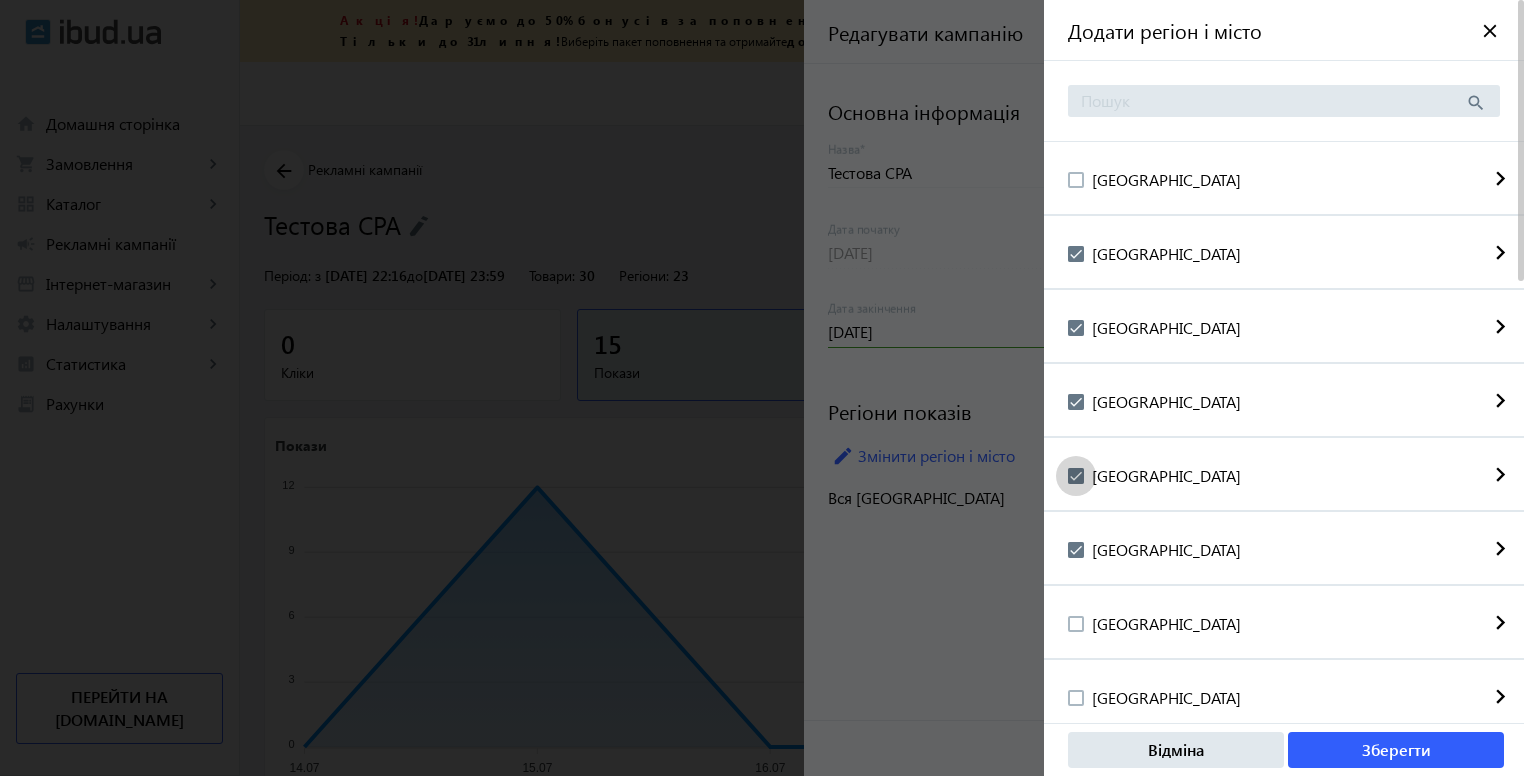drag, startPoint x: 1079, startPoint y: 477, endPoint x: 1070, endPoint y: 441, distance: 37.107952 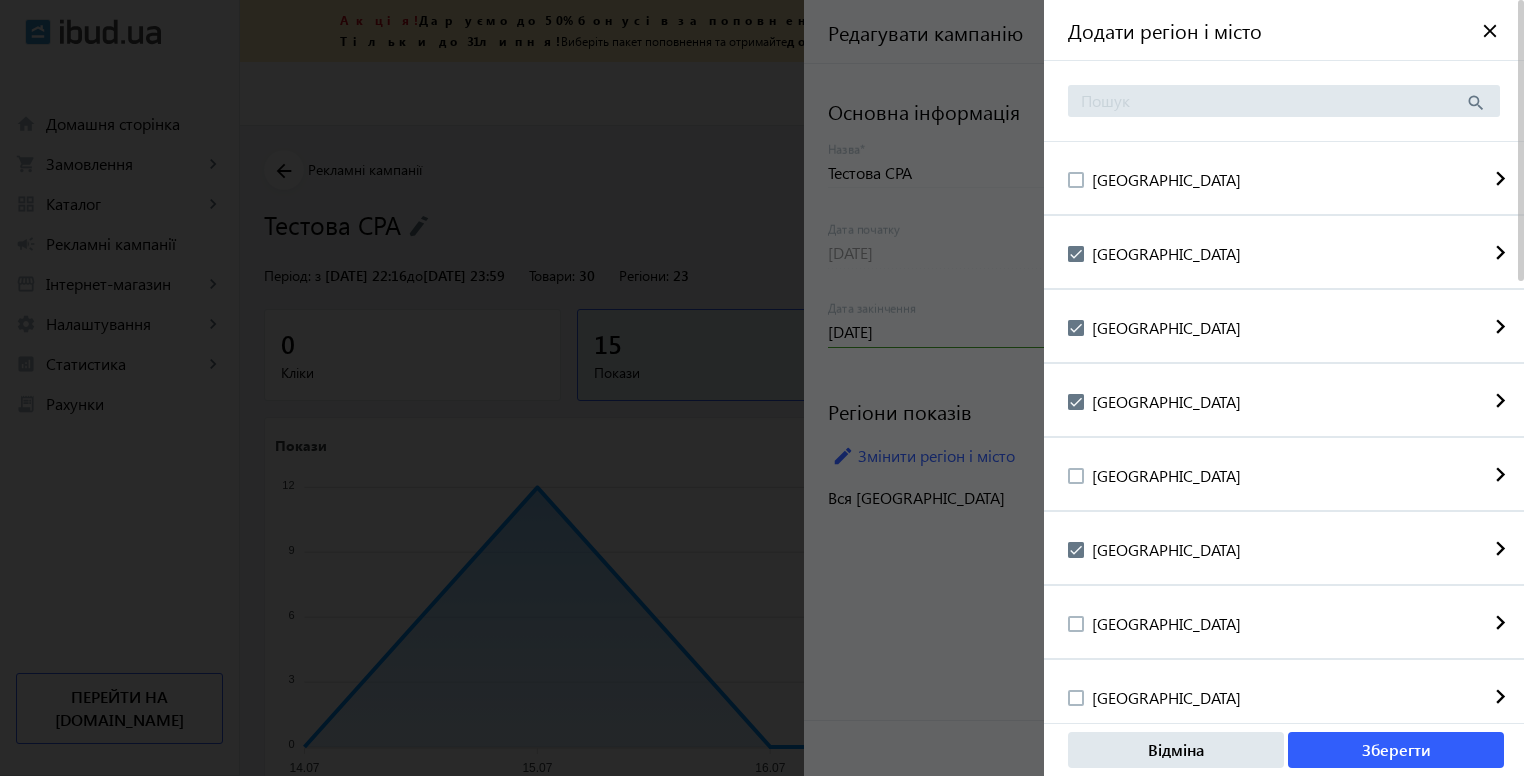 click at bounding box center (1076, 402) 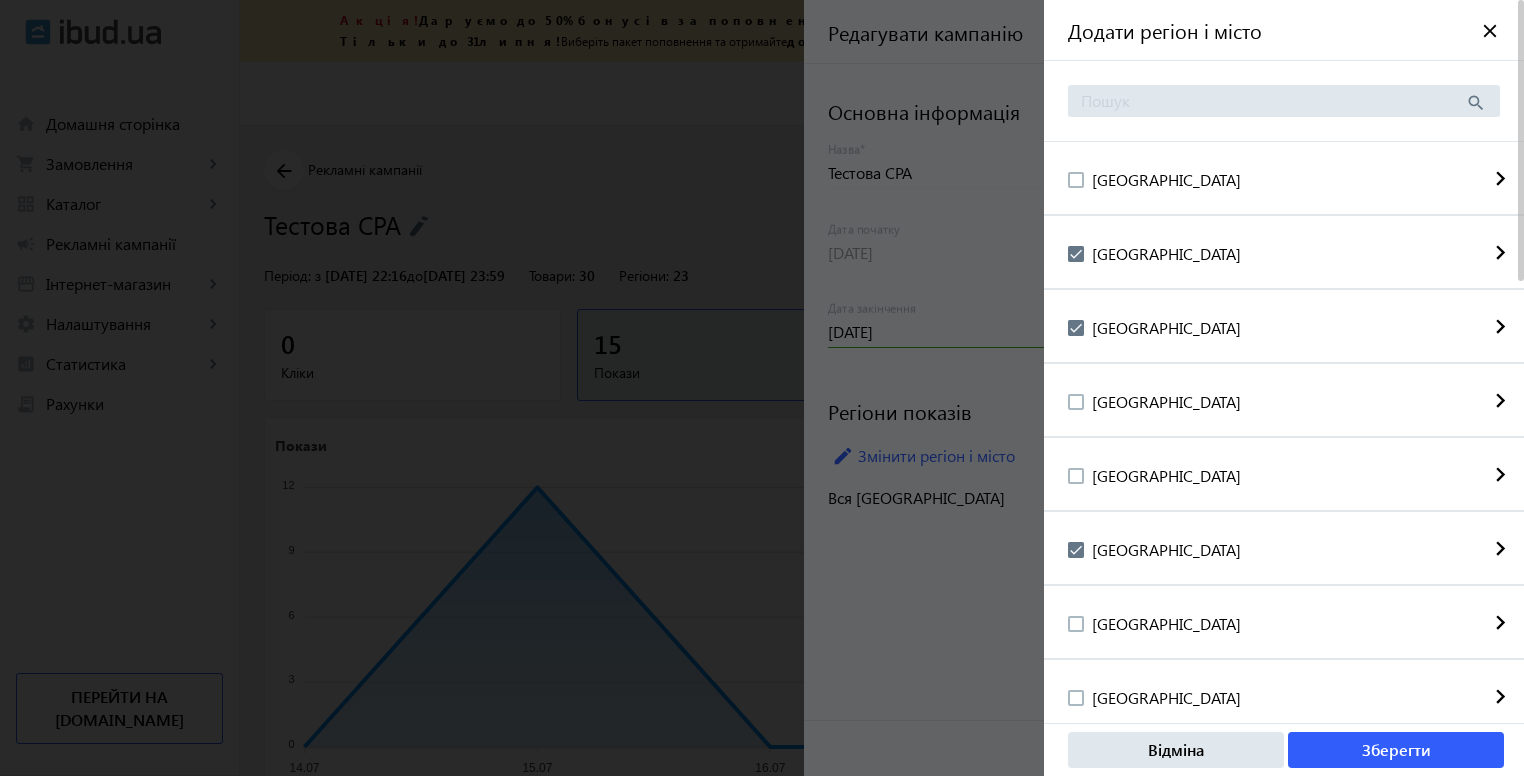 click at bounding box center (1076, 550) 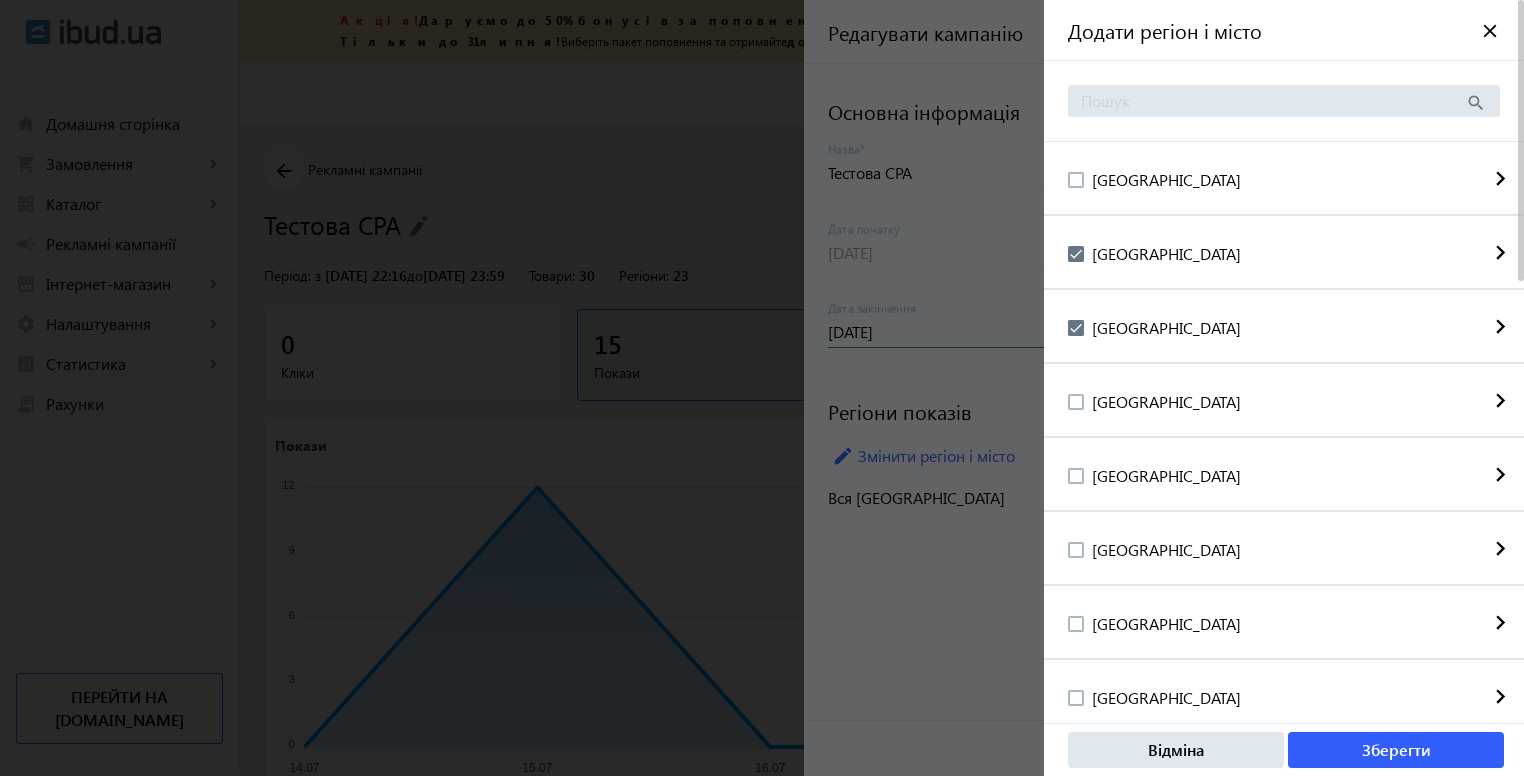 drag, startPoint x: 1072, startPoint y: 325, endPoint x: 1075, endPoint y: 286, distance: 39.115215 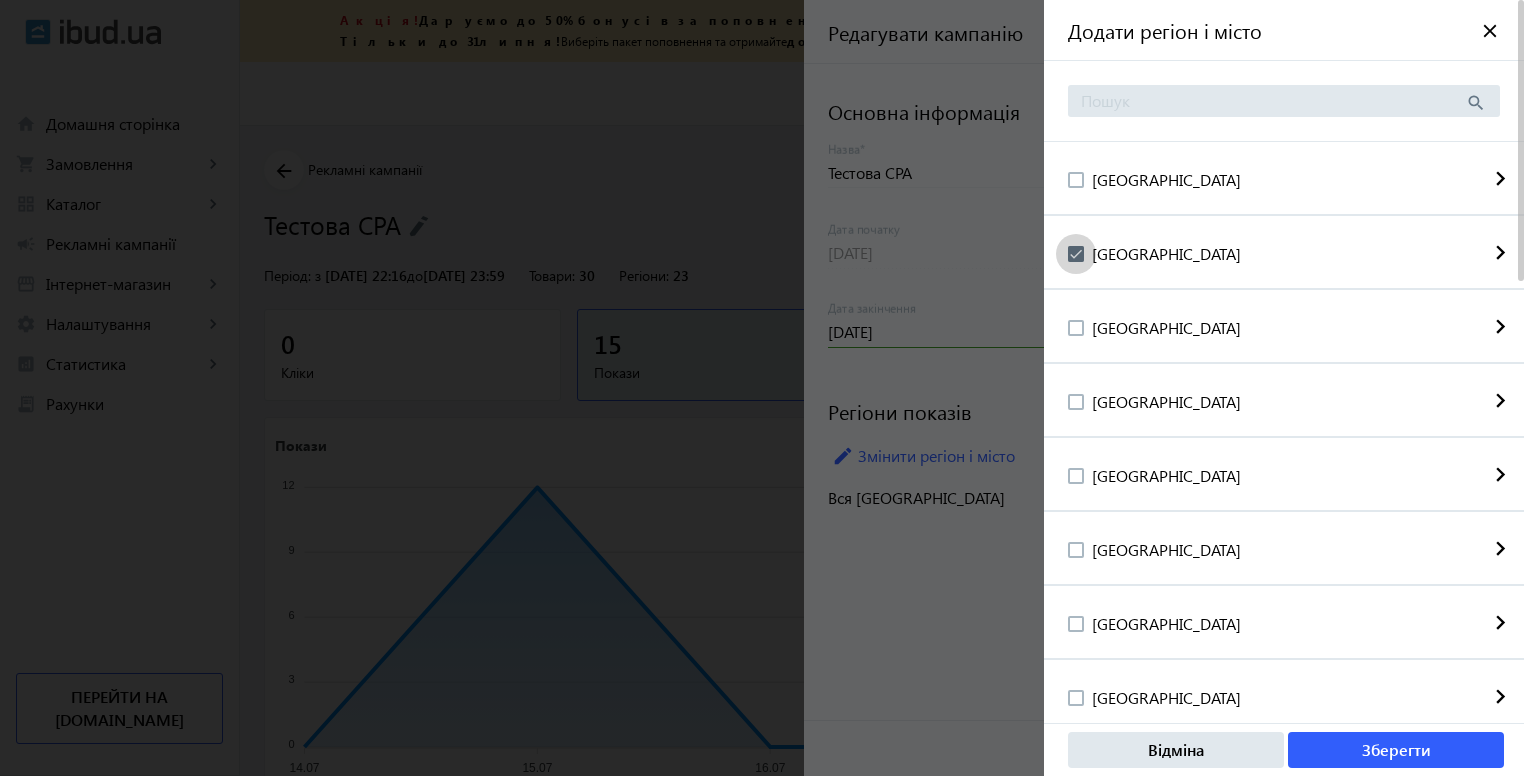 drag, startPoint x: 1075, startPoint y: 257, endPoint x: 1081, endPoint y: 215, distance: 42.426407 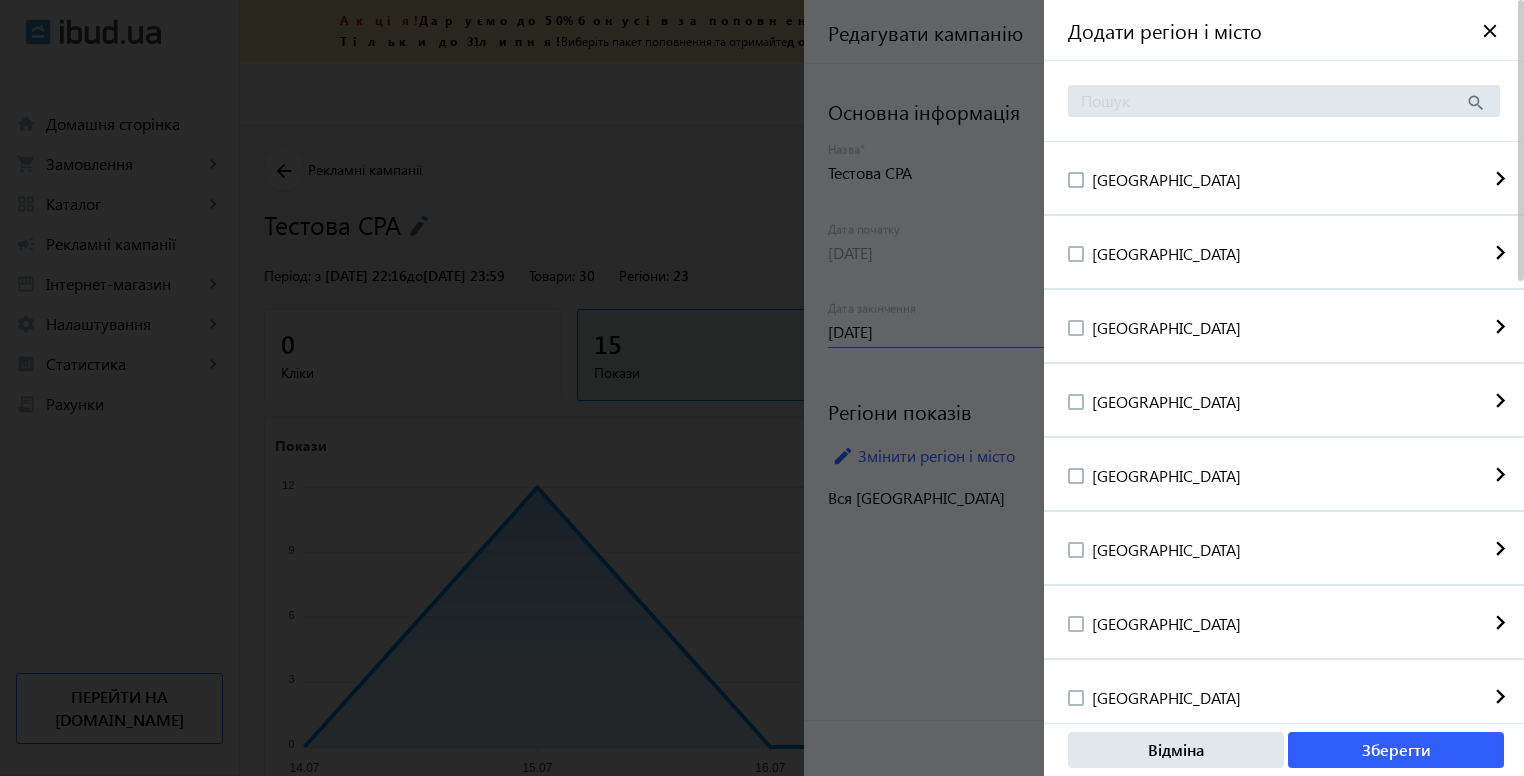 click on "Київ і область" at bounding box center [1154, 180] 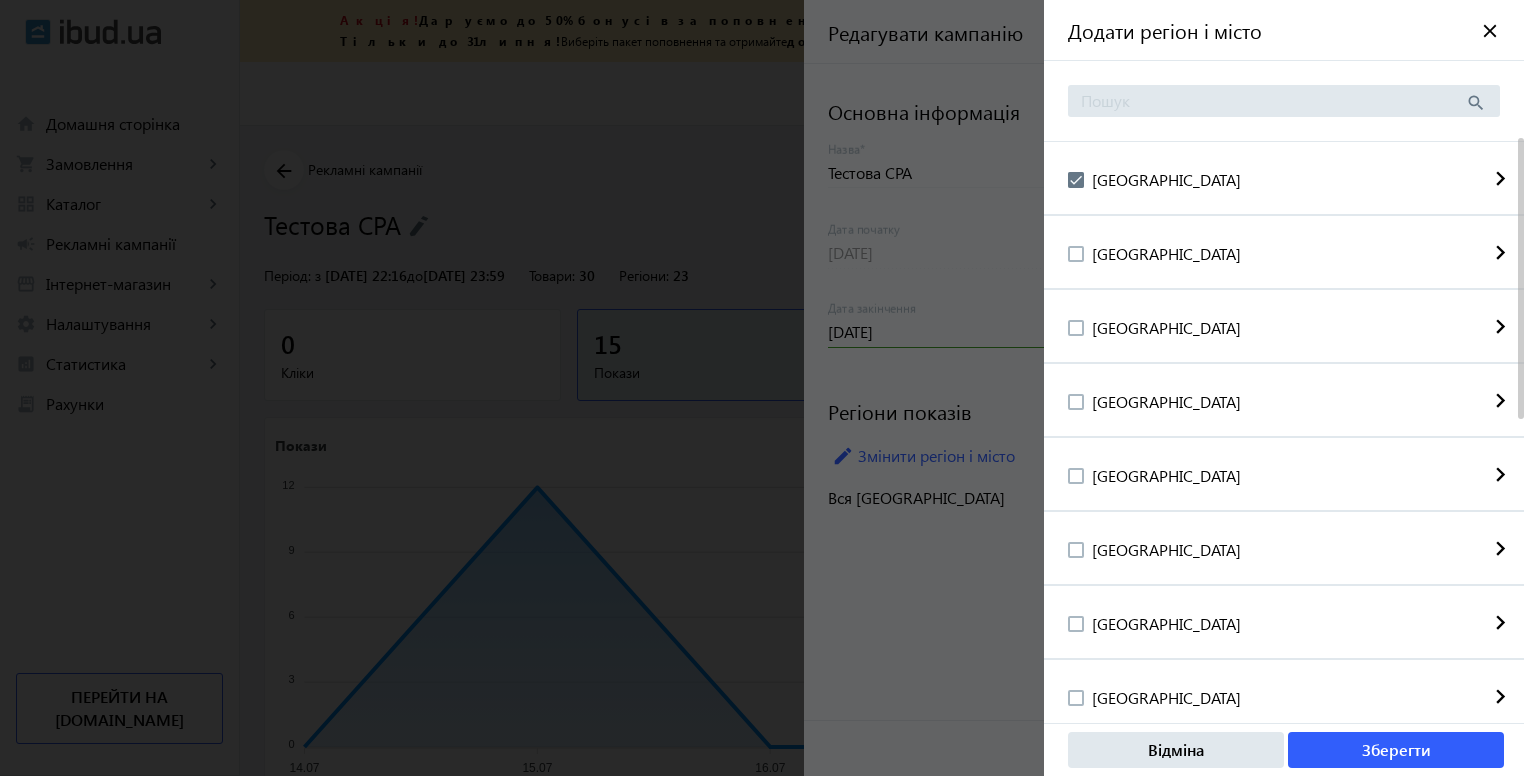 scroll, scrollTop: 700, scrollLeft: 0, axis: vertical 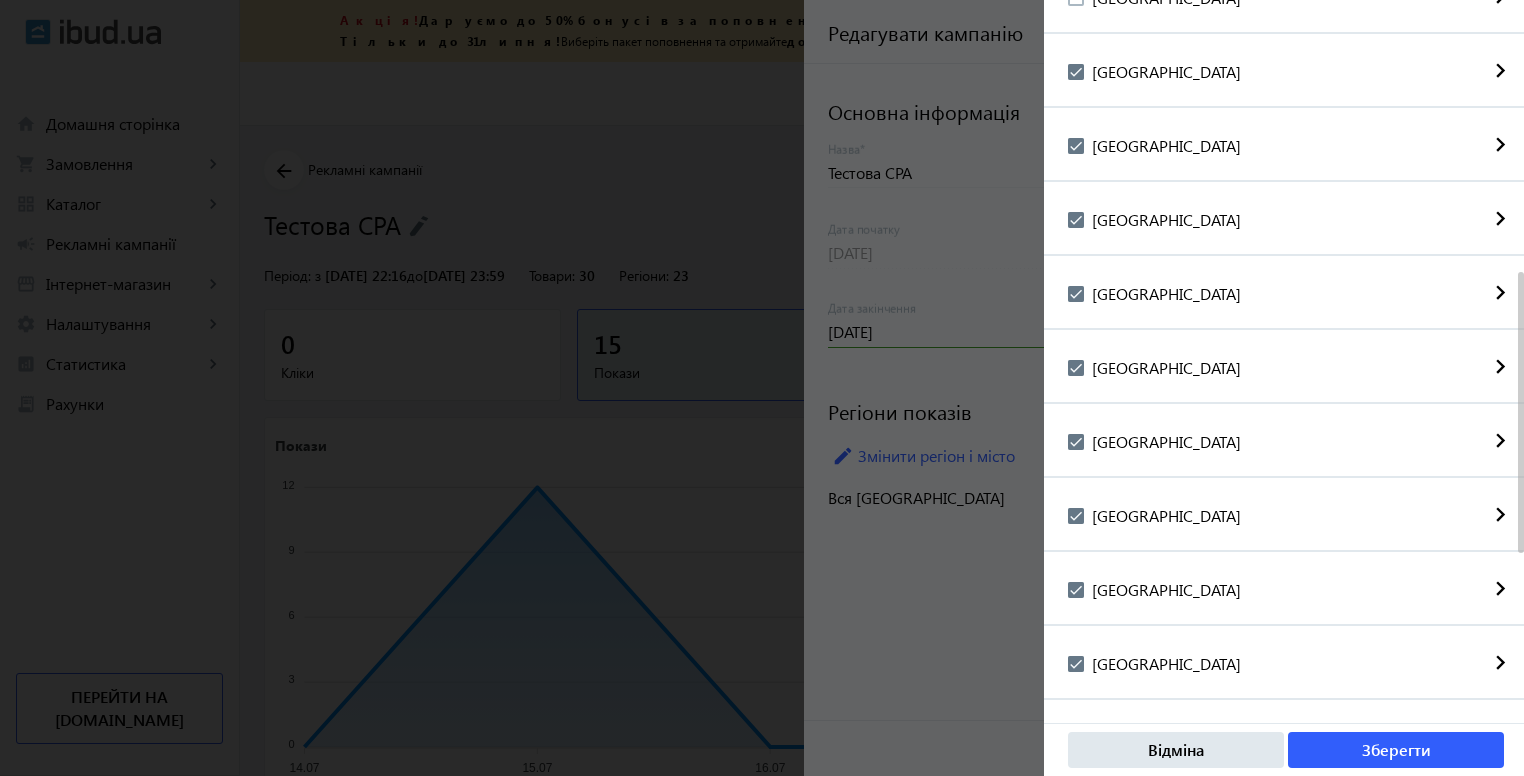 click at bounding box center (1076, 516) 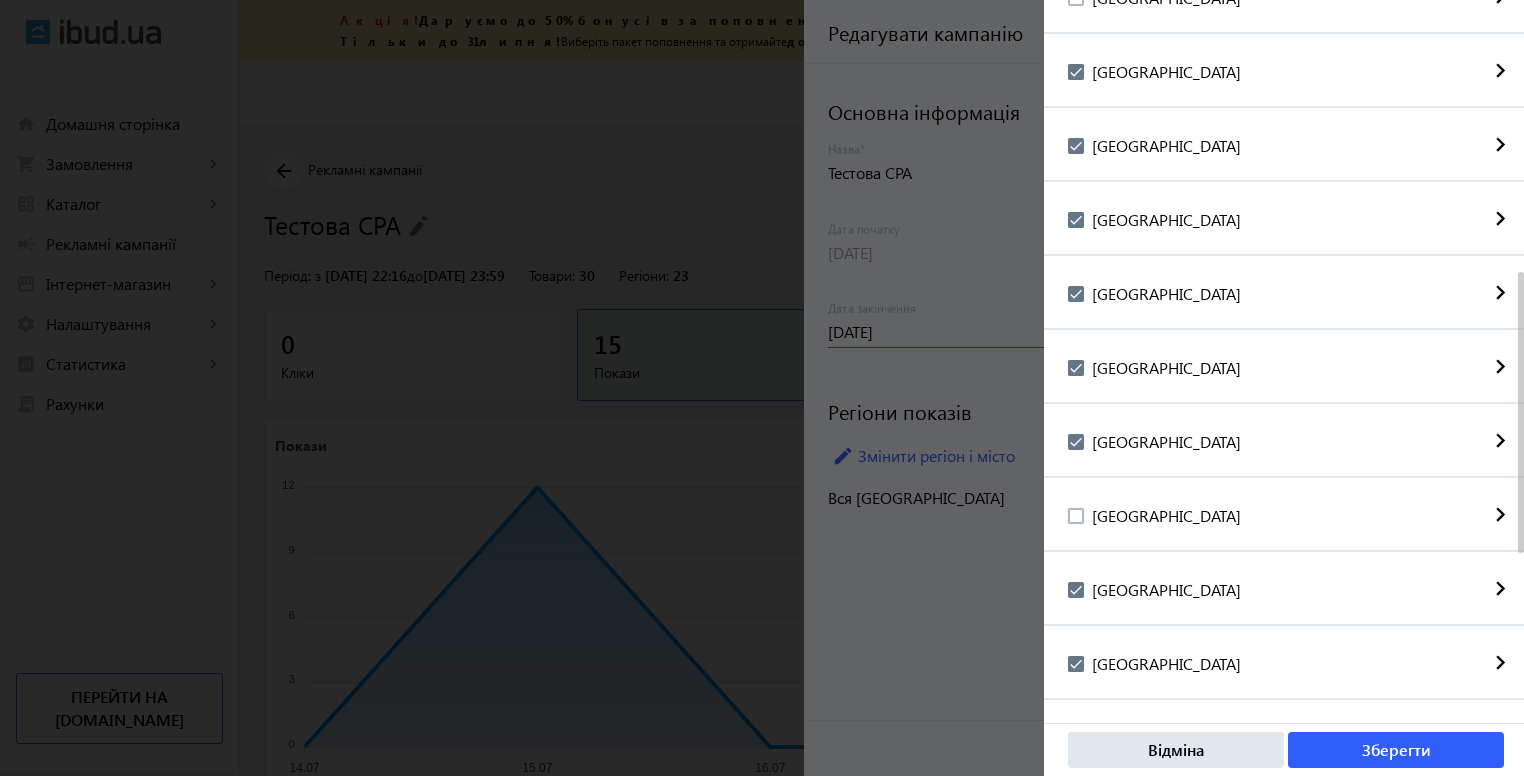 click on "Рівненська область" at bounding box center (1154, 516) 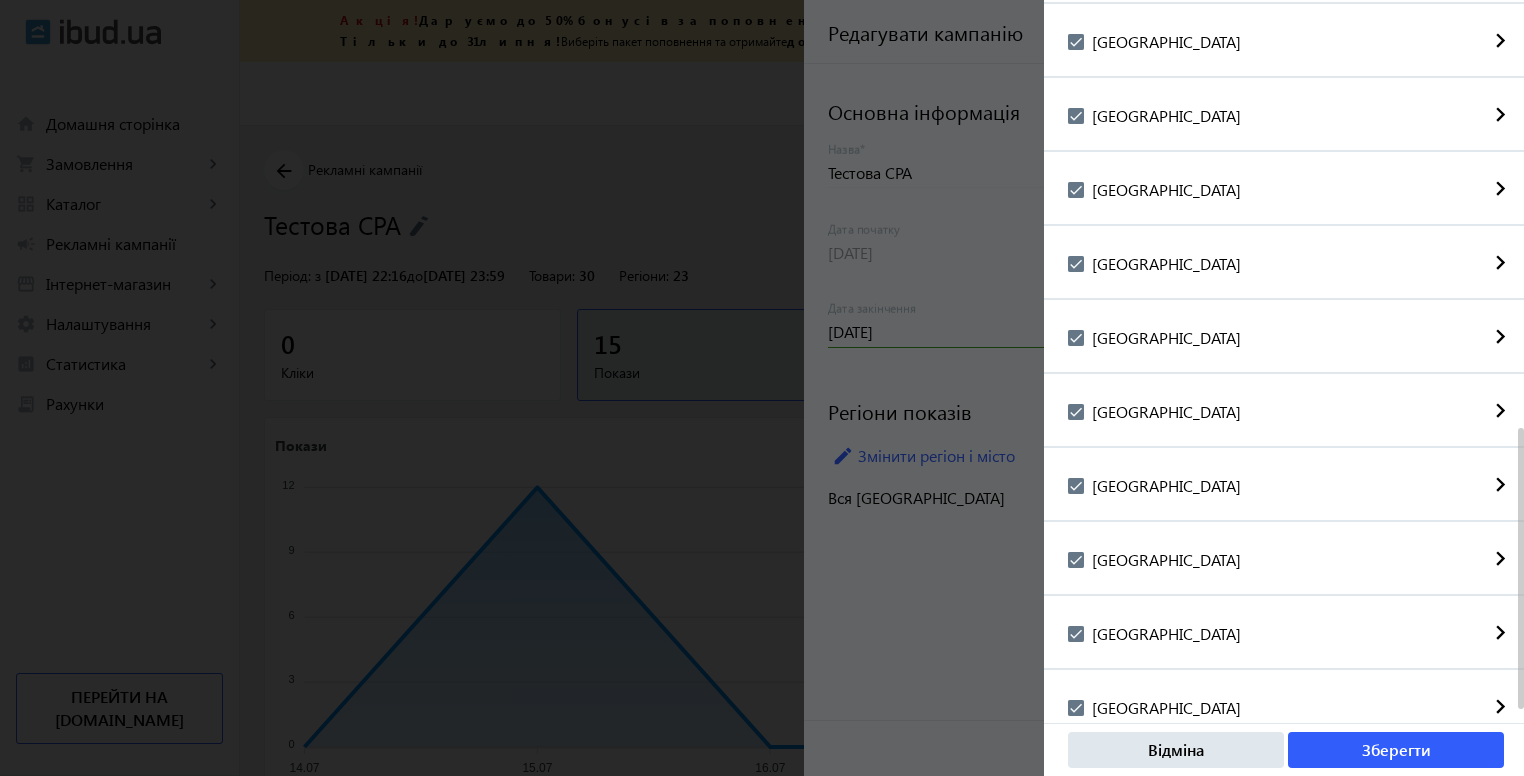scroll, scrollTop: 1134, scrollLeft: 0, axis: vertical 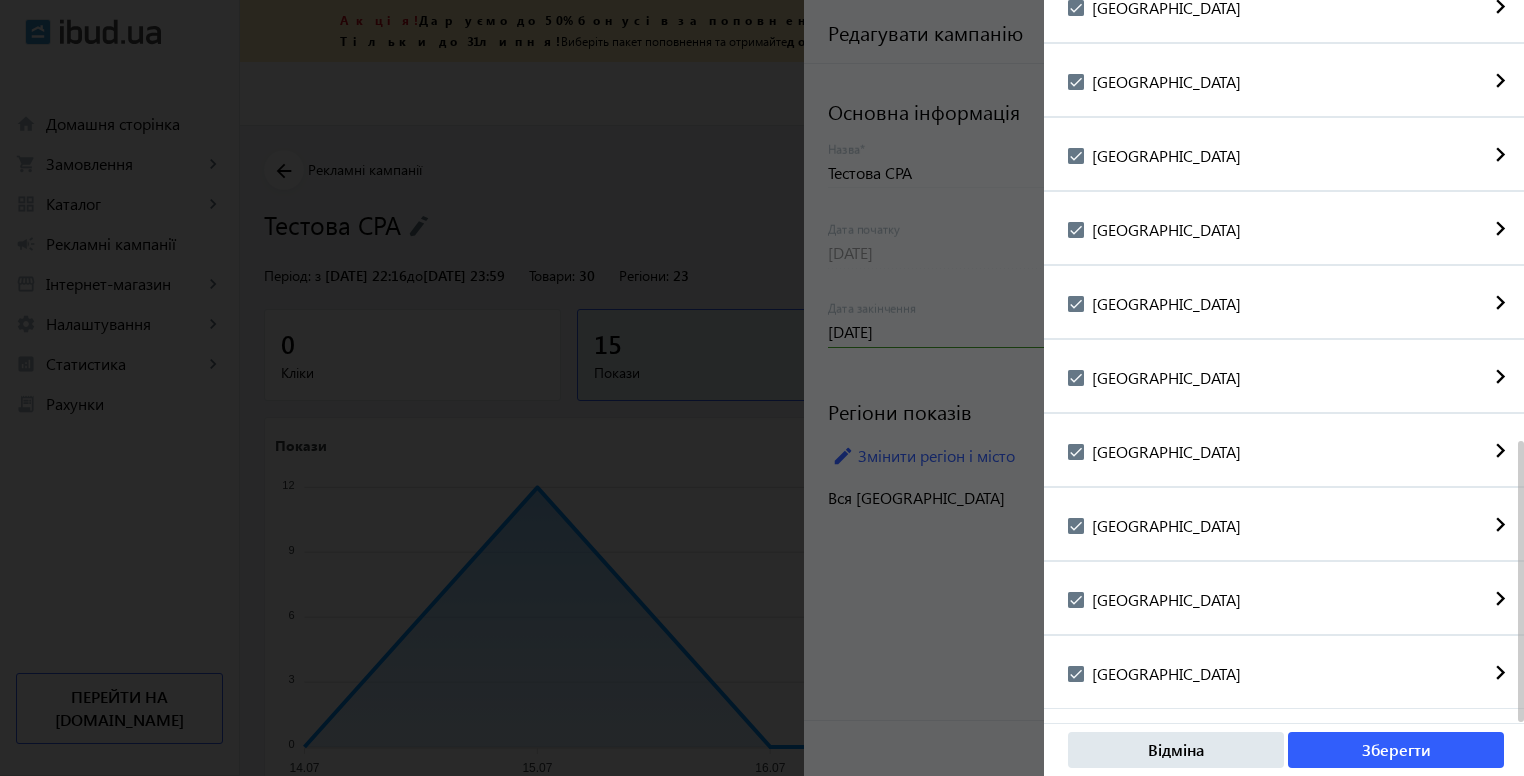 click on "Чернівецька область" 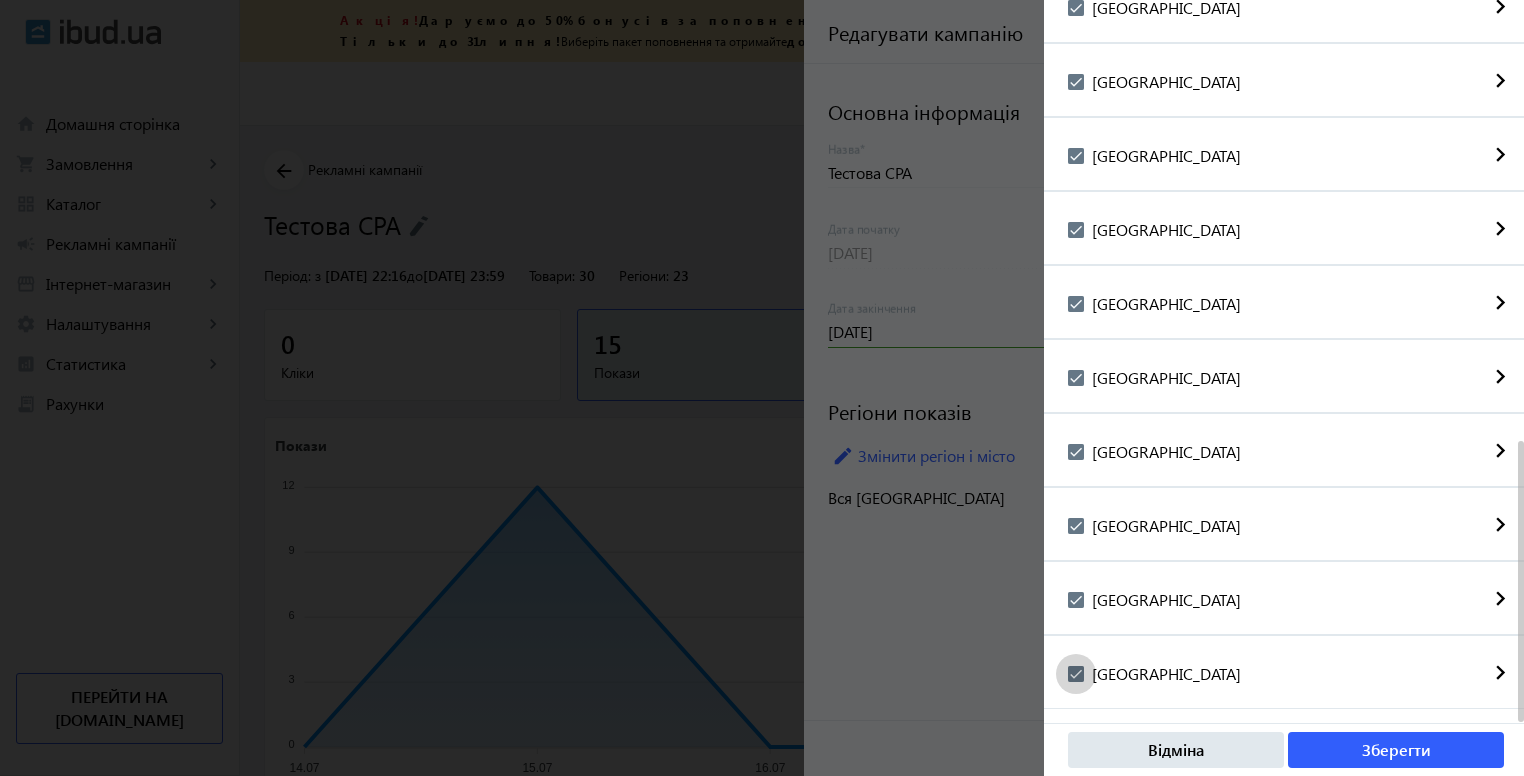 click at bounding box center [1076, 674] 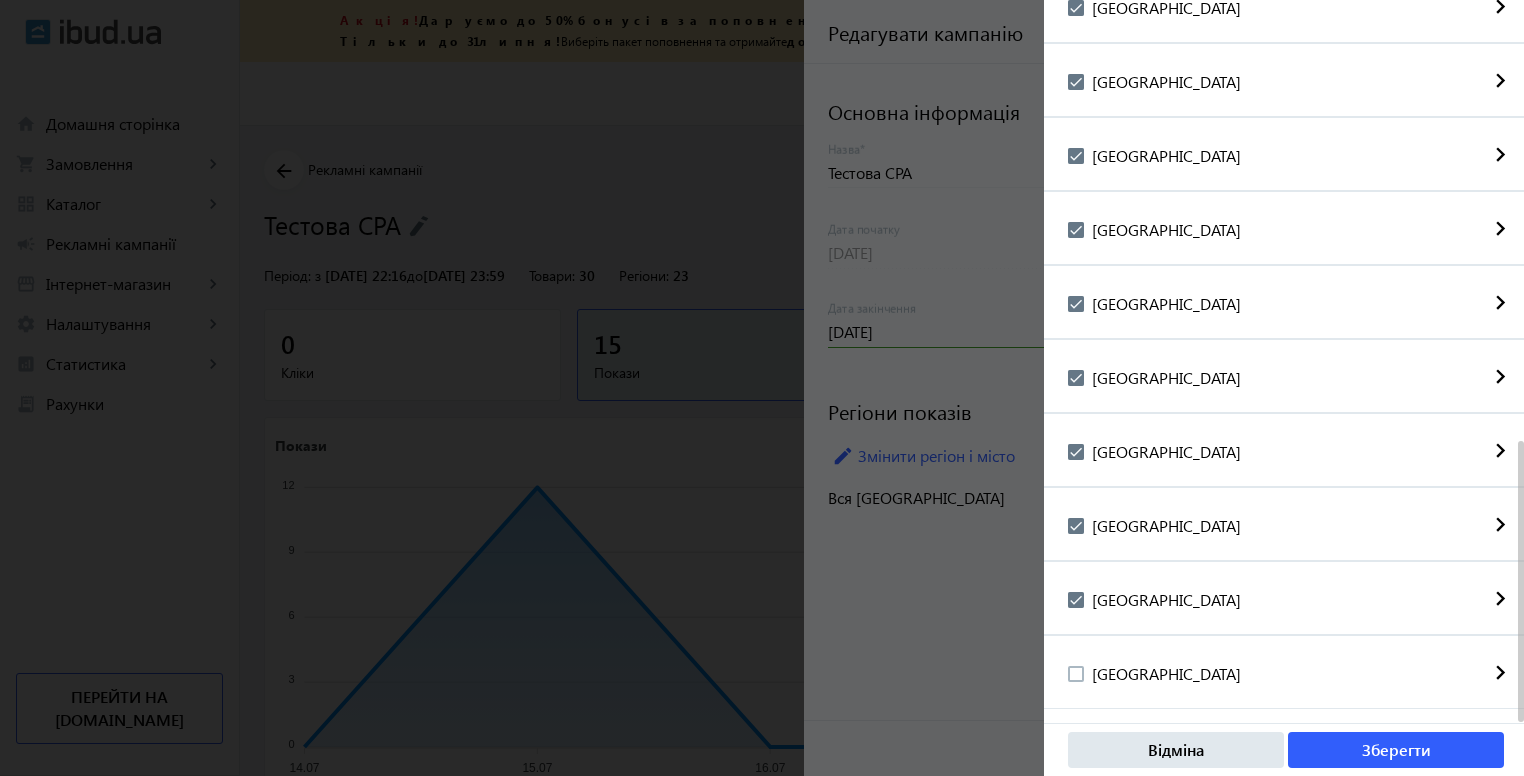 click at bounding box center [1076, 526] 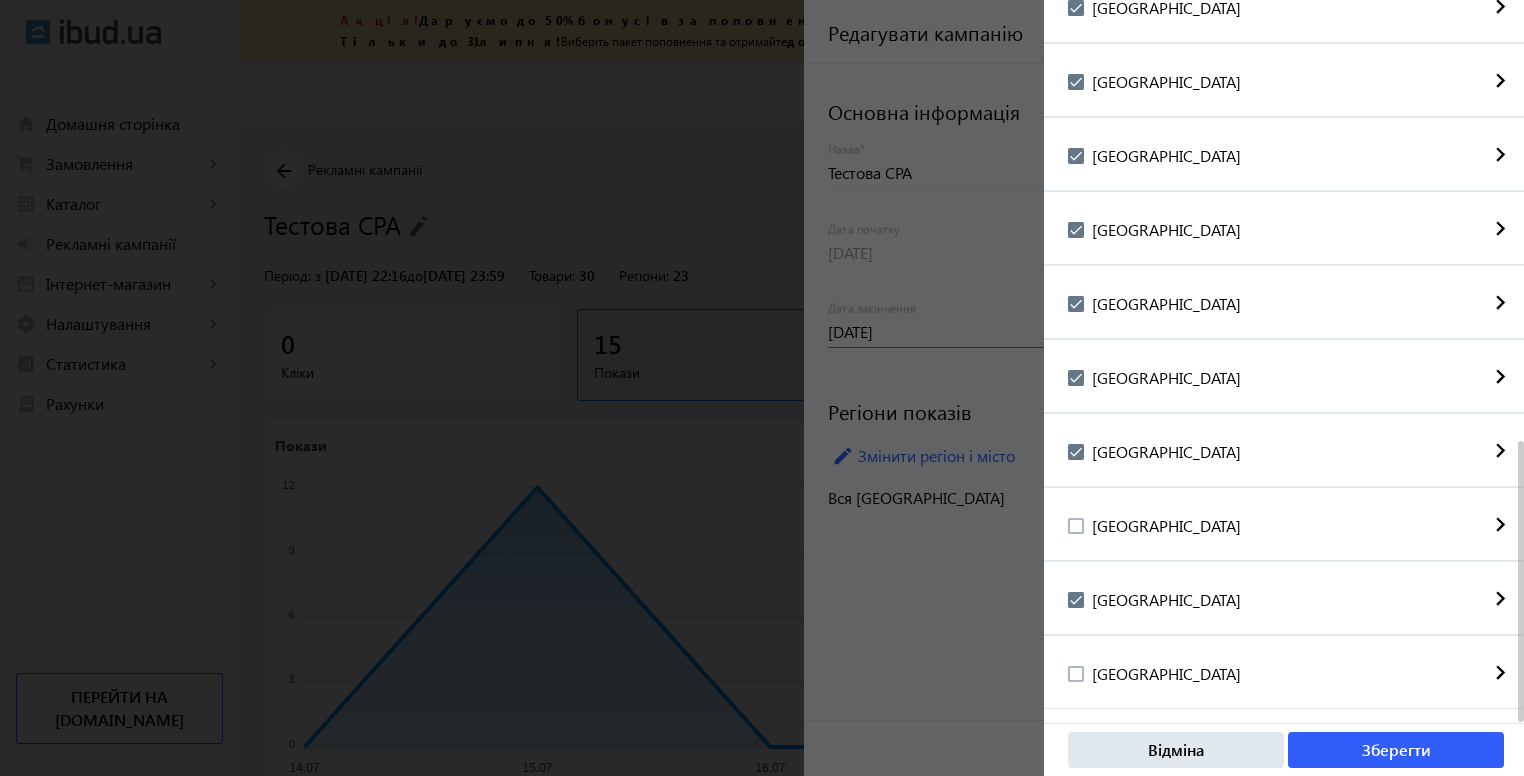scroll, scrollTop: 1034, scrollLeft: 0, axis: vertical 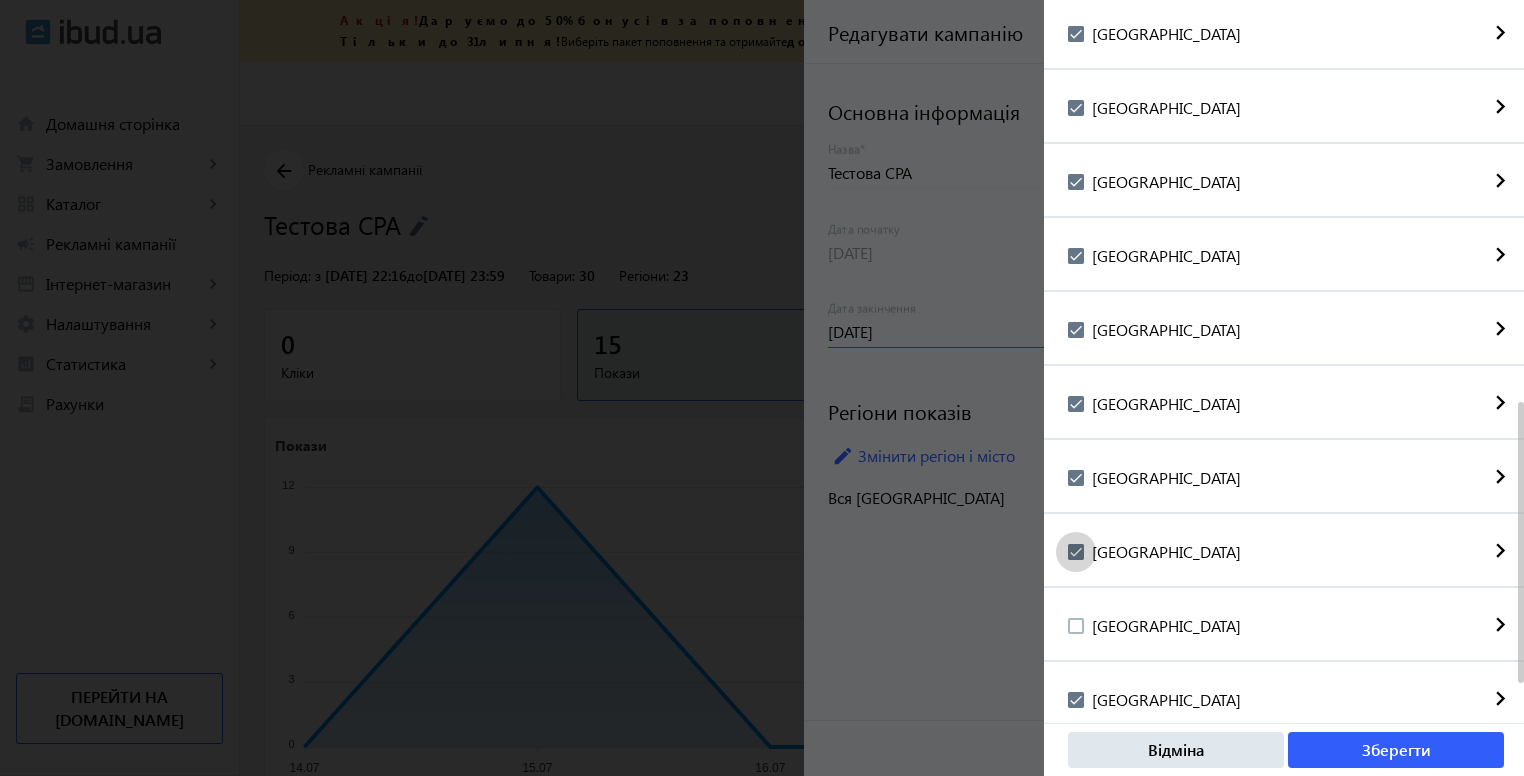 click at bounding box center [1076, 552] 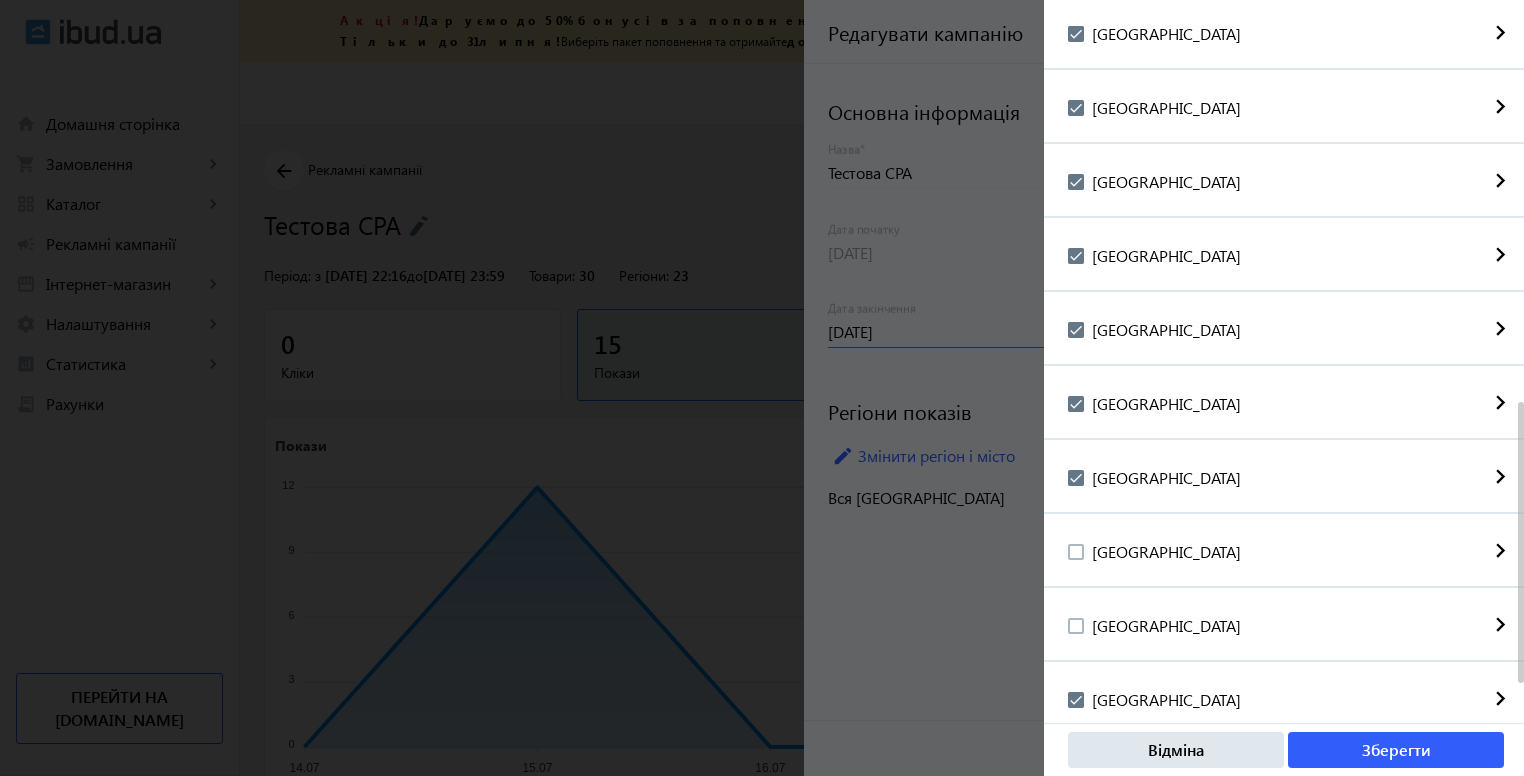 click at bounding box center [1076, 552] 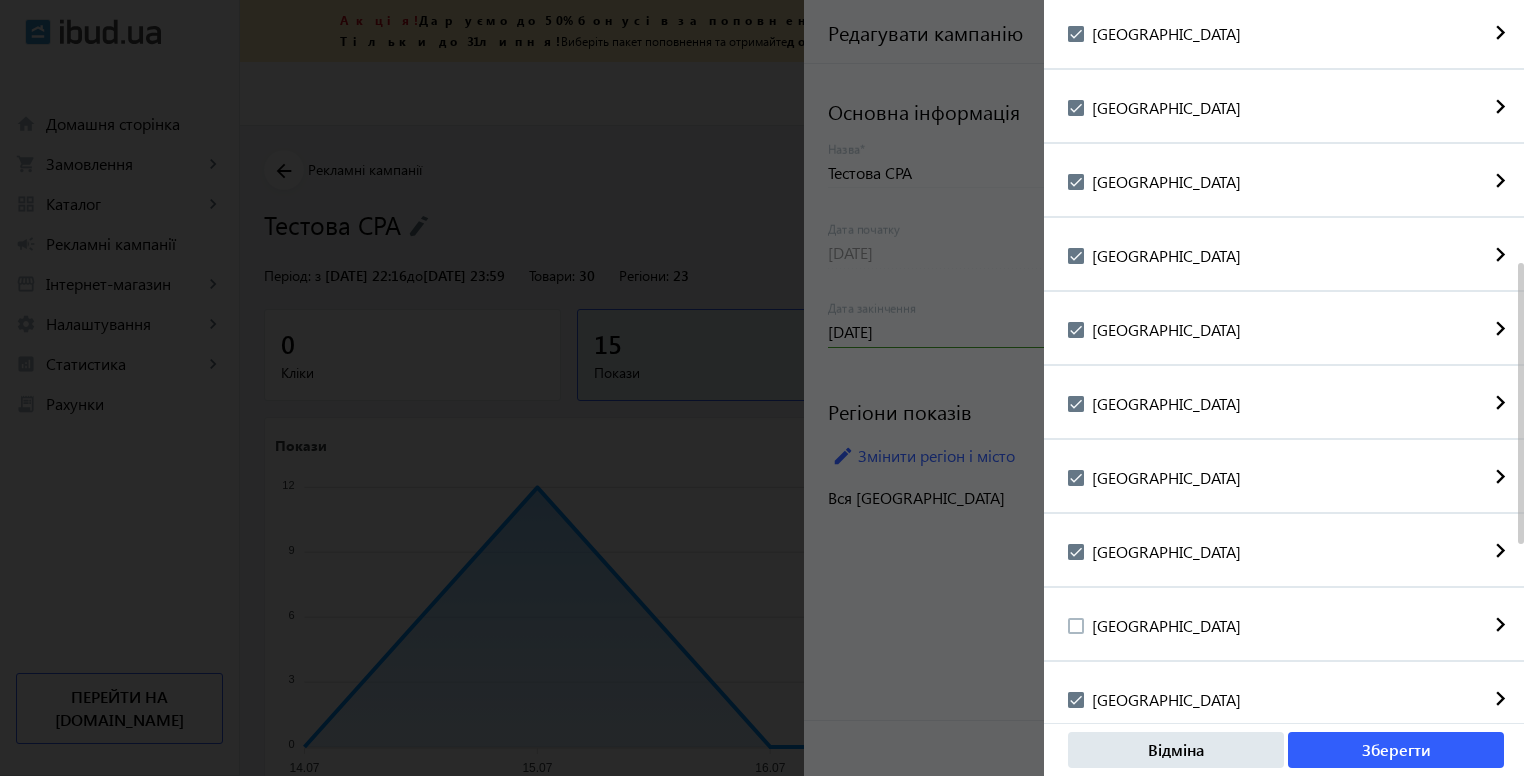 scroll, scrollTop: 834, scrollLeft: 0, axis: vertical 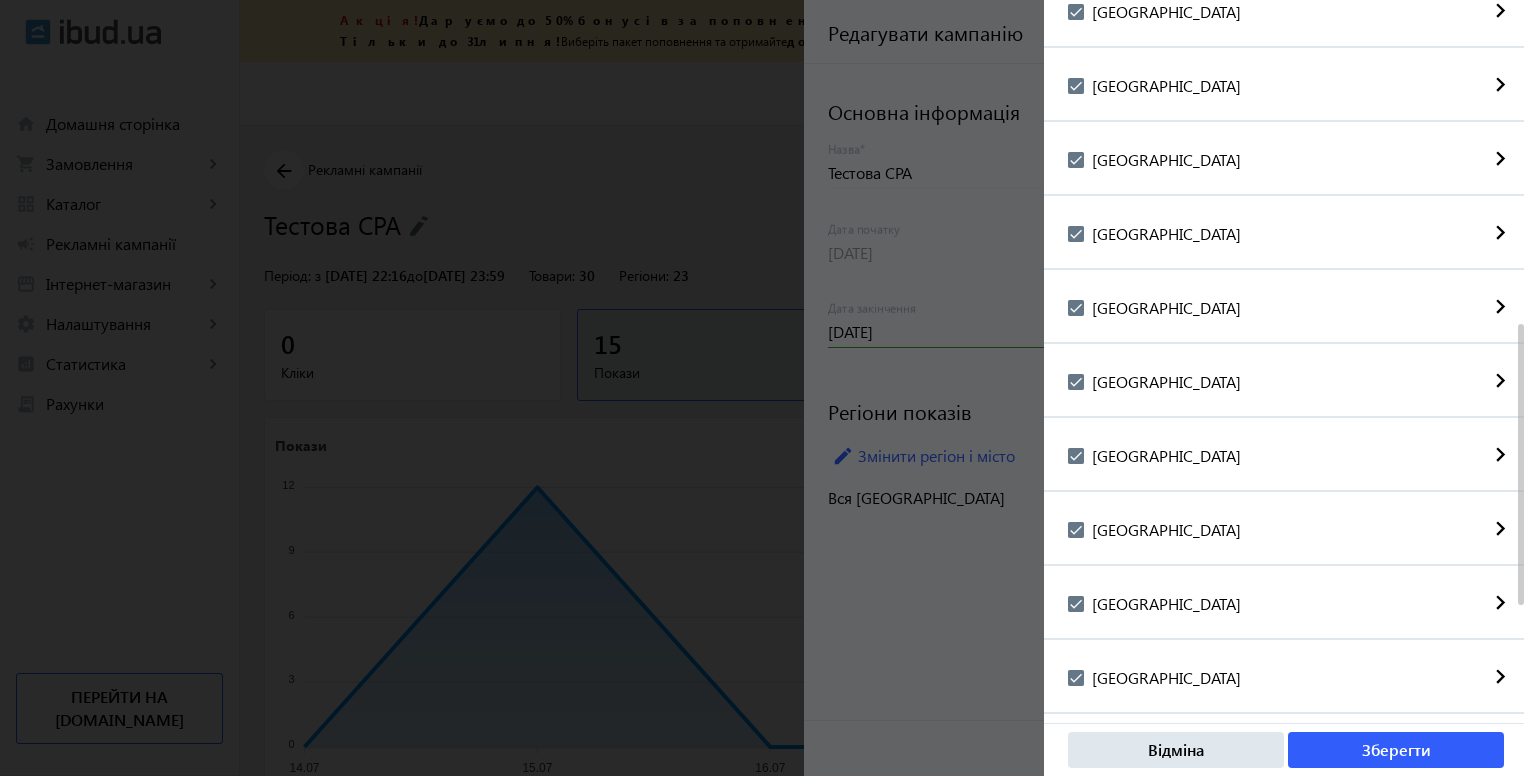 click at bounding box center (1076, 456) 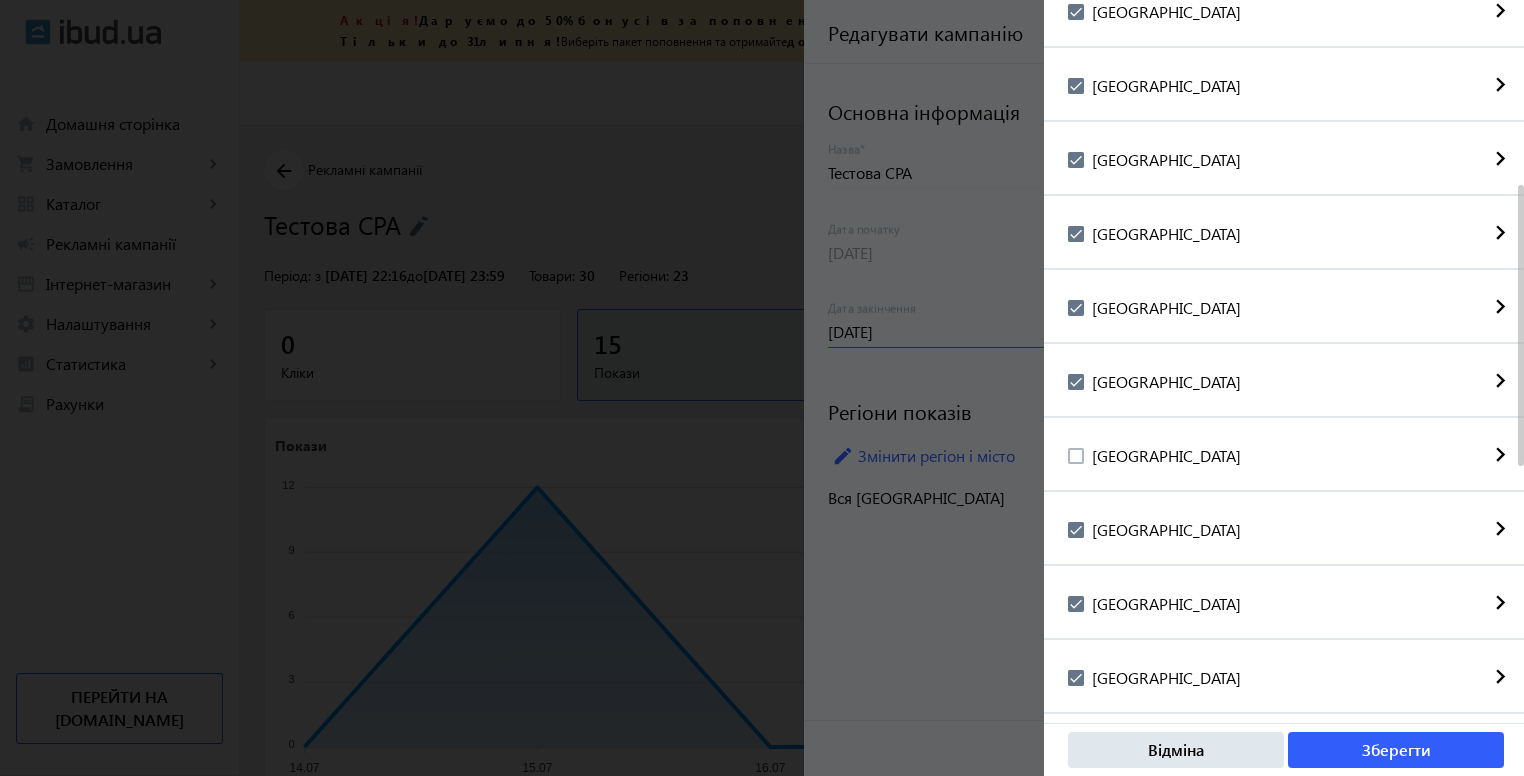 scroll, scrollTop: 734, scrollLeft: 0, axis: vertical 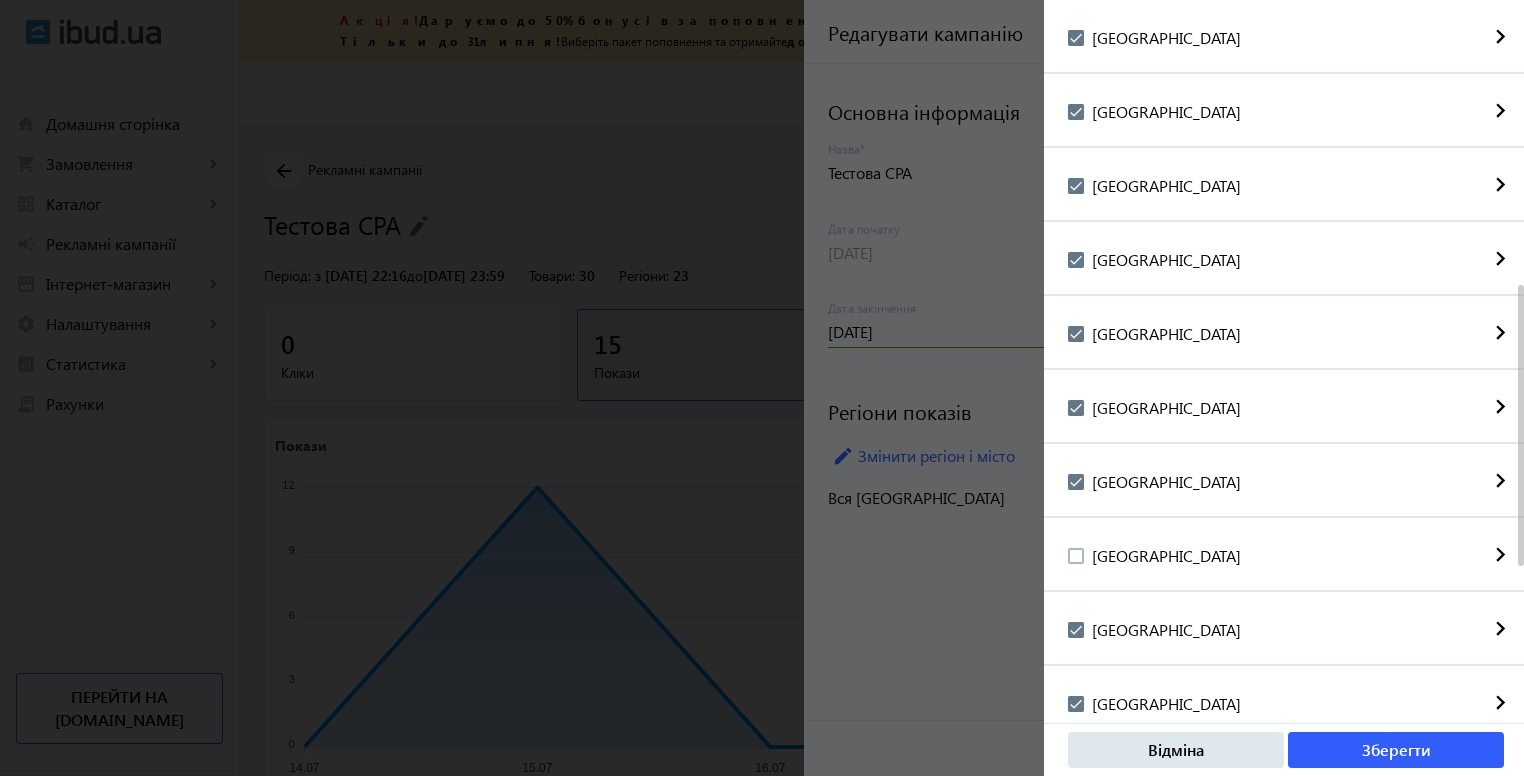 click at bounding box center (1076, 408) 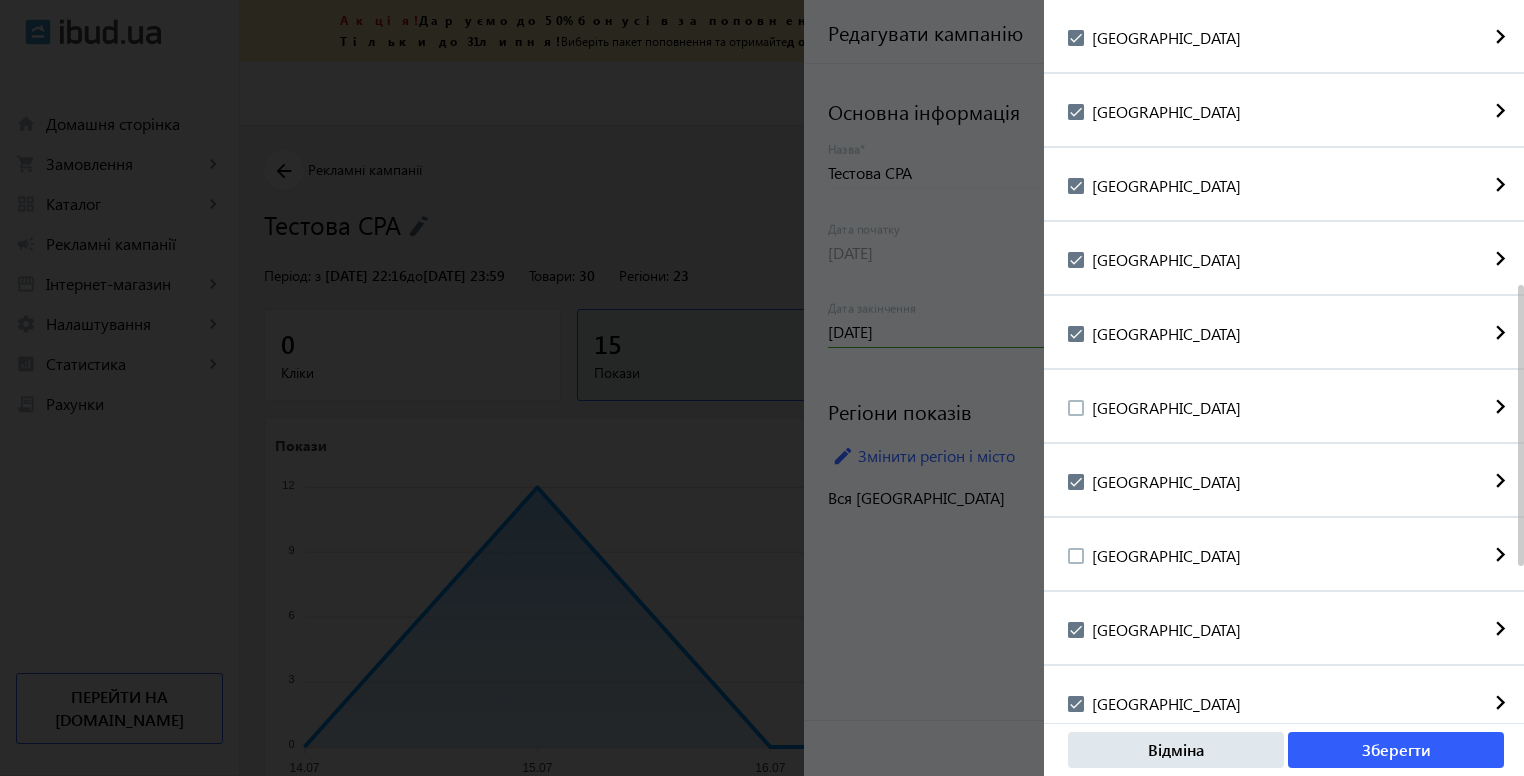 click at bounding box center (1076, 334) 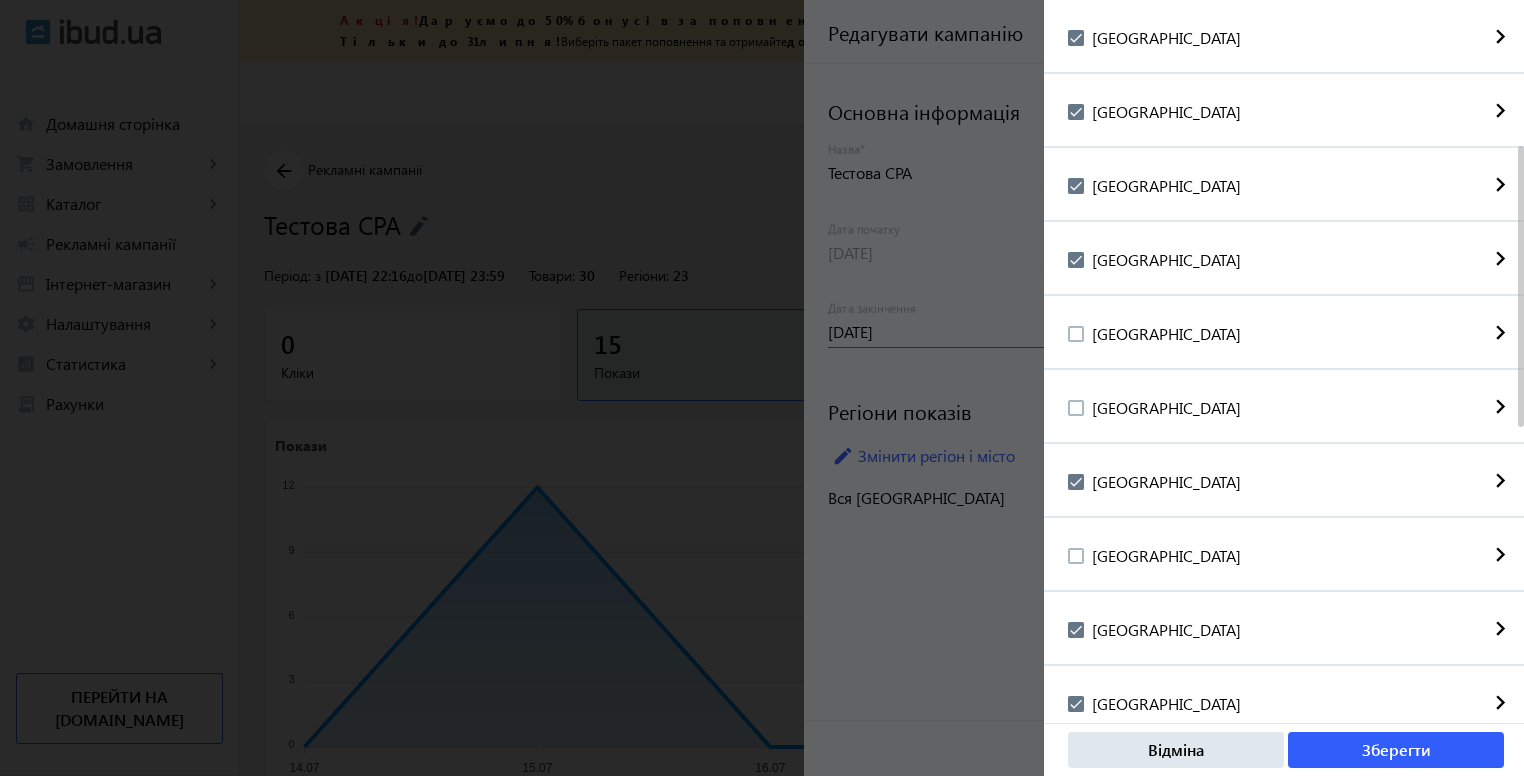scroll, scrollTop: 534, scrollLeft: 0, axis: vertical 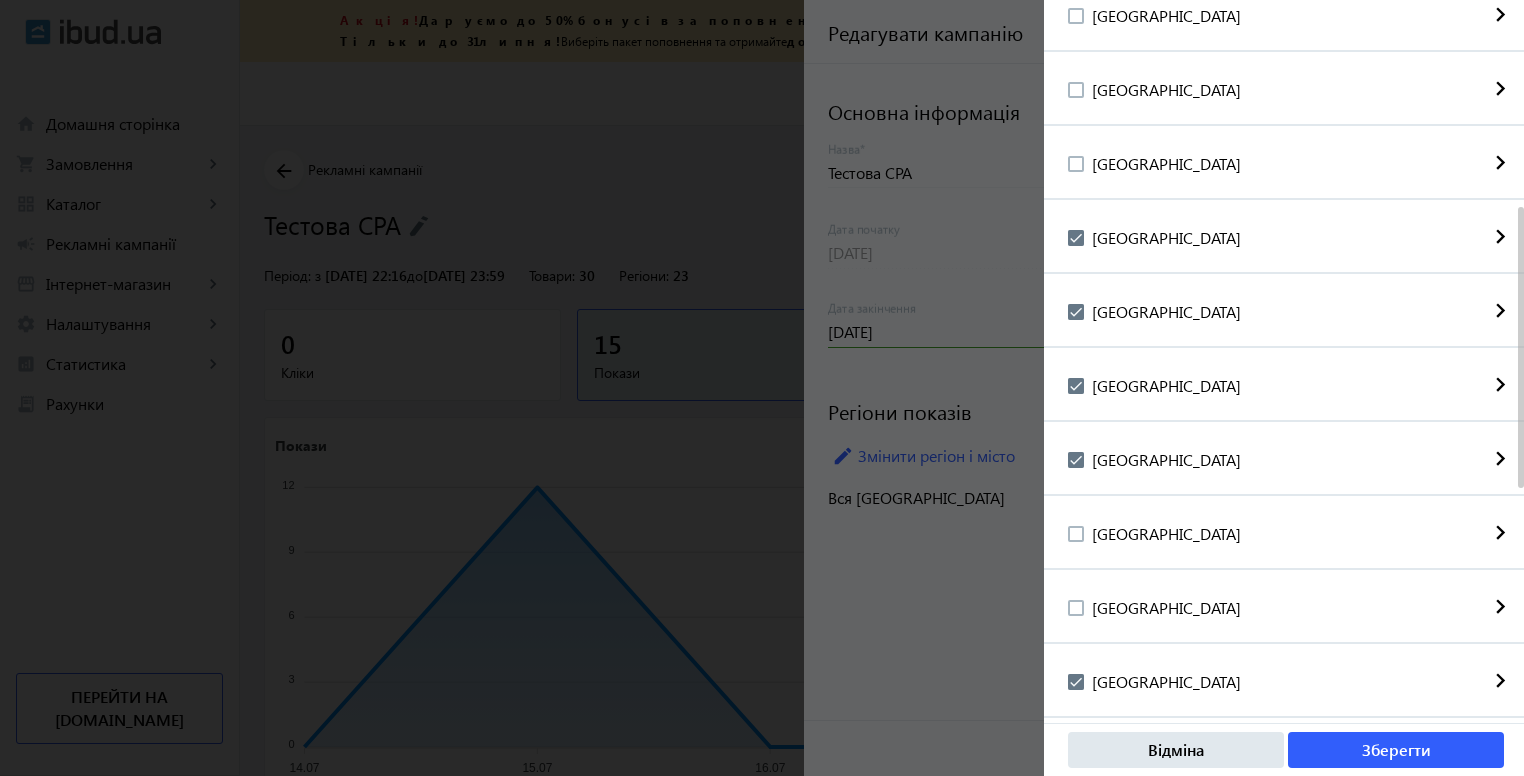 click at bounding box center [1076, 460] 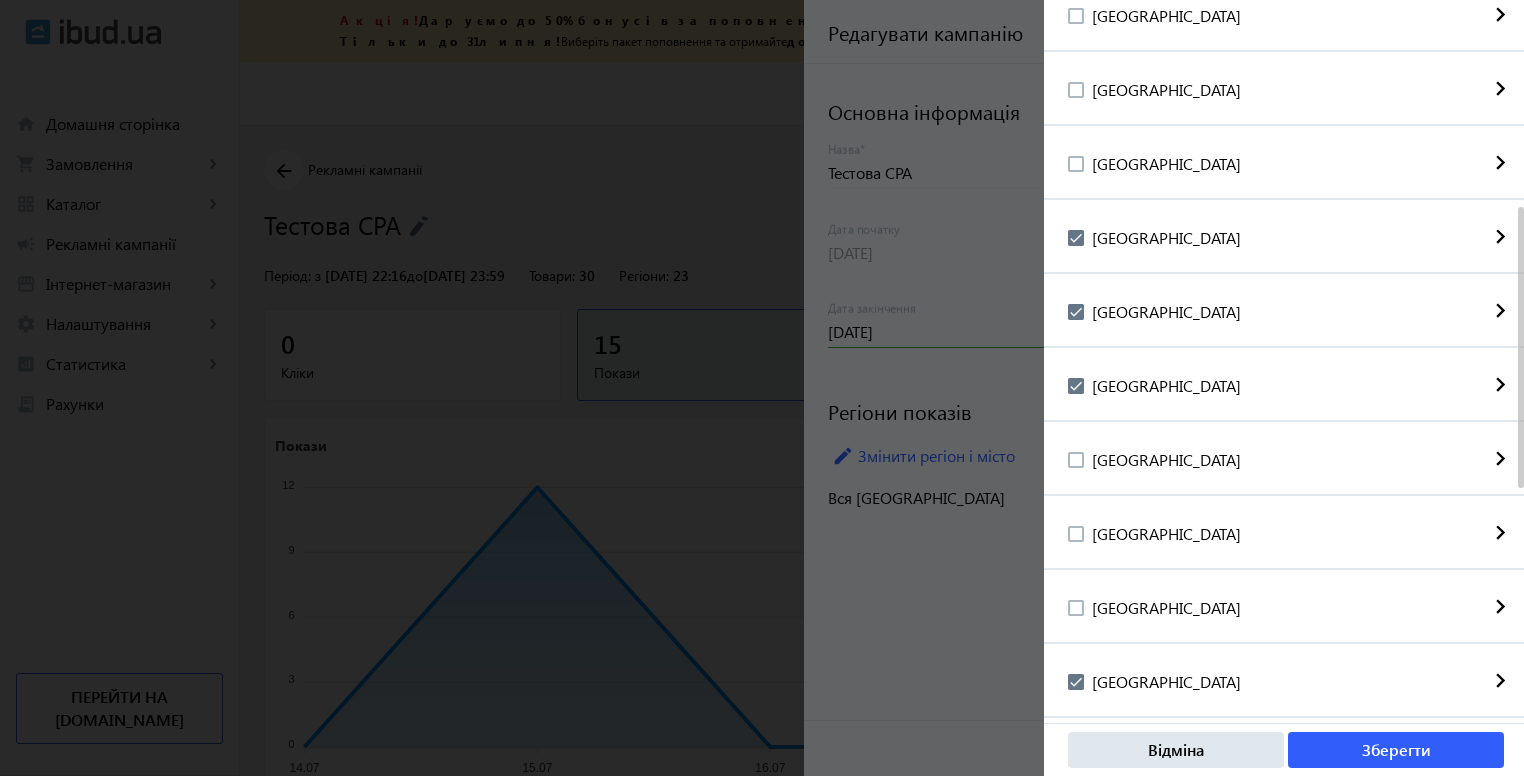 click on "Кіровоградська область" at bounding box center [1154, 312] 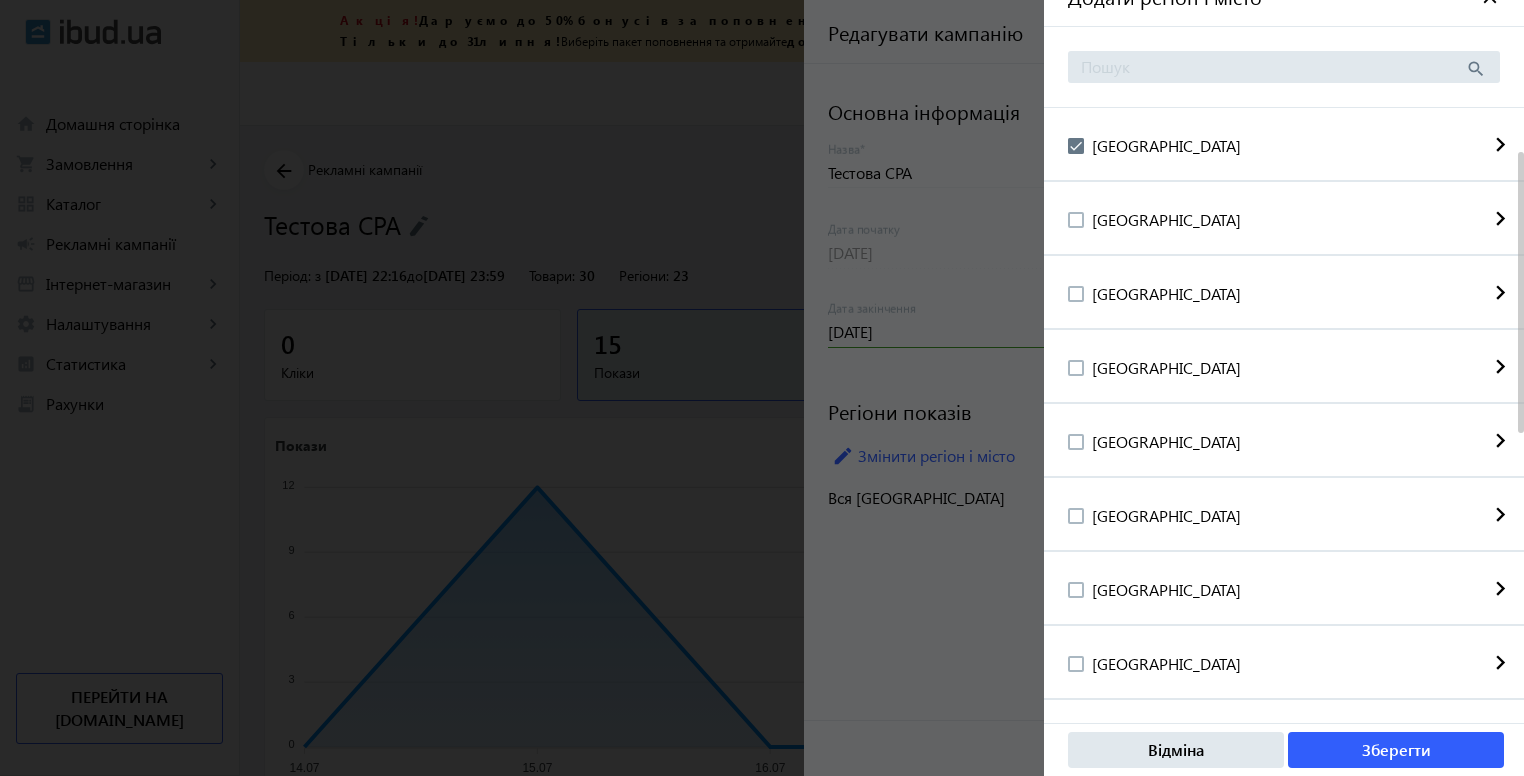 scroll, scrollTop: 0, scrollLeft: 0, axis: both 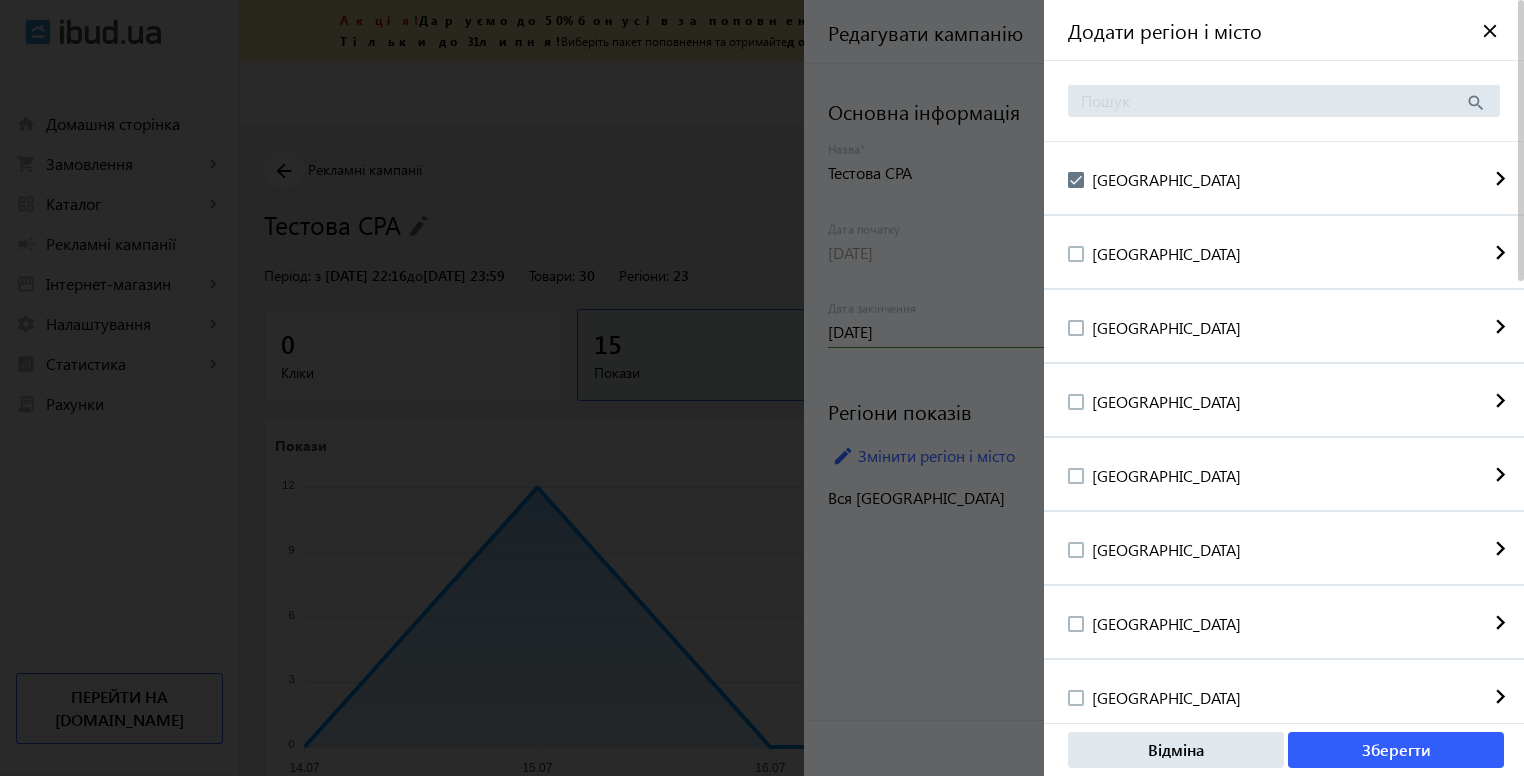 click at bounding box center [1076, 328] 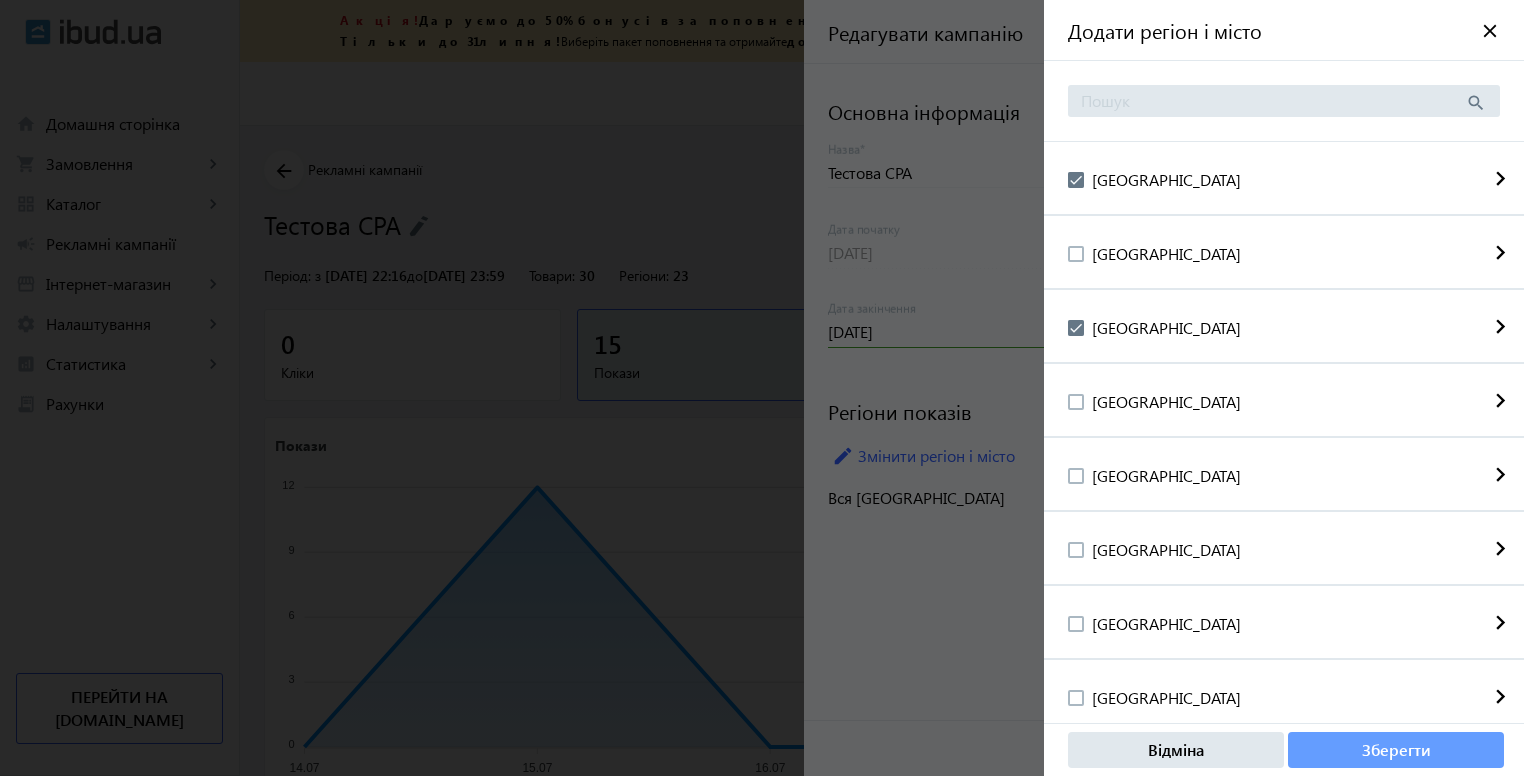 click on "Зберегти" 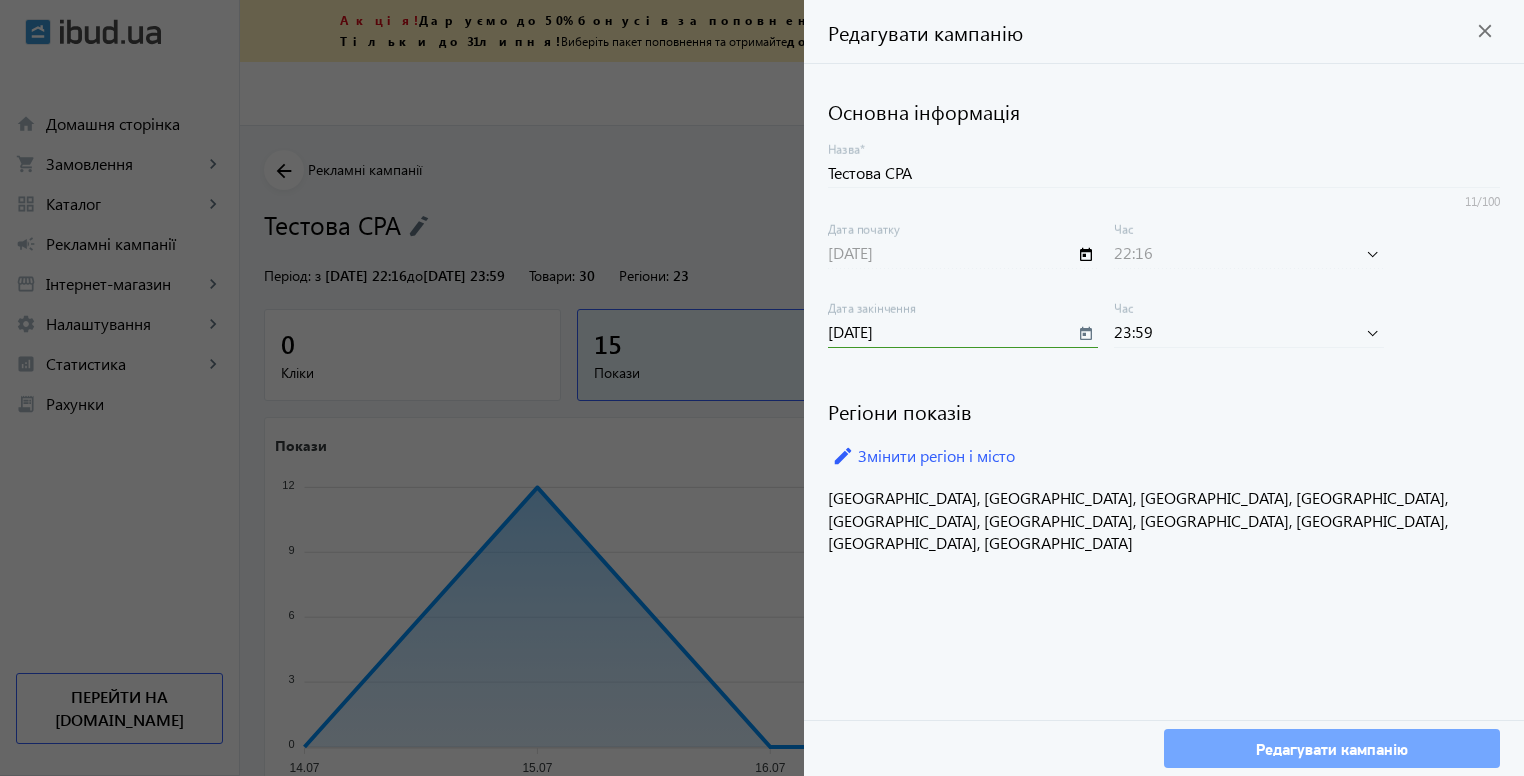 click on "Редагувати кампанію" 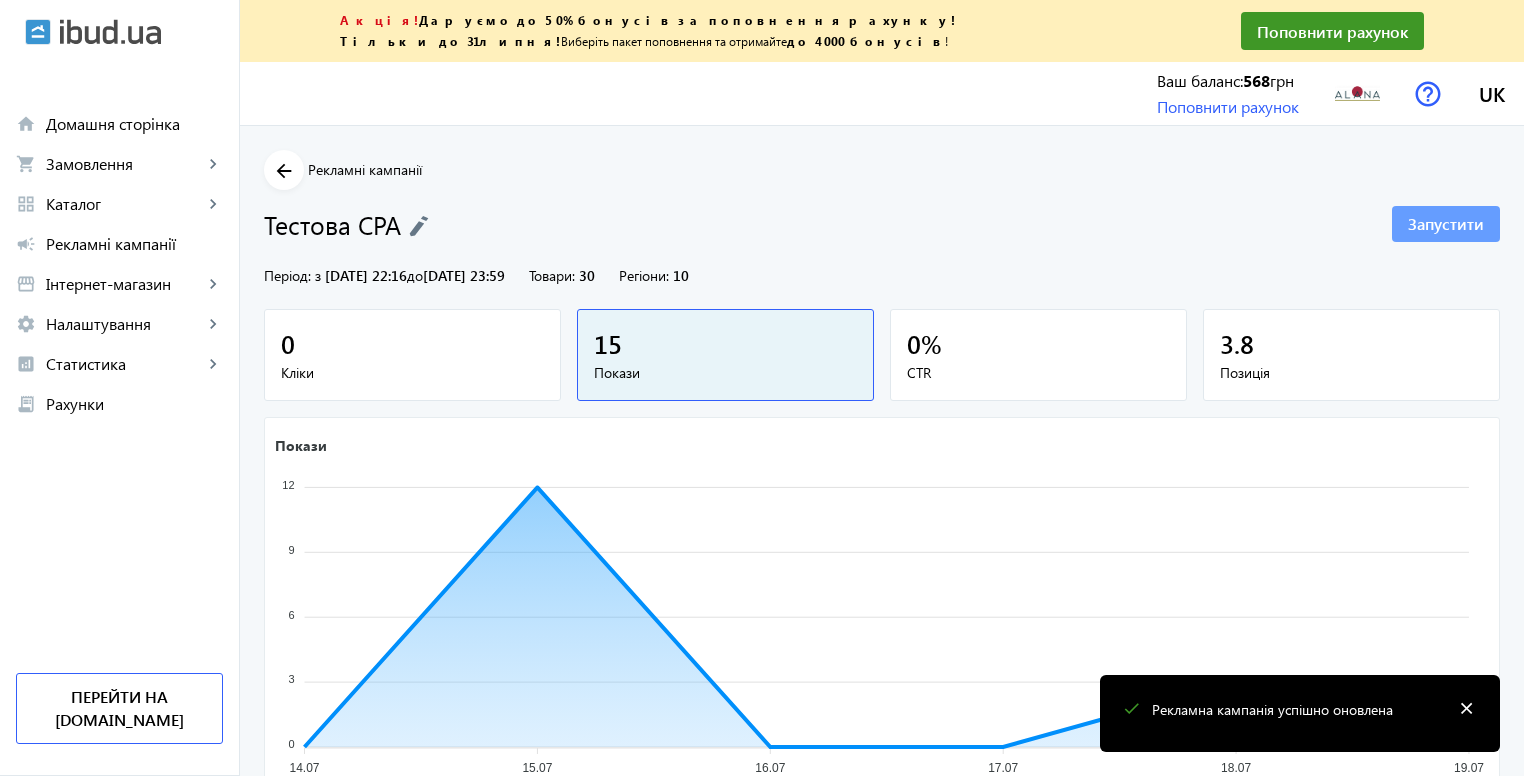 click on "Запустити" 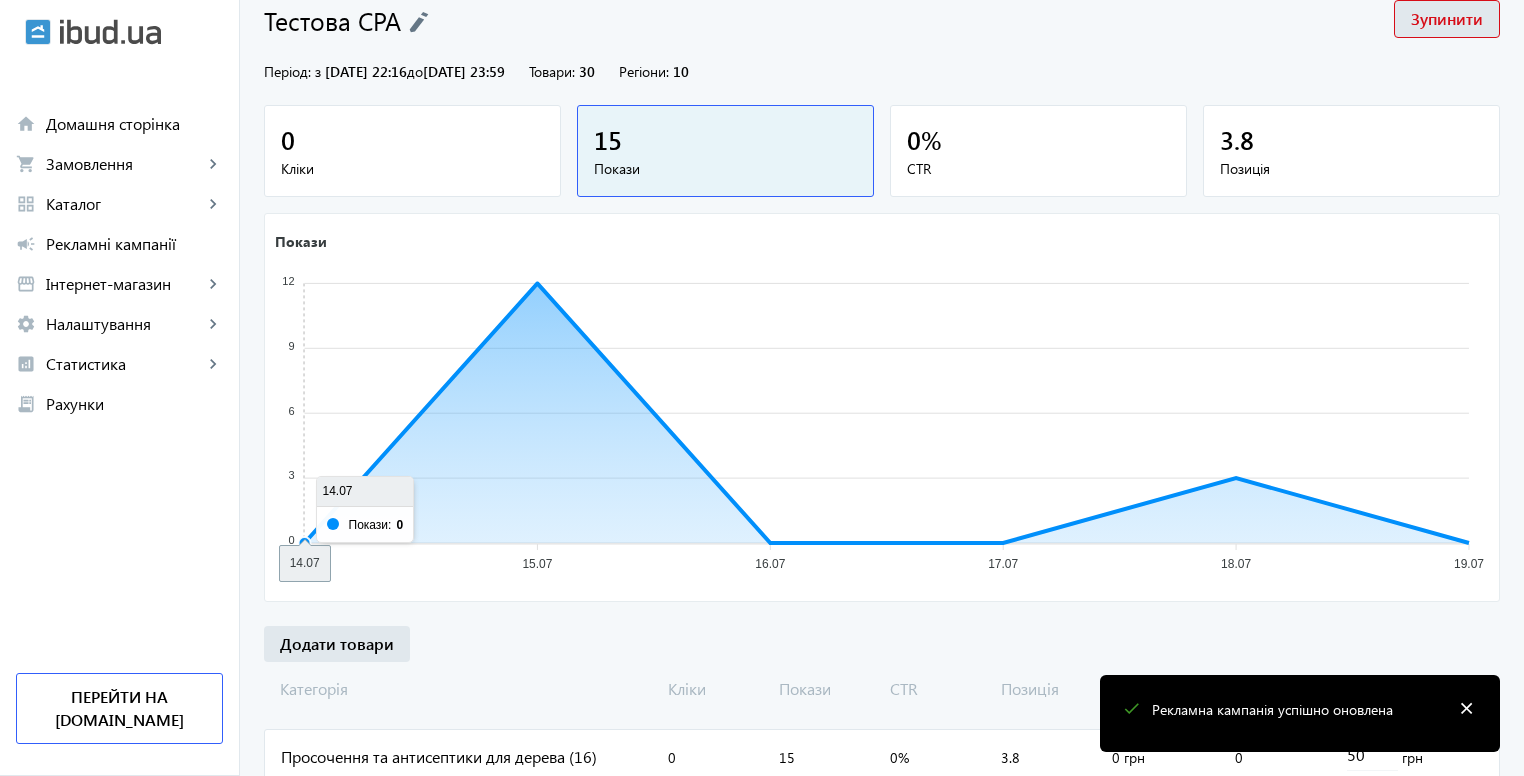 scroll, scrollTop: 0, scrollLeft: 0, axis: both 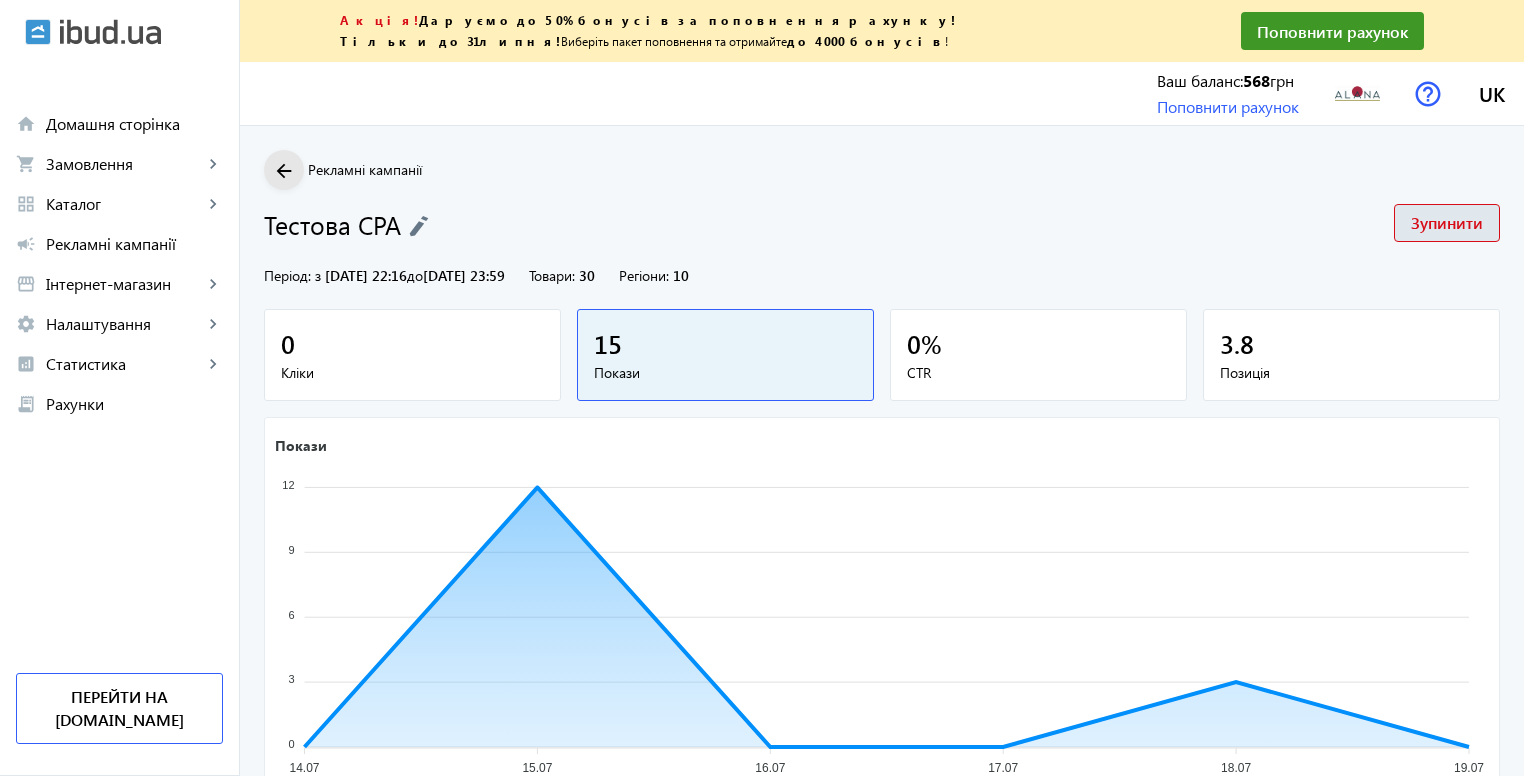 click on "arrow_back" 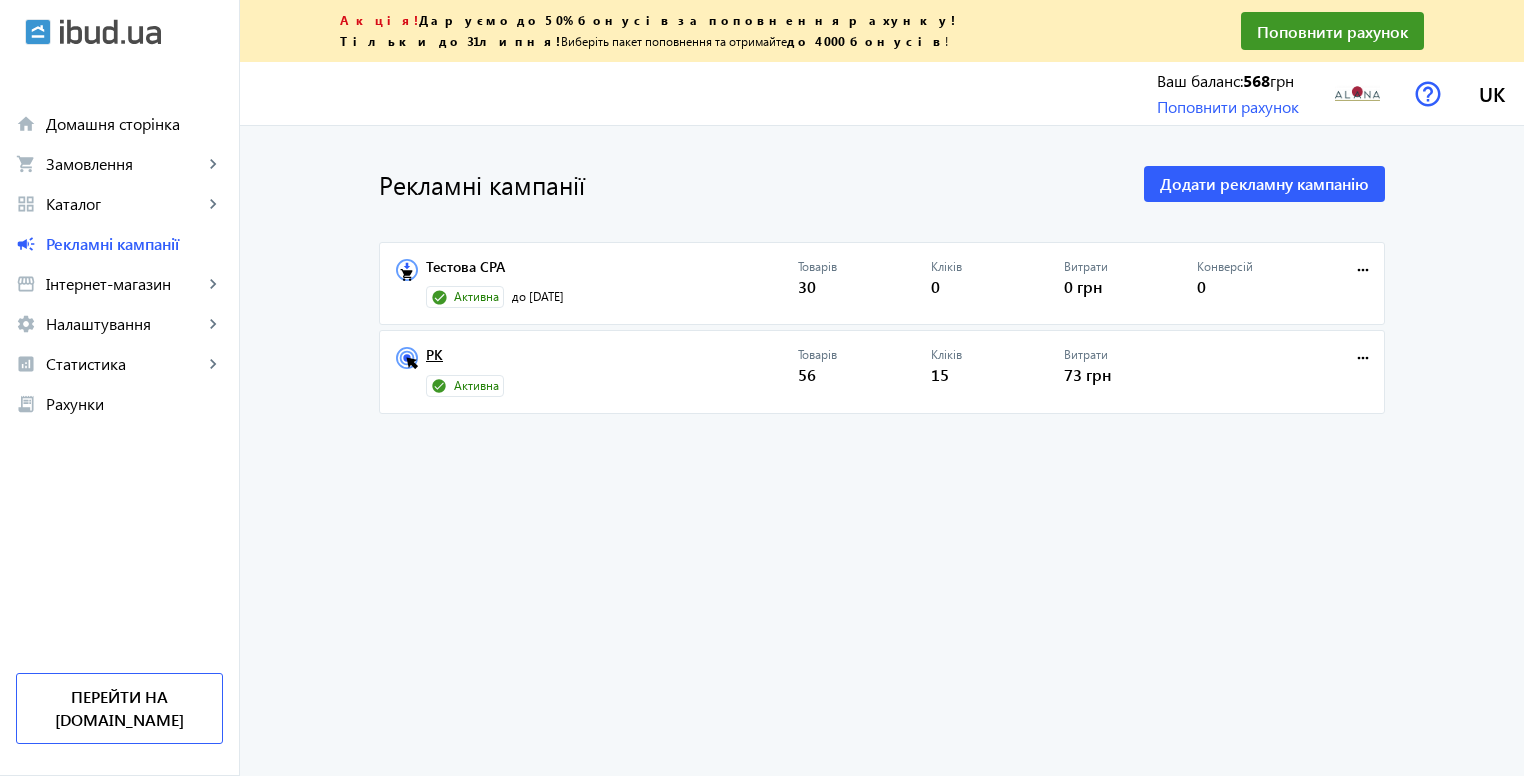 click on "РК" at bounding box center [612, 361] 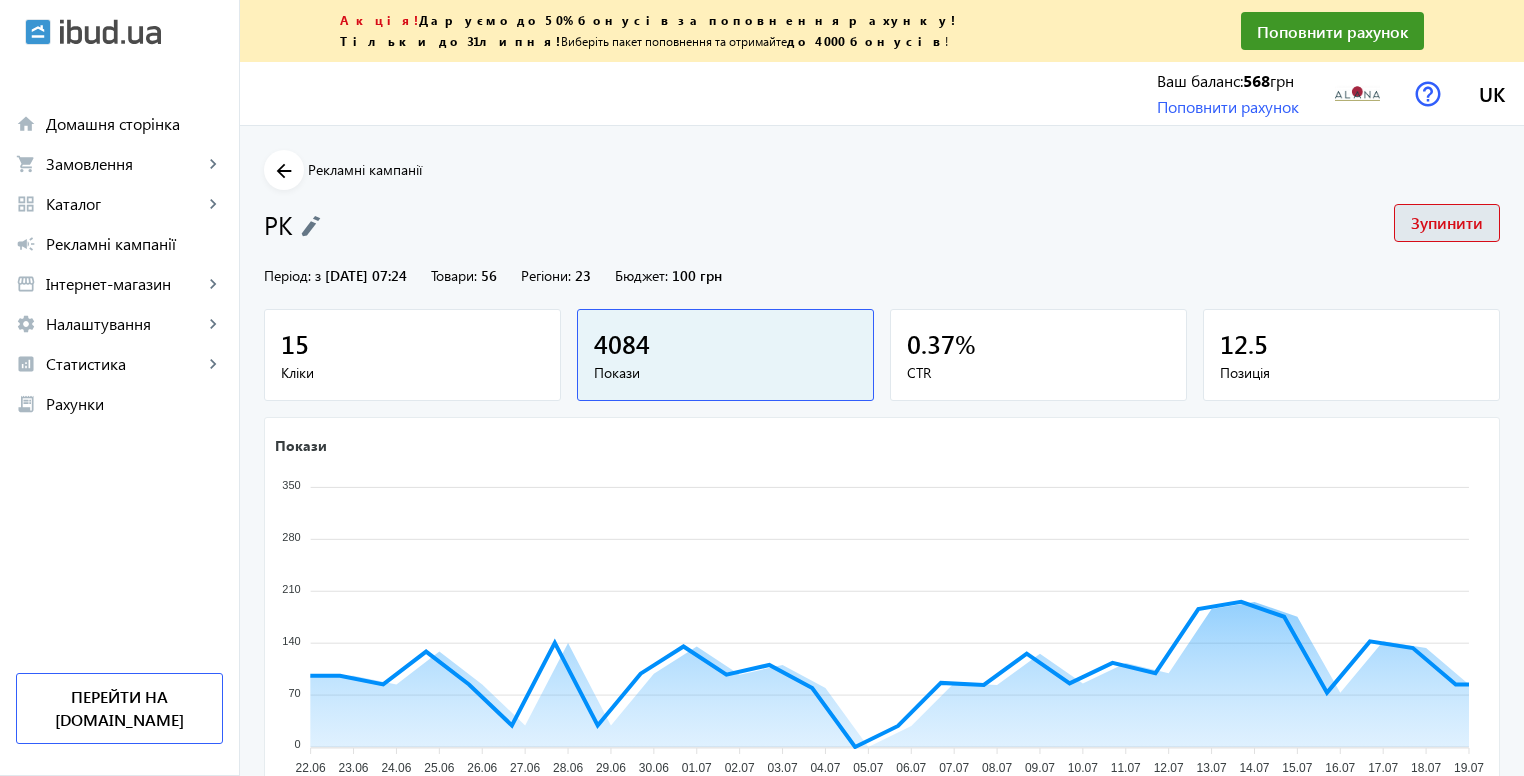 scroll, scrollTop: 315, scrollLeft: 0, axis: vertical 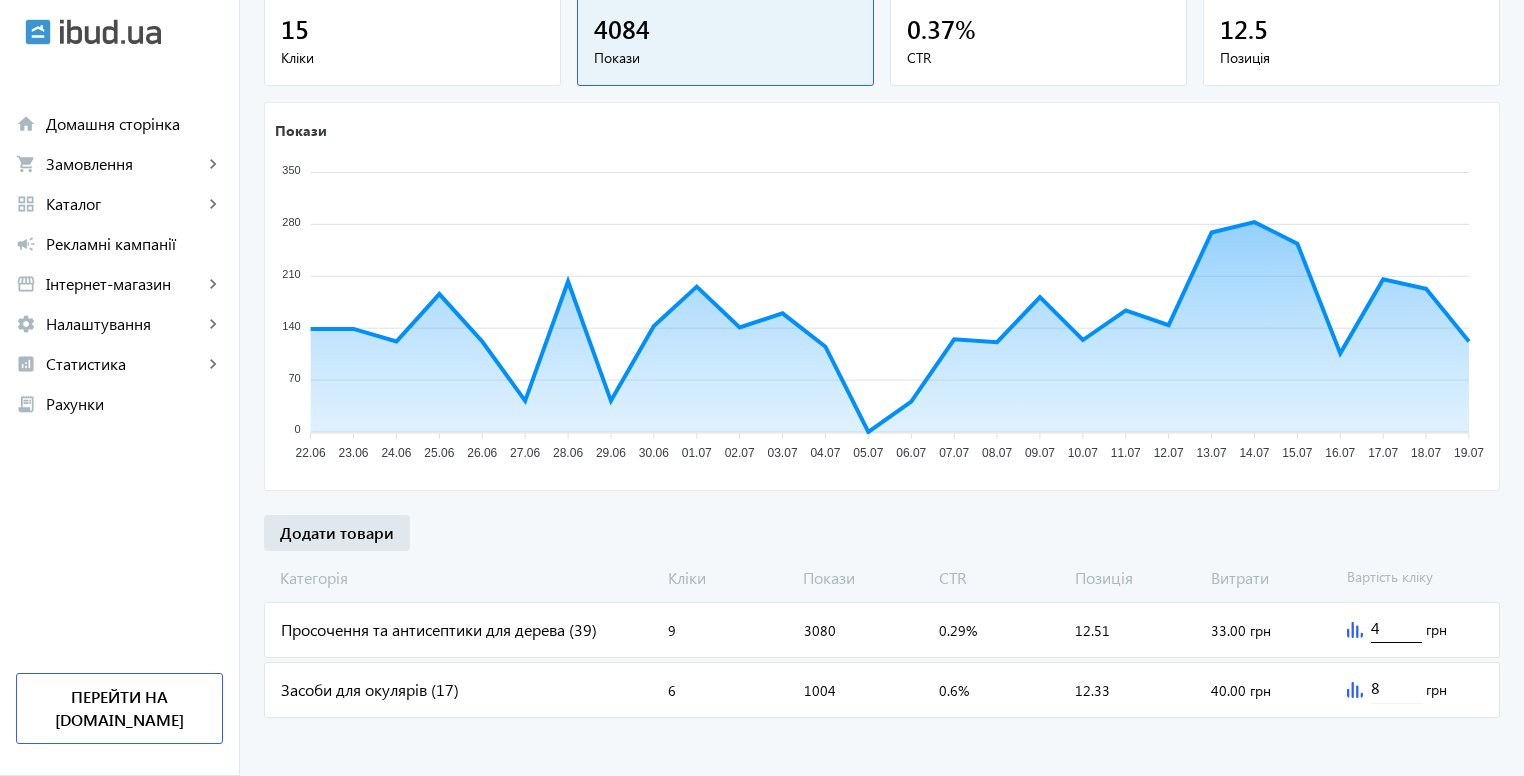 drag, startPoint x: 1384, startPoint y: 633, endPoint x: 1404, endPoint y: 645, distance: 23.323807 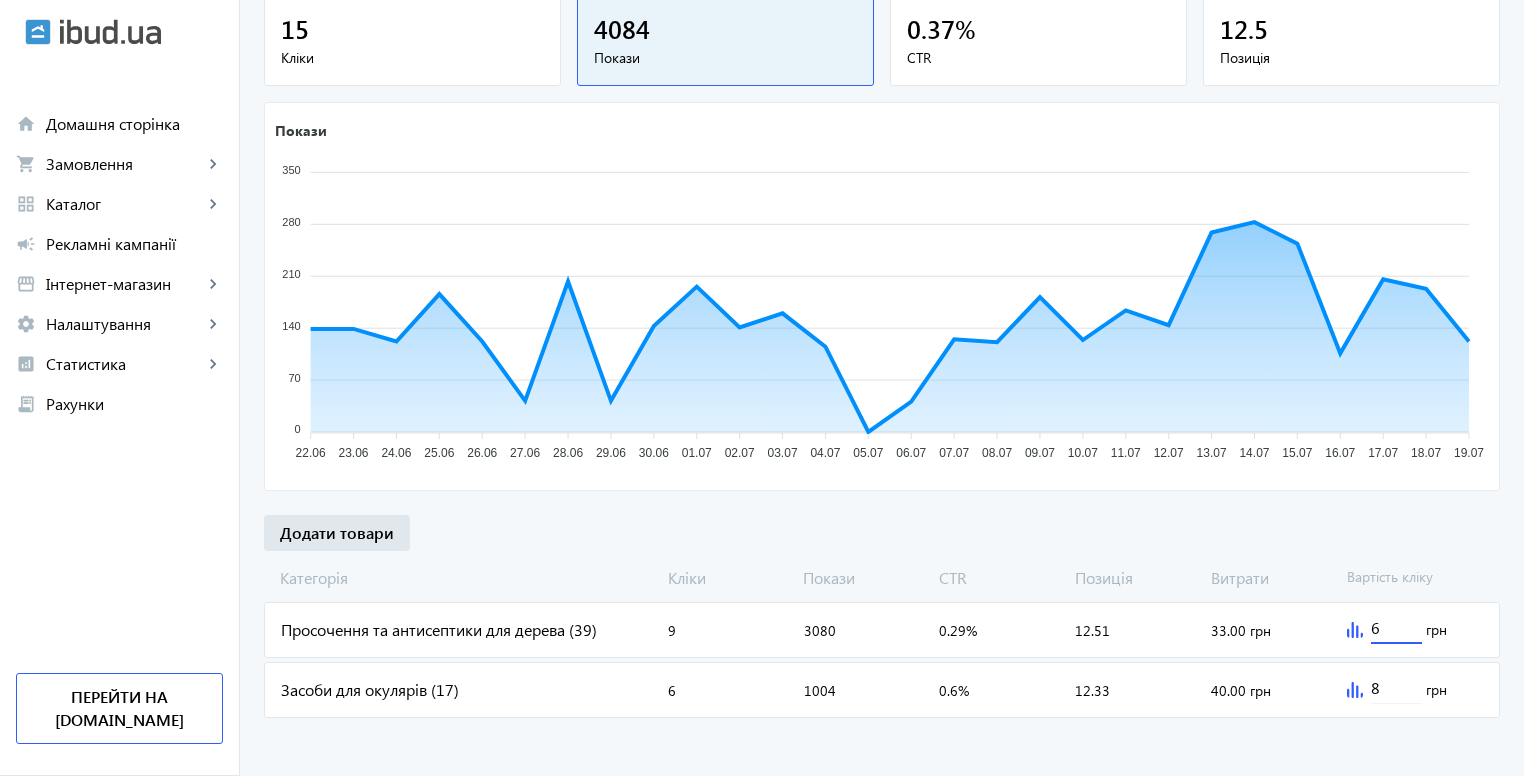 type on "6" 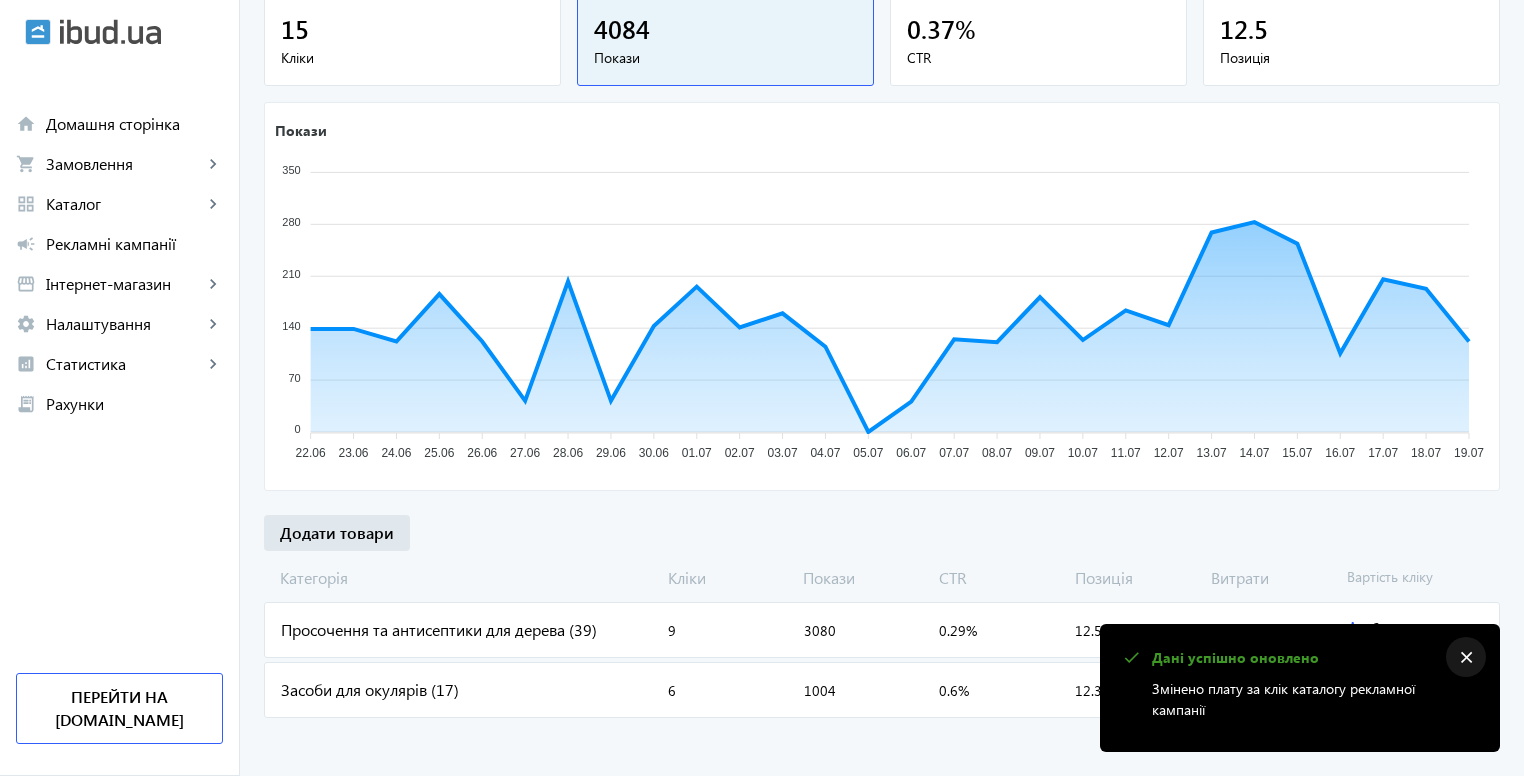 drag, startPoint x: 1467, startPoint y: 652, endPoint x: 1460, endPoint y: 660, distance: 10.630146 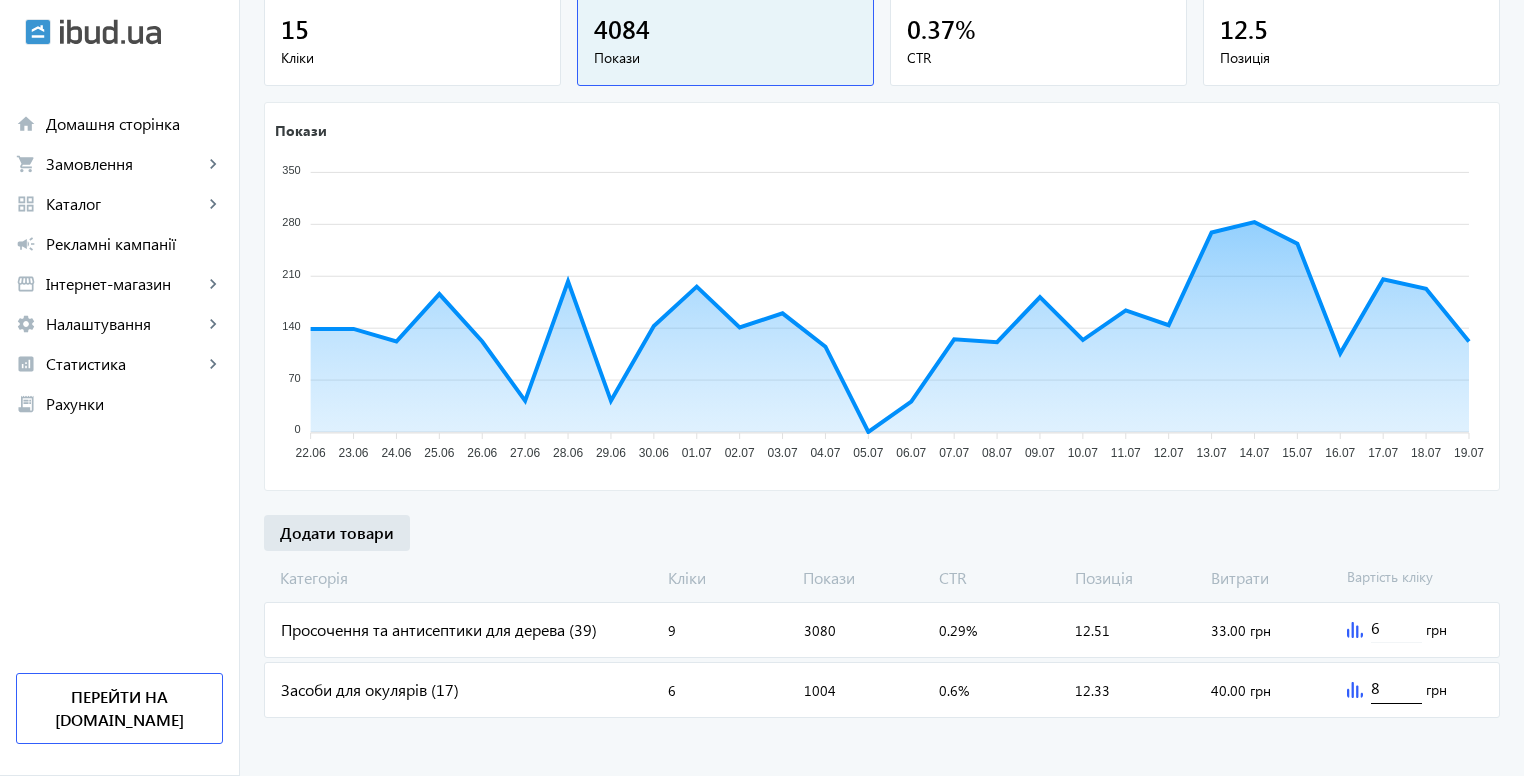 drag, startPoint x: 1380, startPoint y: 681, endPoint x: 1416, endPoint y: 703, distance: 42.190044 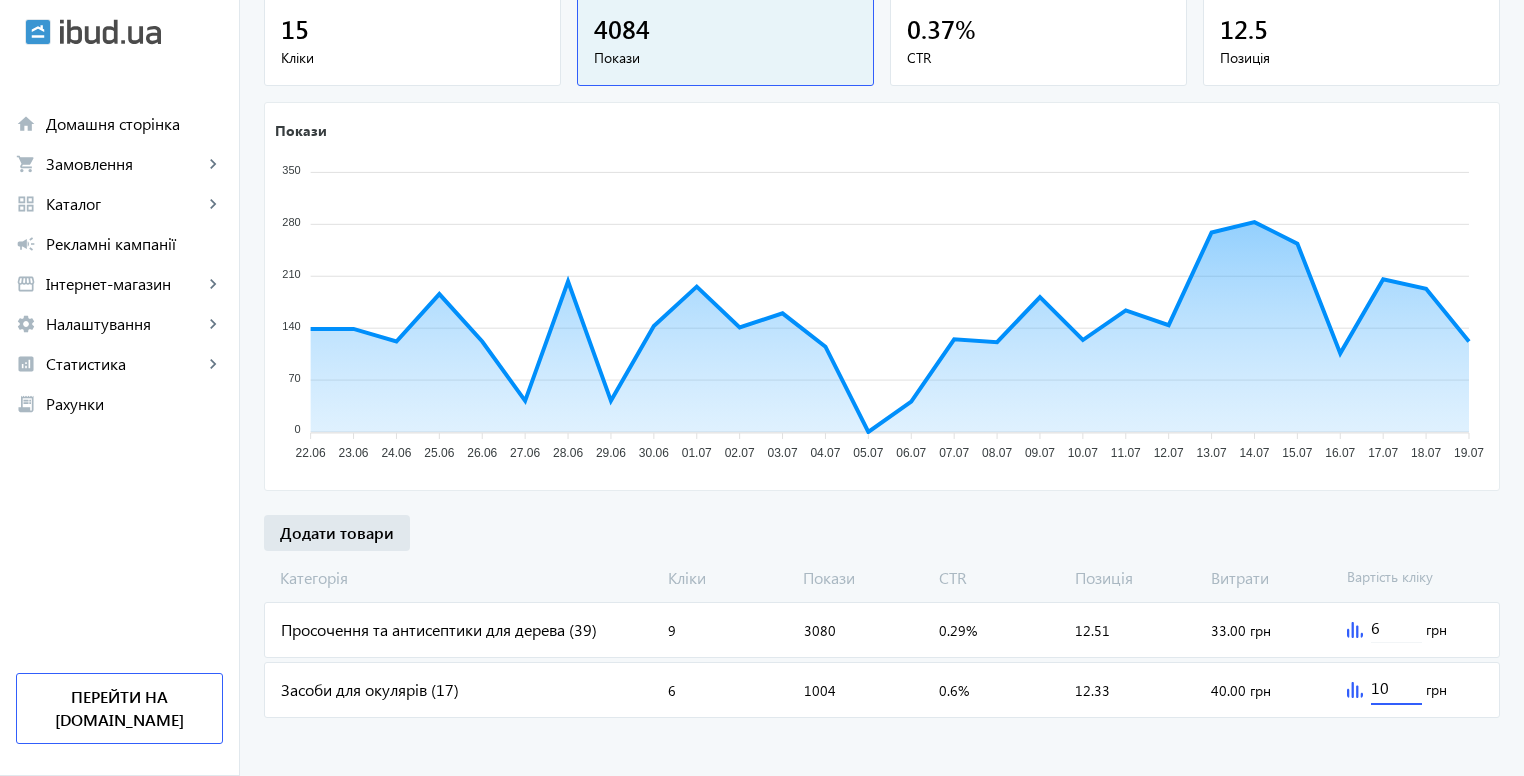 type on "10" 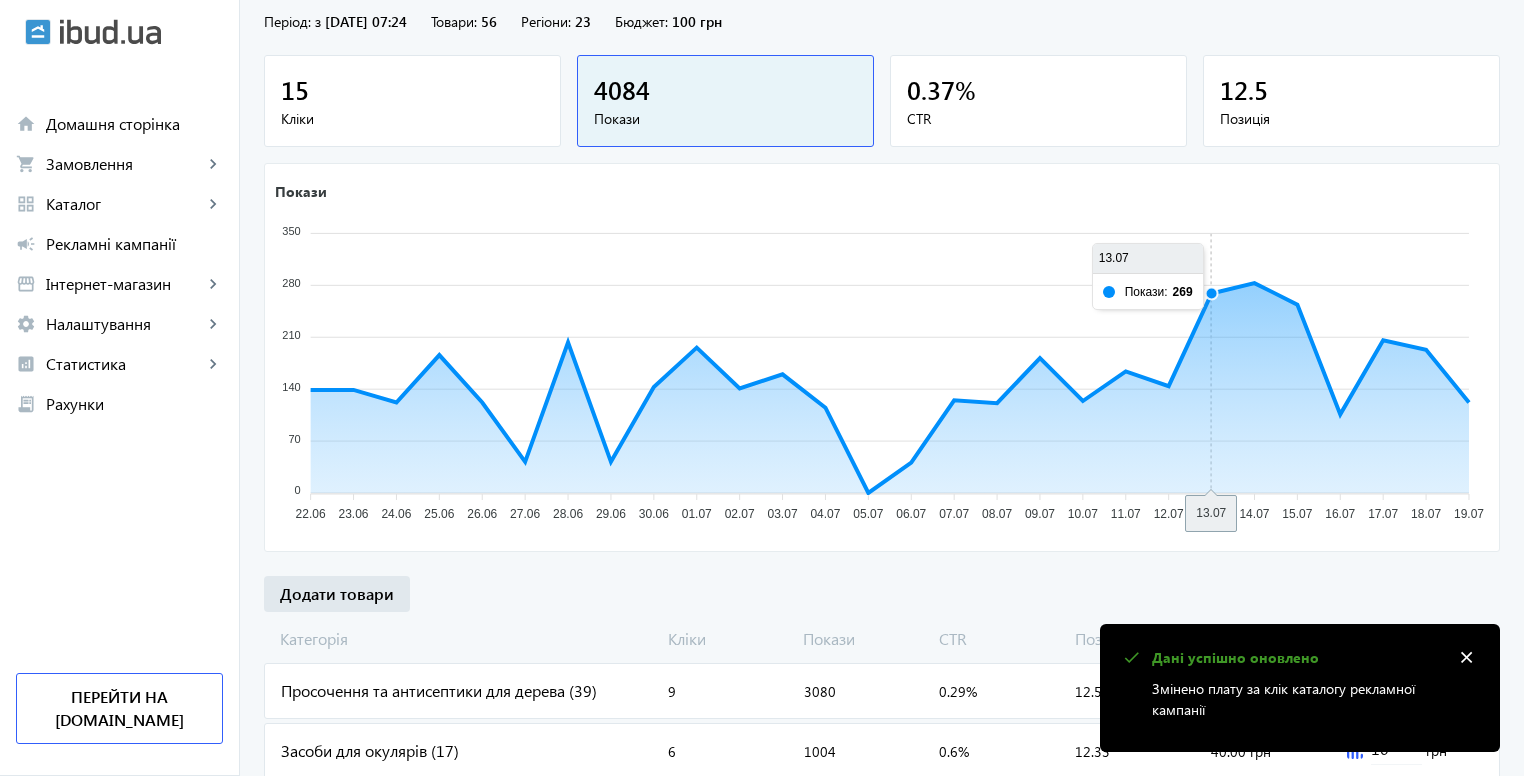 scroll, scrollTop: 315, scrollLeft: 0, axis: vertical 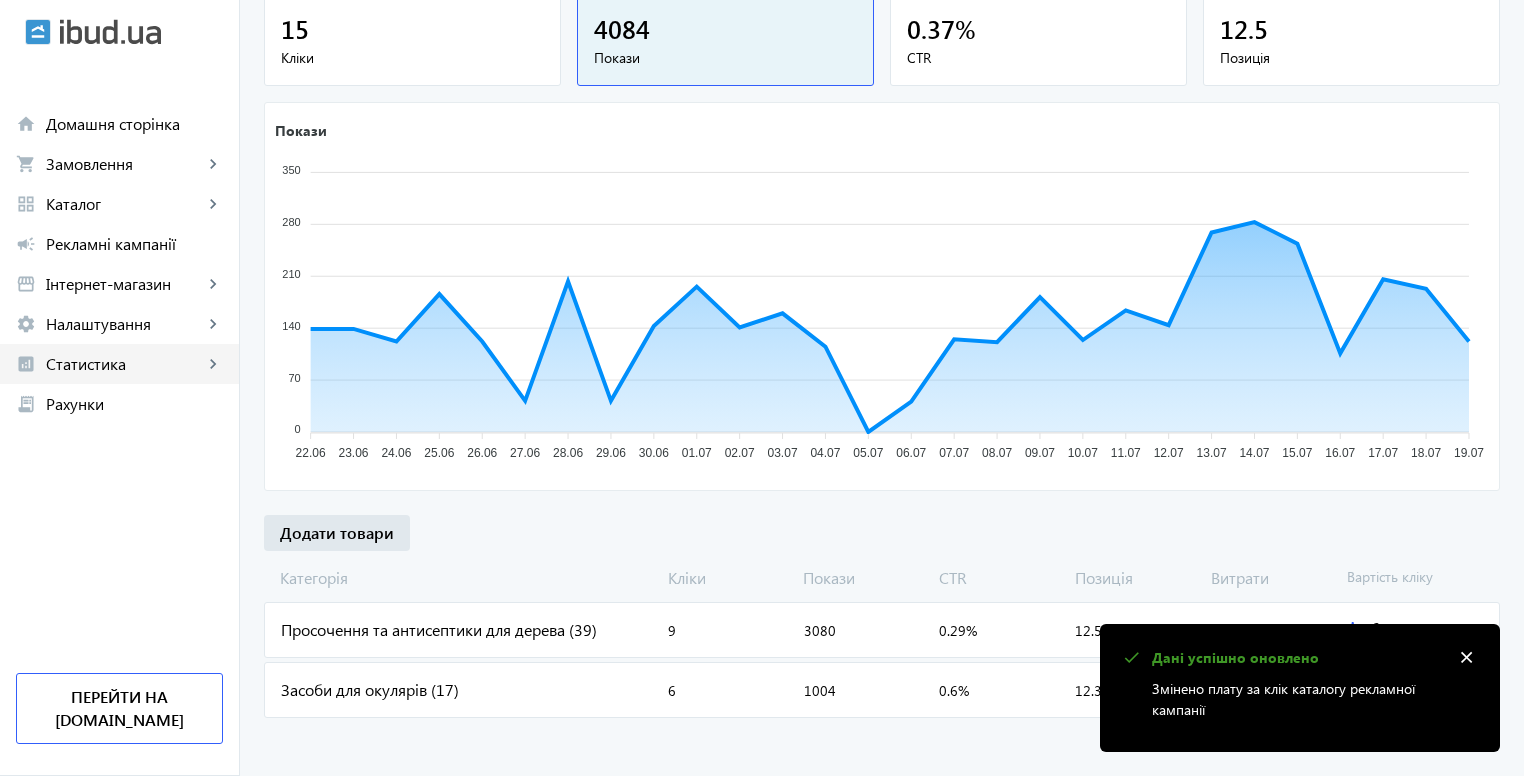 click on "analytics Статистика keyboard_arrow_right" 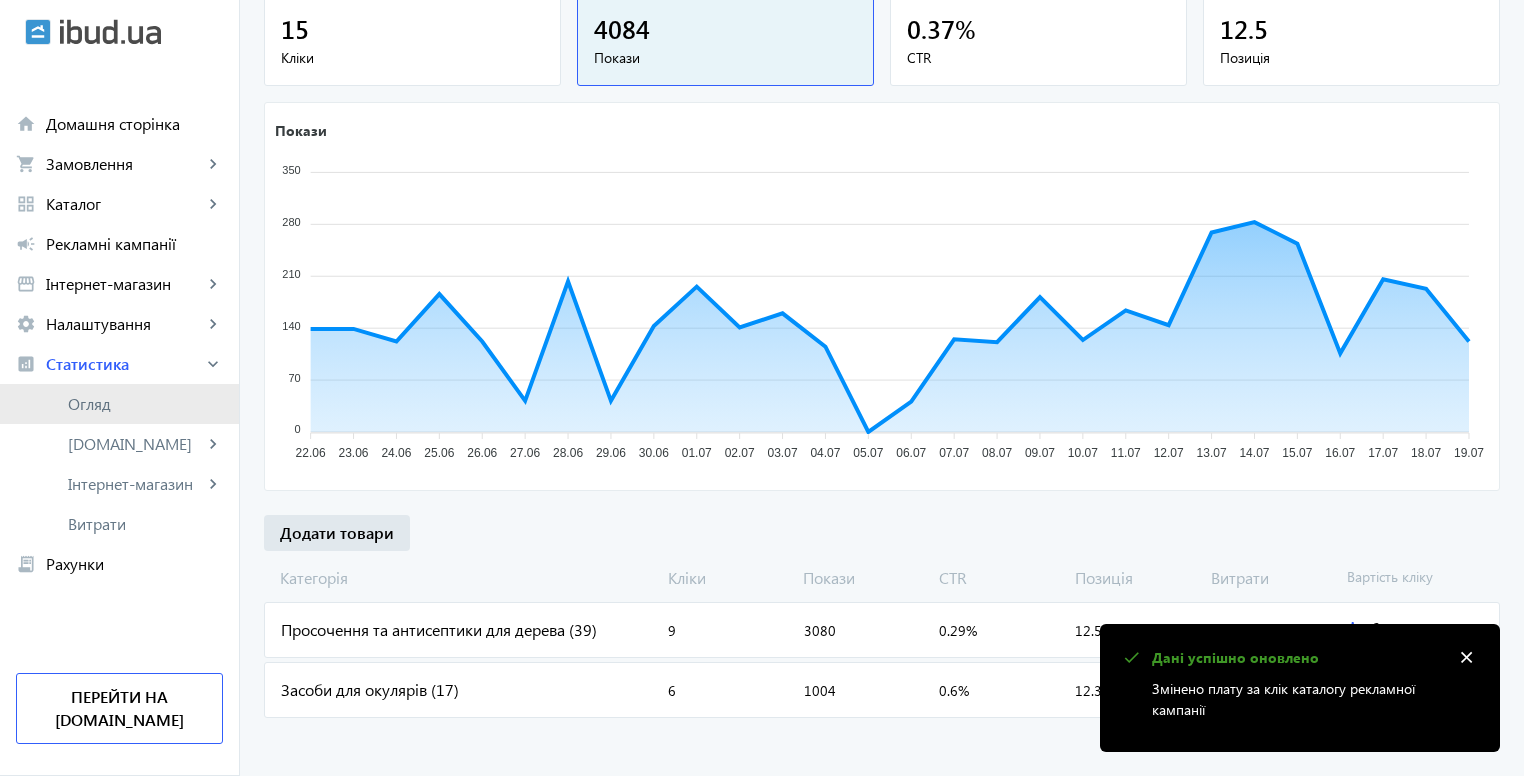 click on "Огляд" 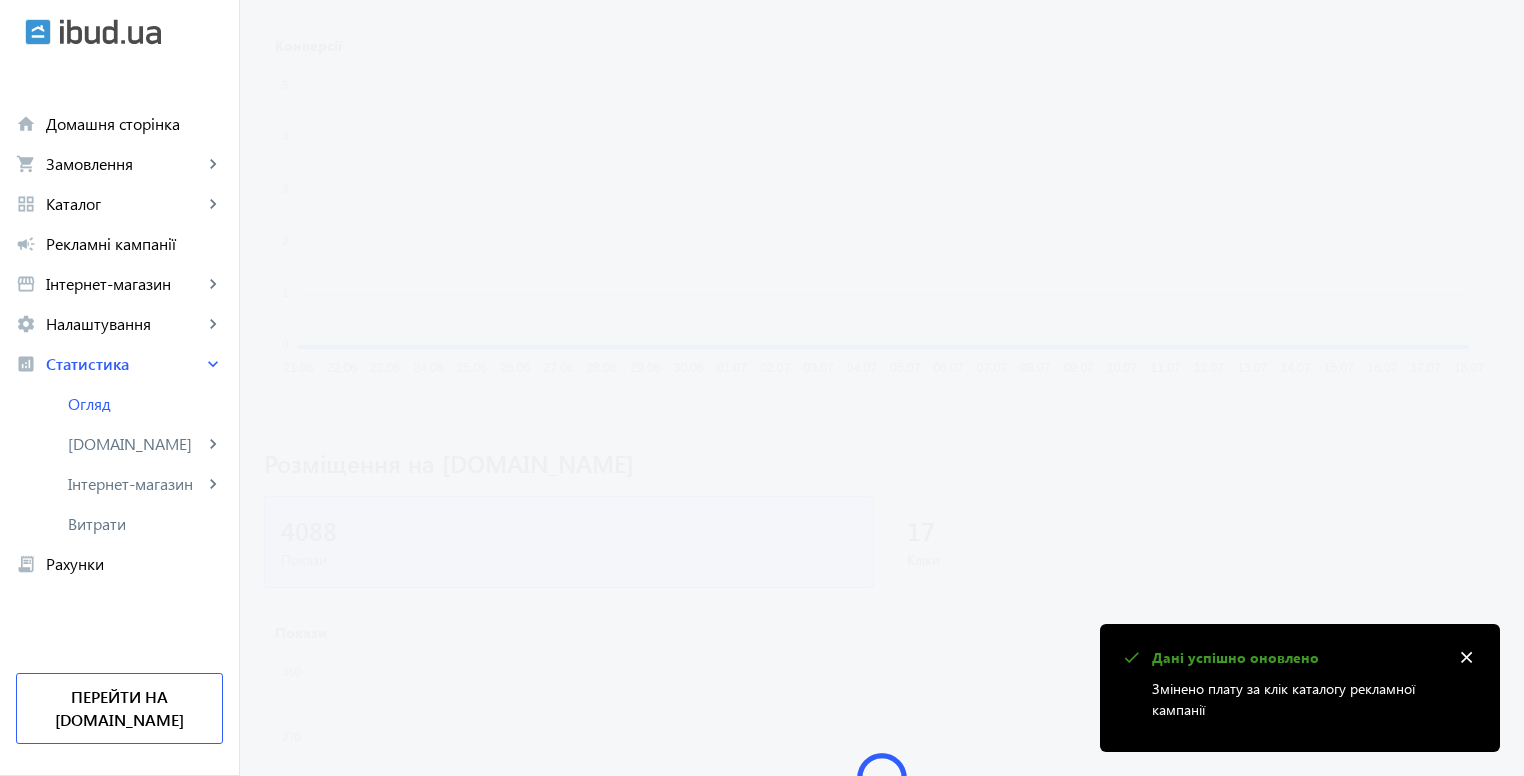 scroll, scrollTop: 0, scrollLeft: 0, axis: both 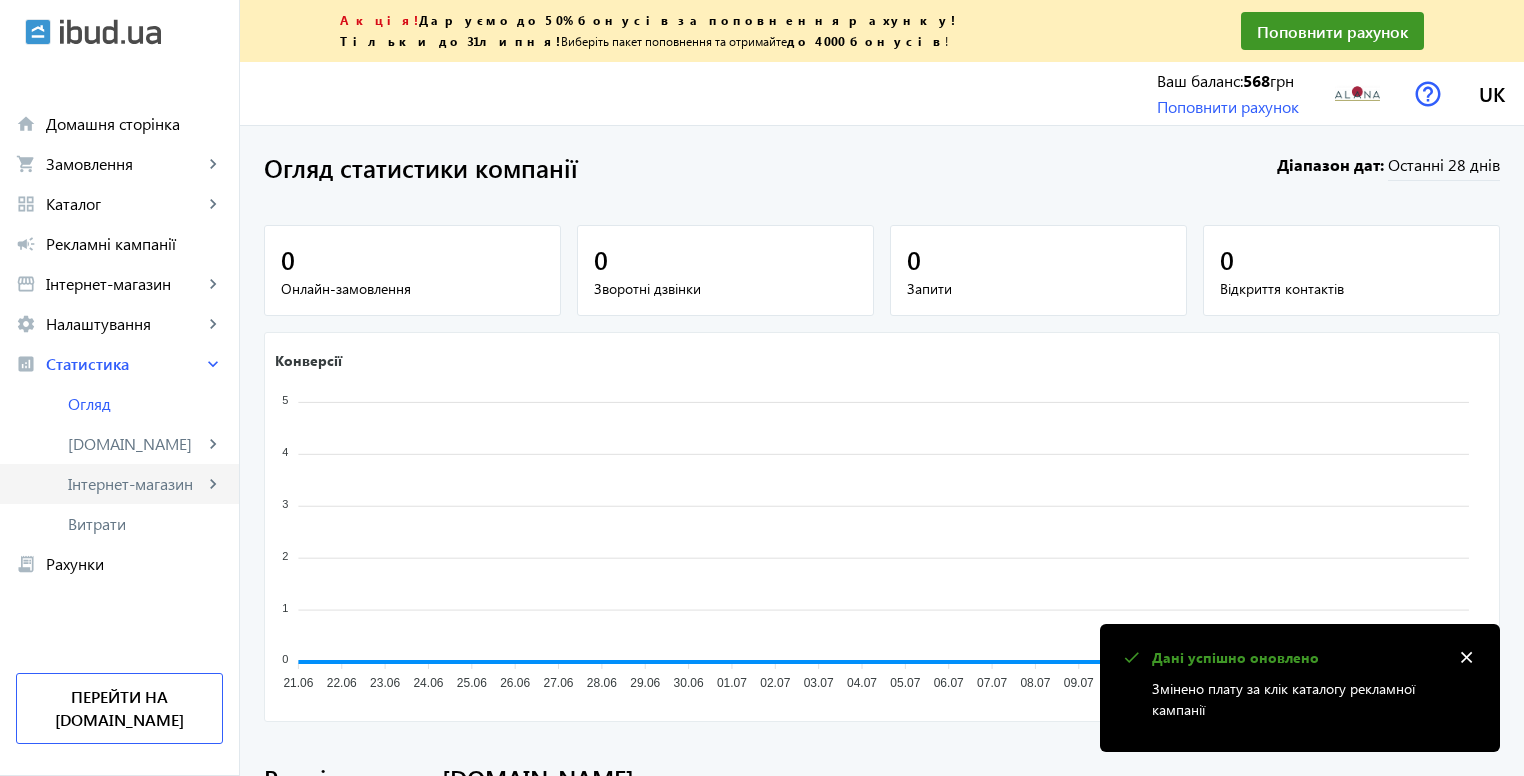 click on "Інтернет-магазин" 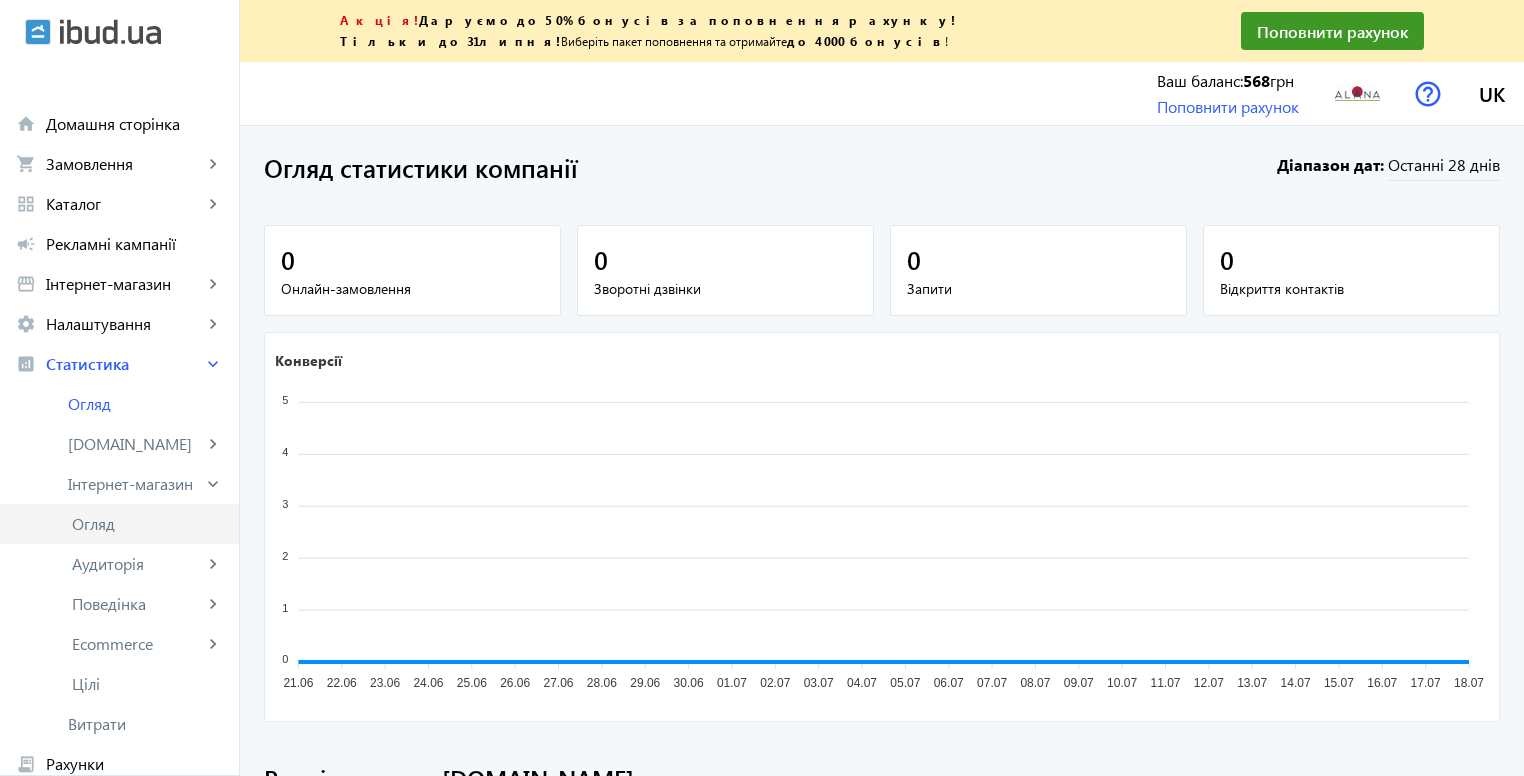 click on "Огляд" 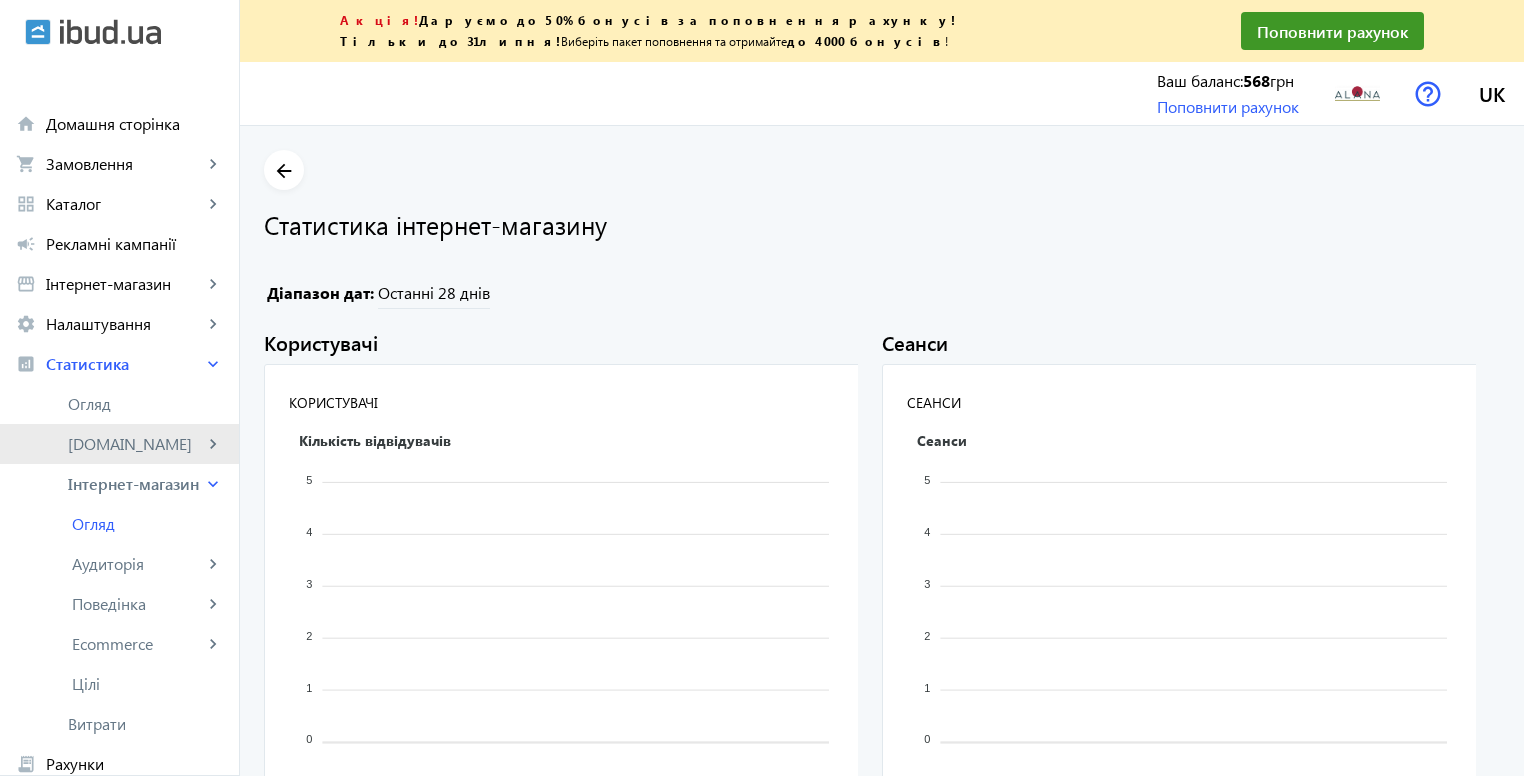 click on "[DOMAIN_NAME]" 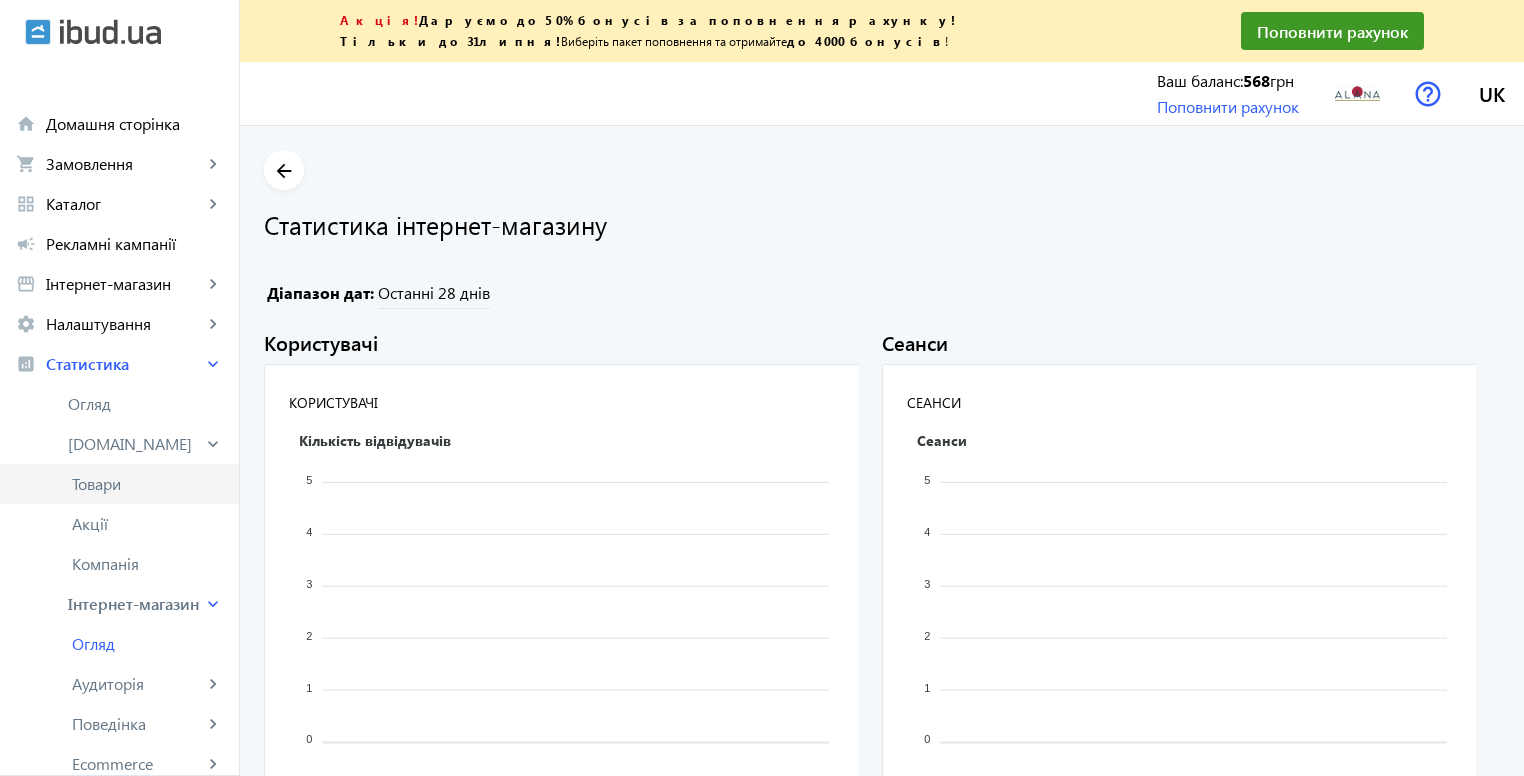click on "Товари" 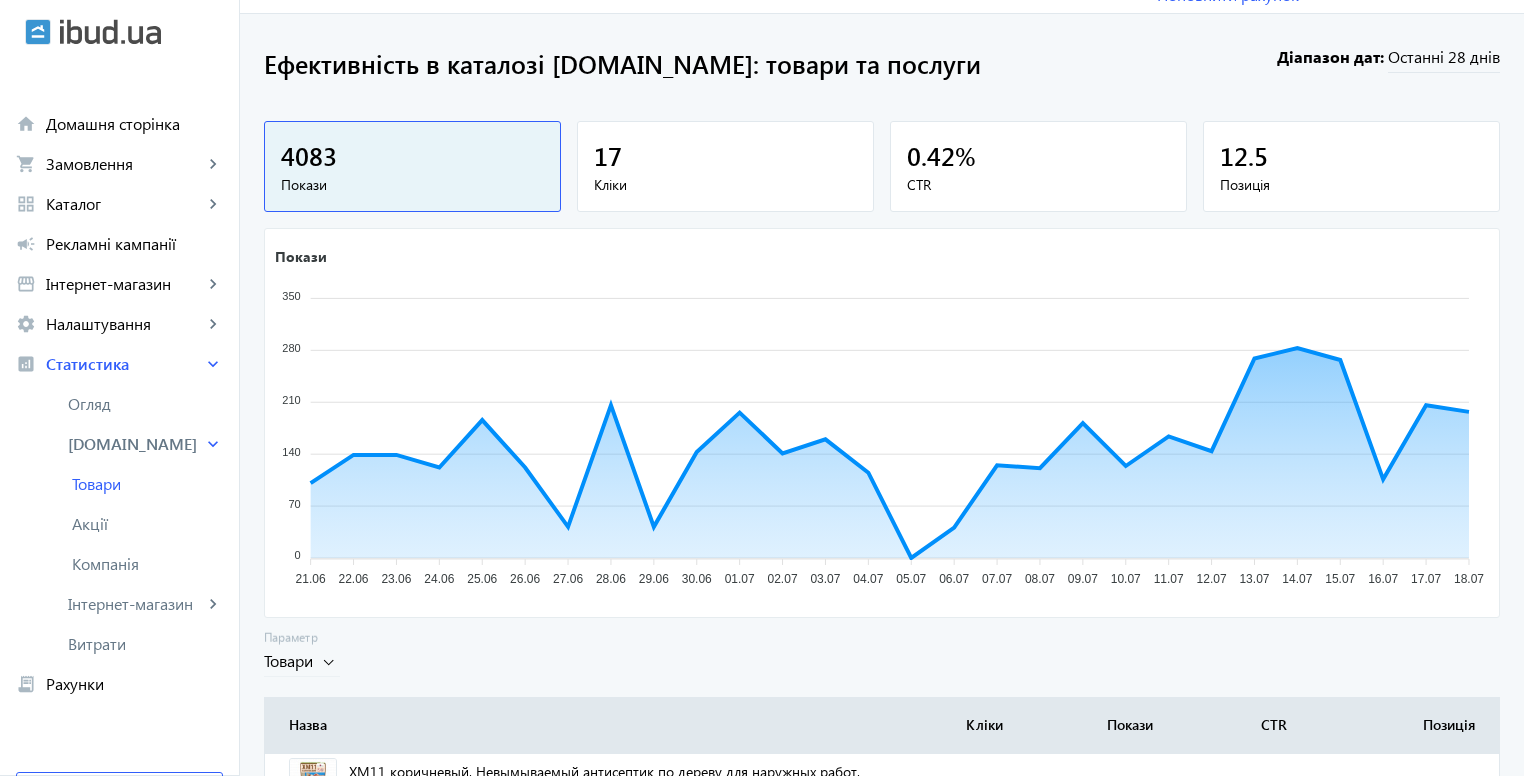scroll, scrollTop: 100, scrollLeft: 0, axis: vertical 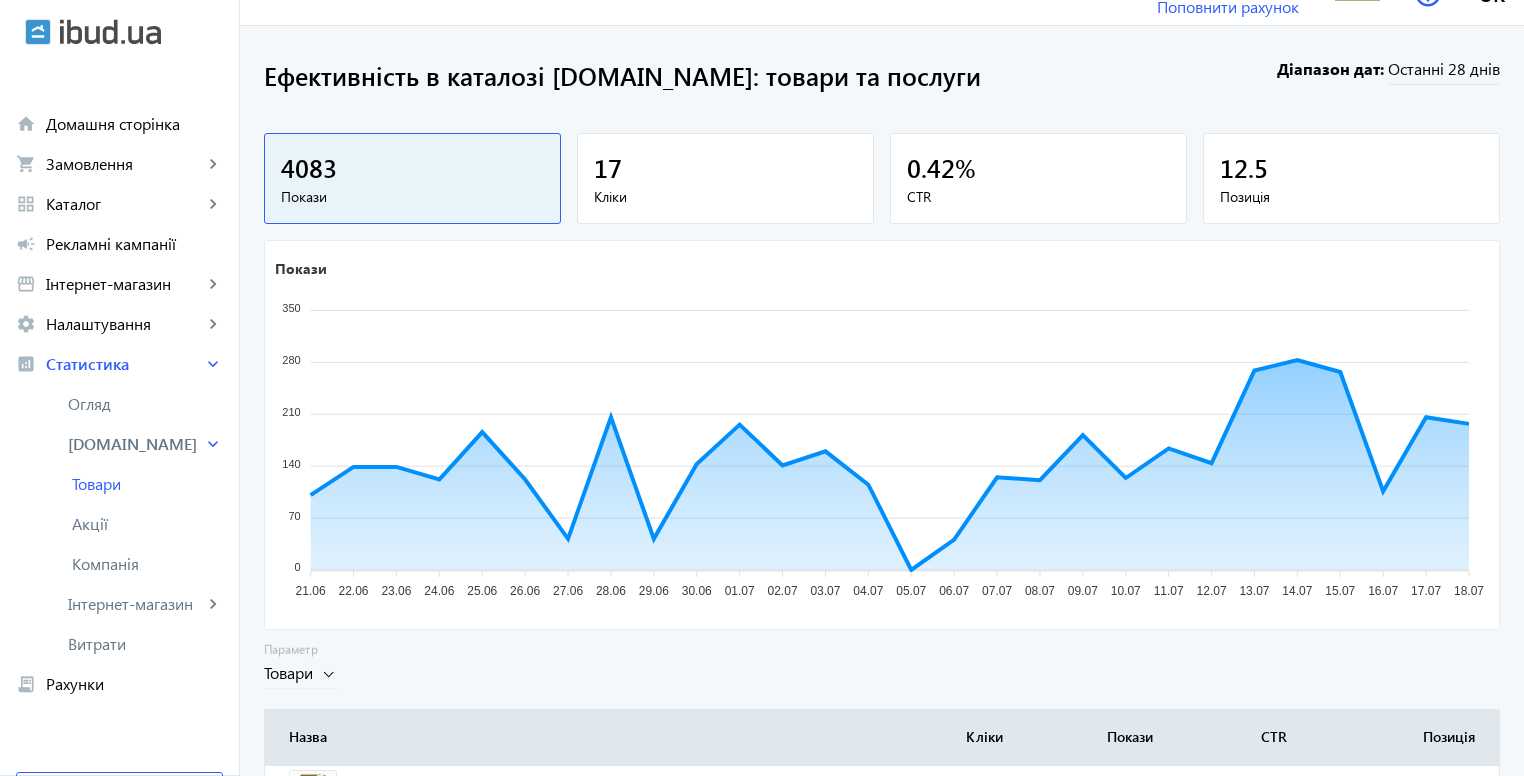 click on "17" at bounding box center (725, 167) 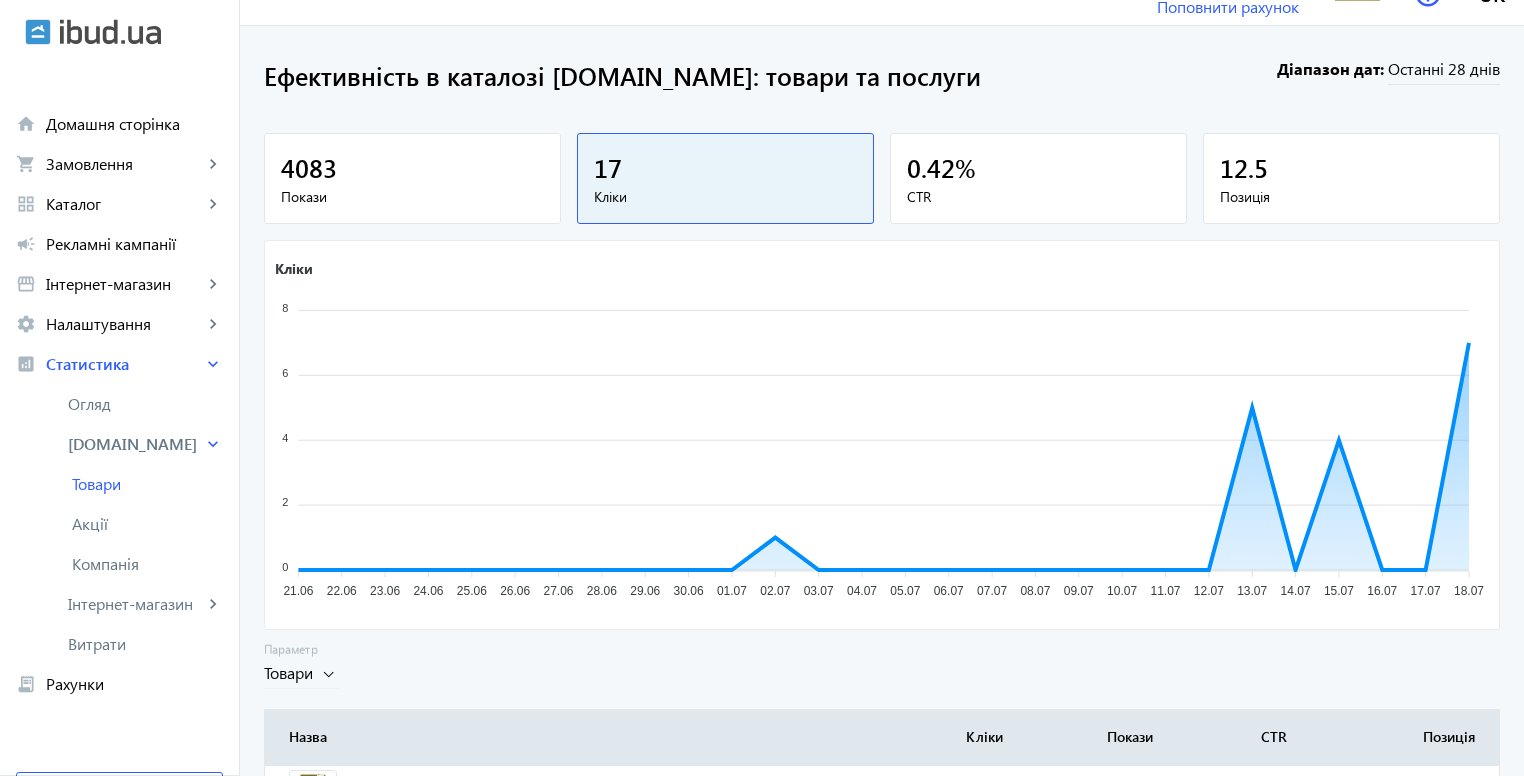 click on "4083 Покази" at bounding box center (412, 178) 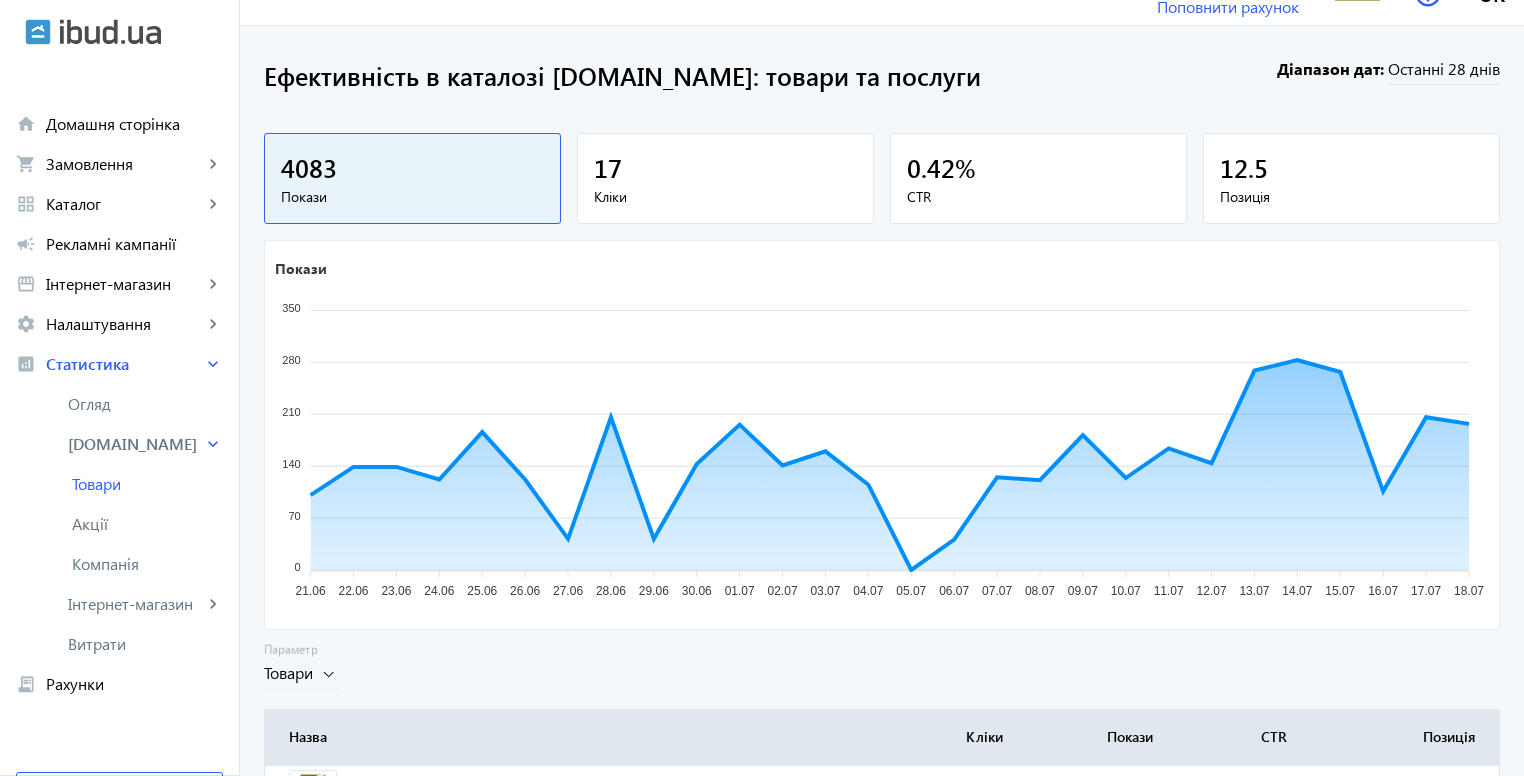 click on "17" at bounding box center (725, 167) 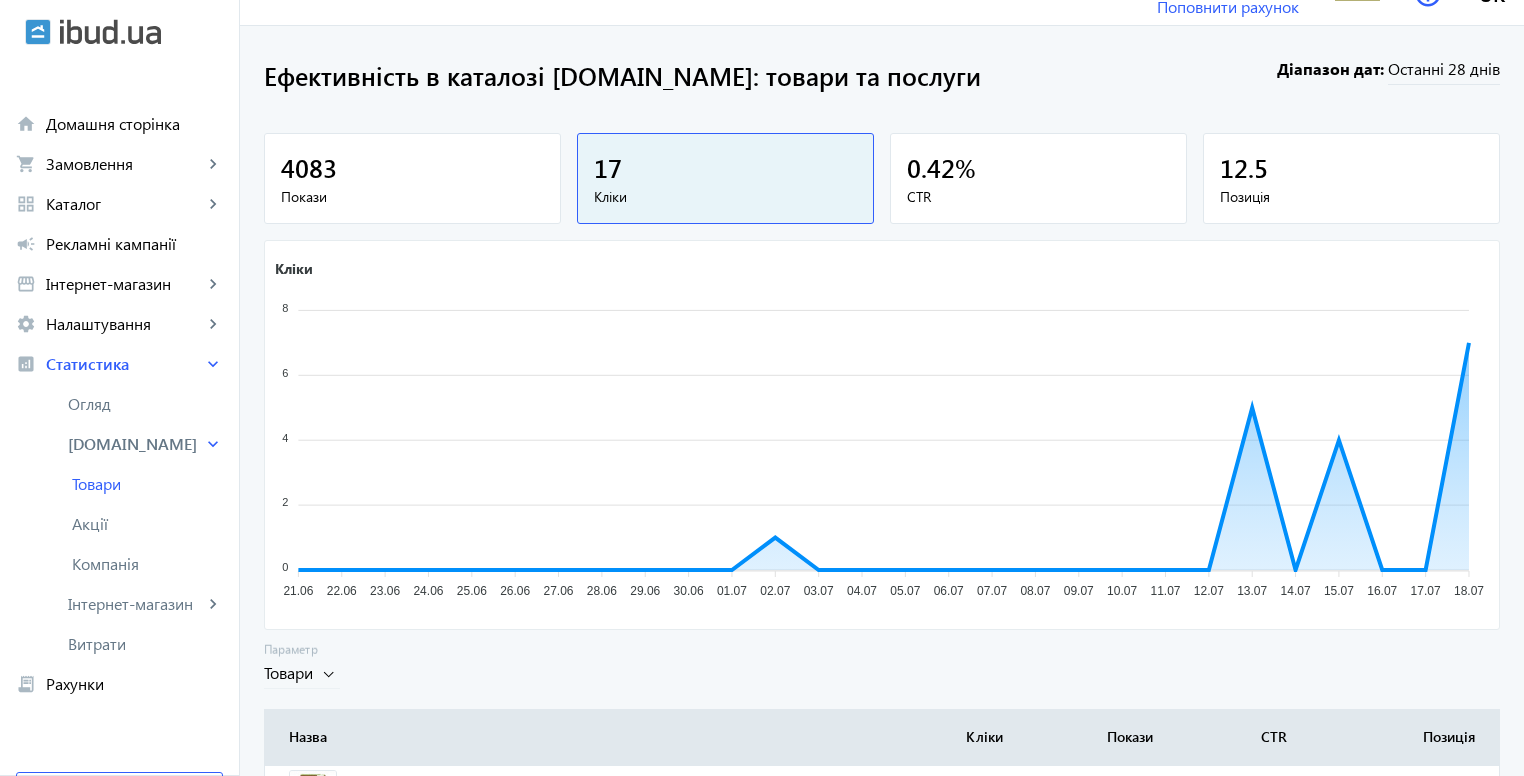 click on "0.42 %" at bounding box center [1038, 167] 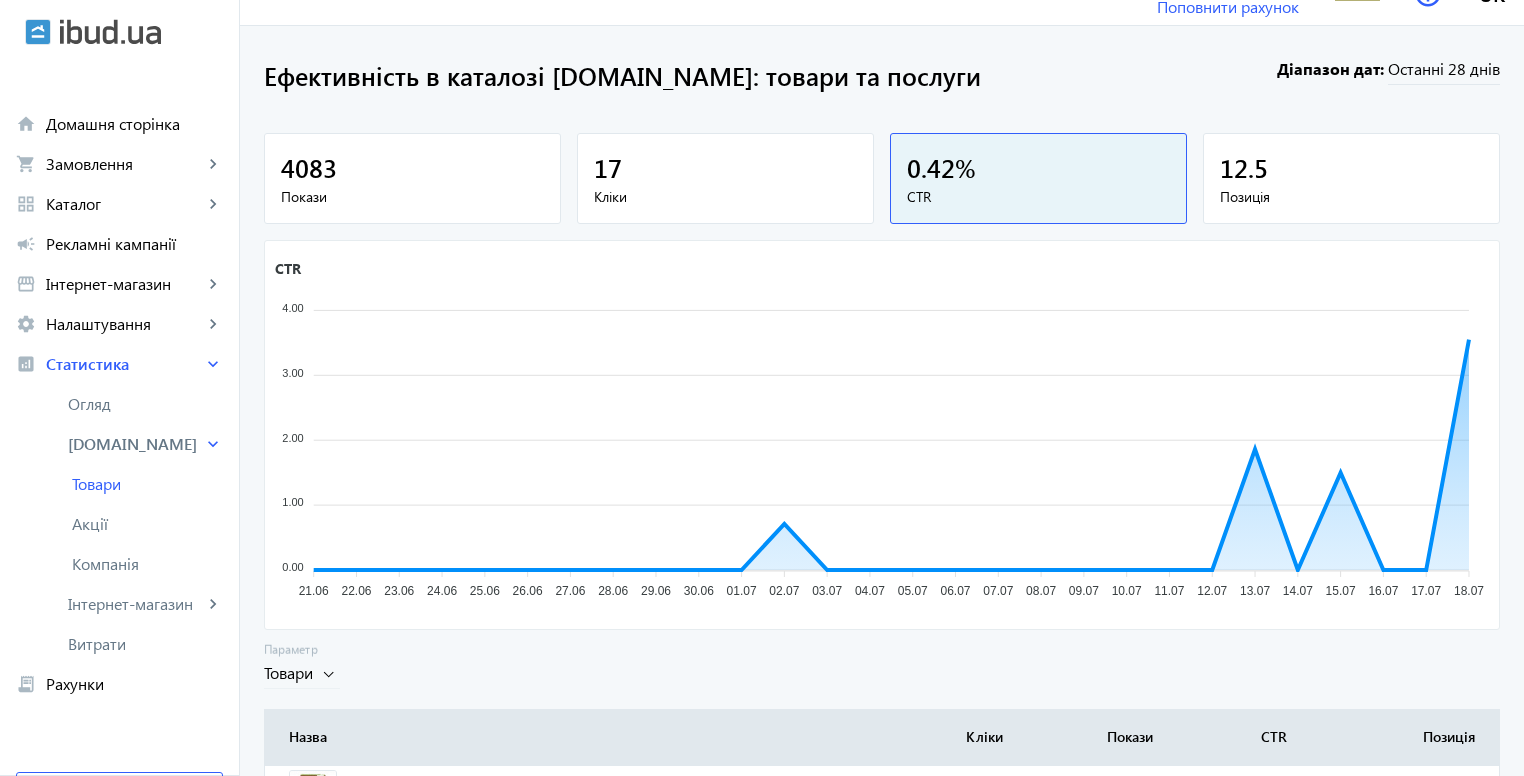 click on "17" at bounding box center [725, 167] 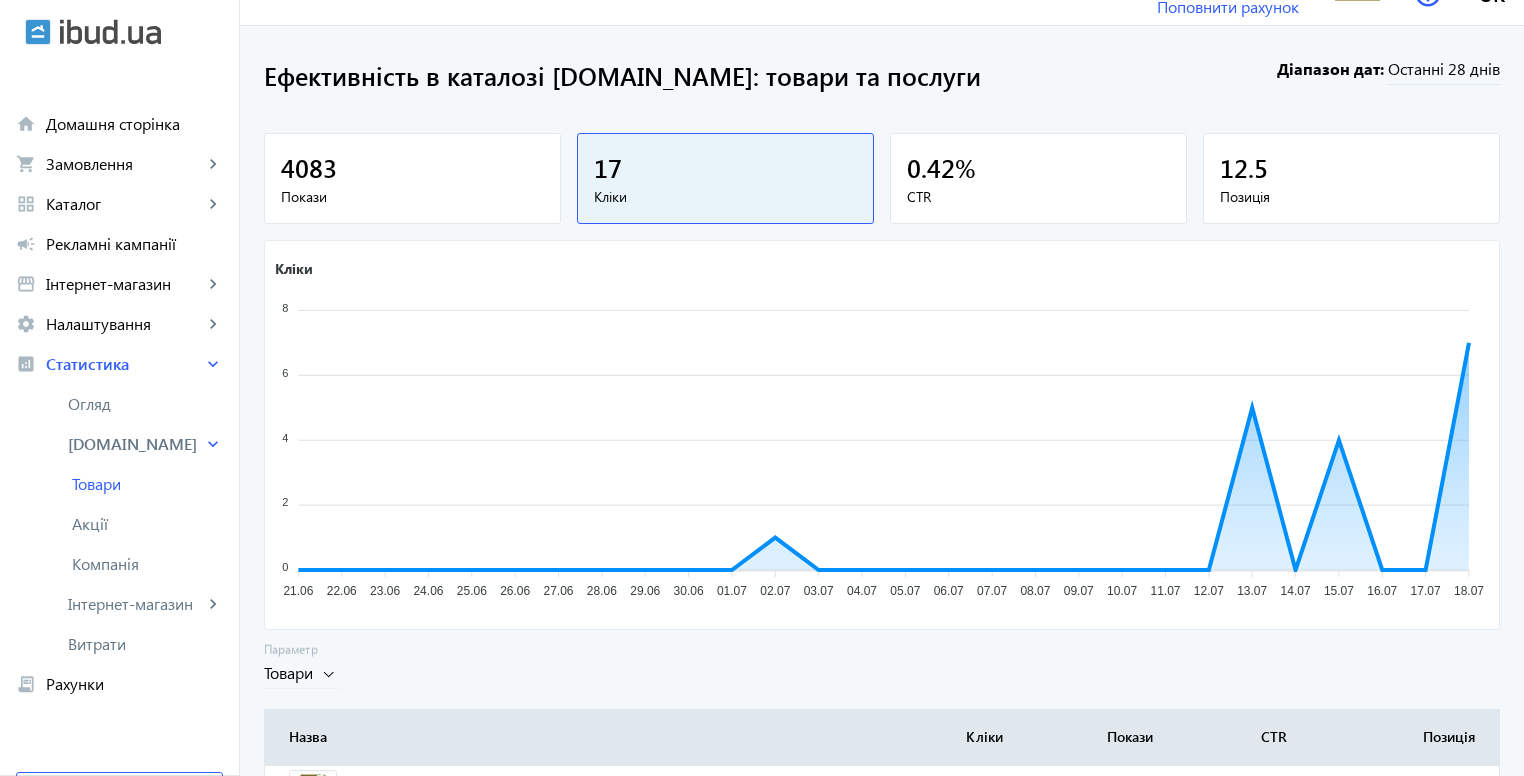 click on "4083 Покази 17 Кліки 0.42 % CTR 12.5 Позиція" at bounding box center [882, 182] 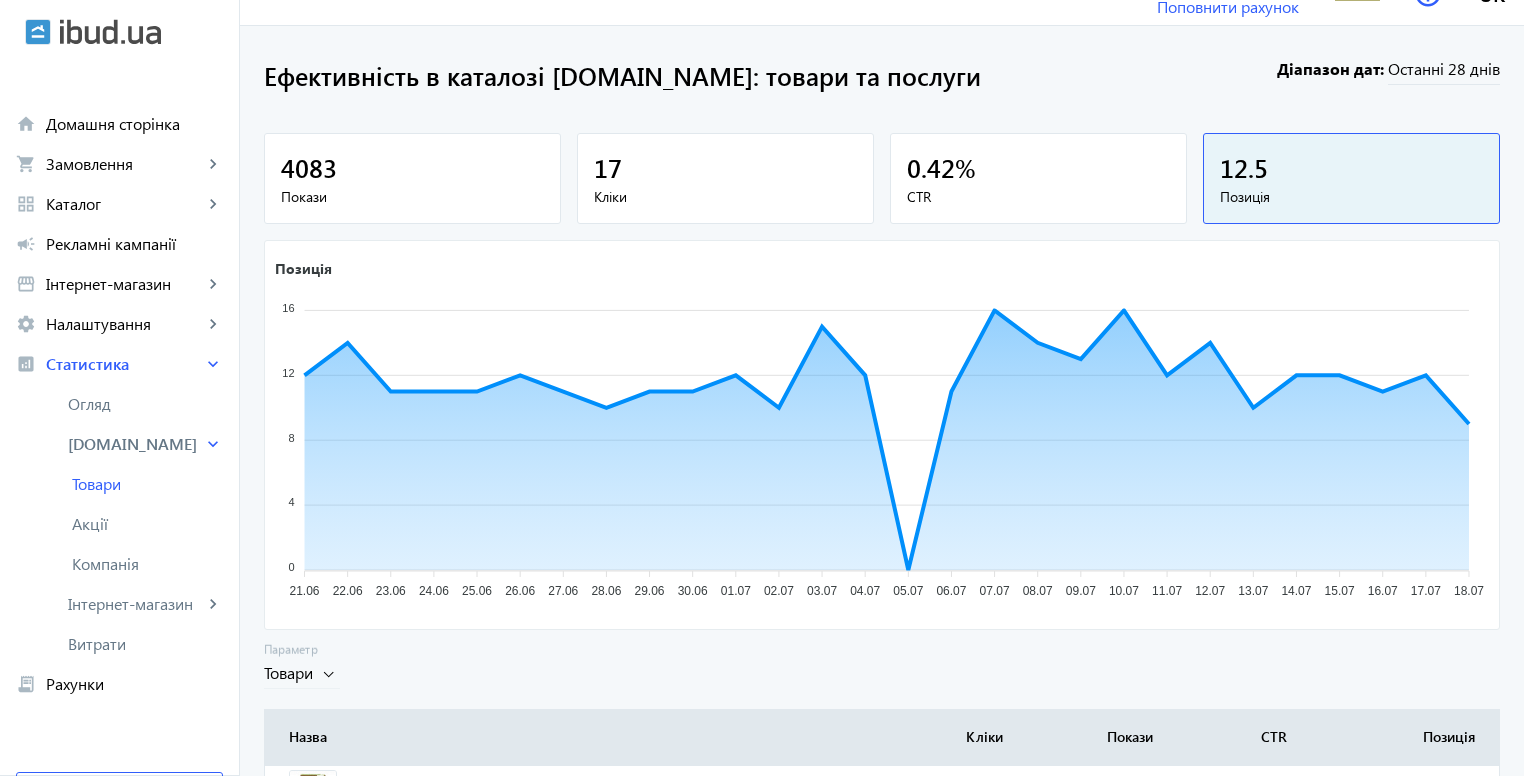 click on "17" at bounding box center [725, 167] 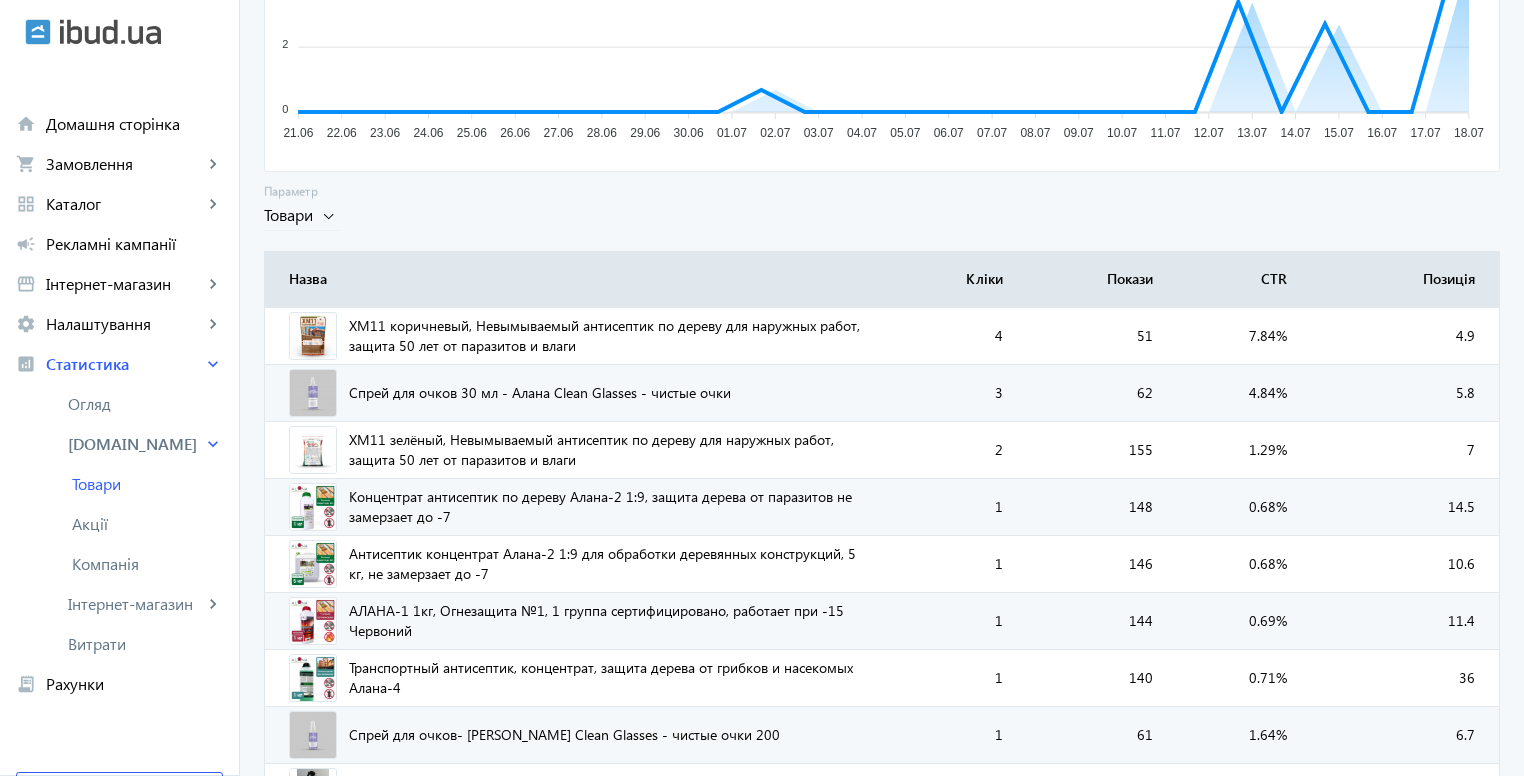 scroll, scrollTop: 600, scrollLeft: 0, axis: vertical 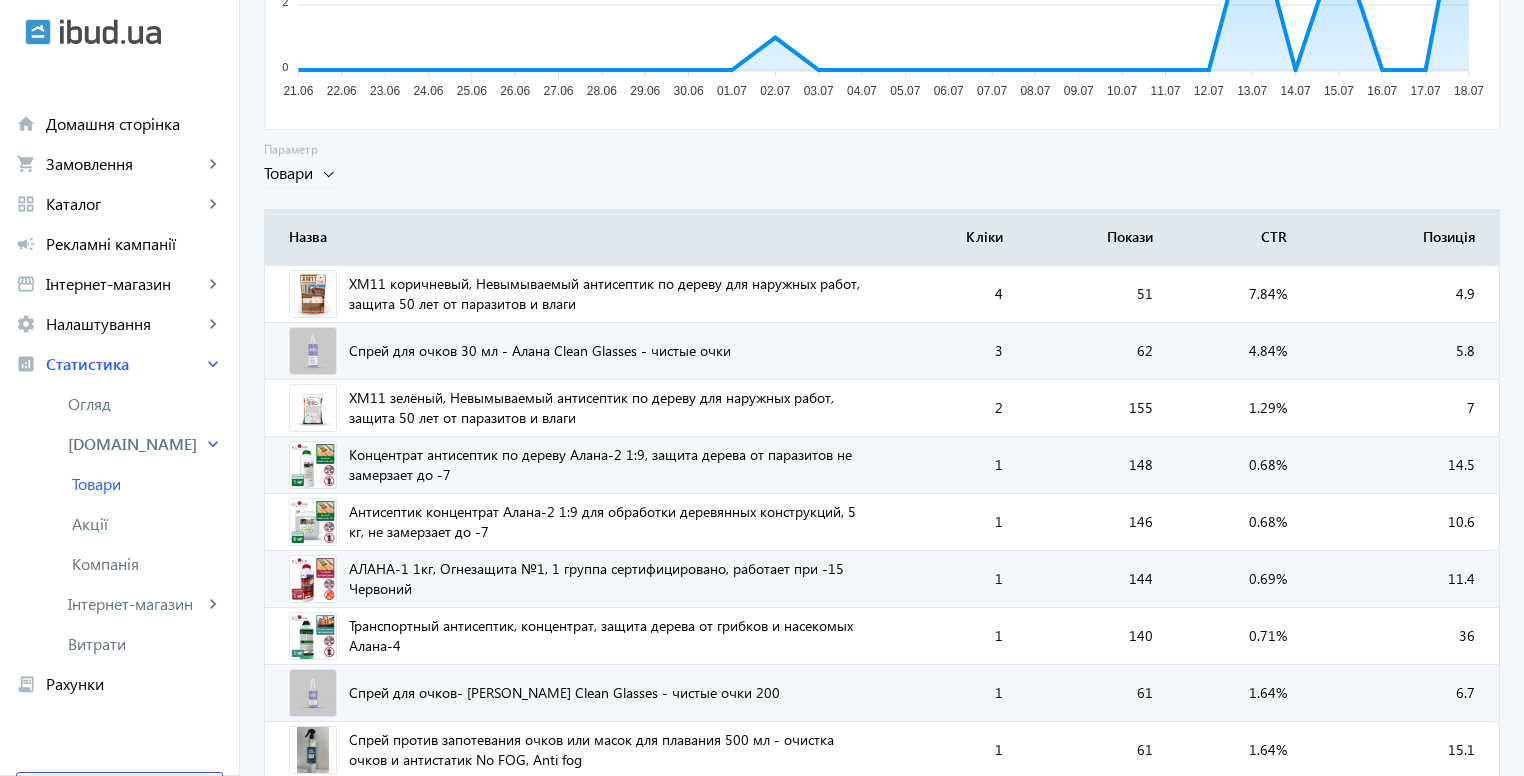 click on "Позиція" at bounding box center [1397, 238] 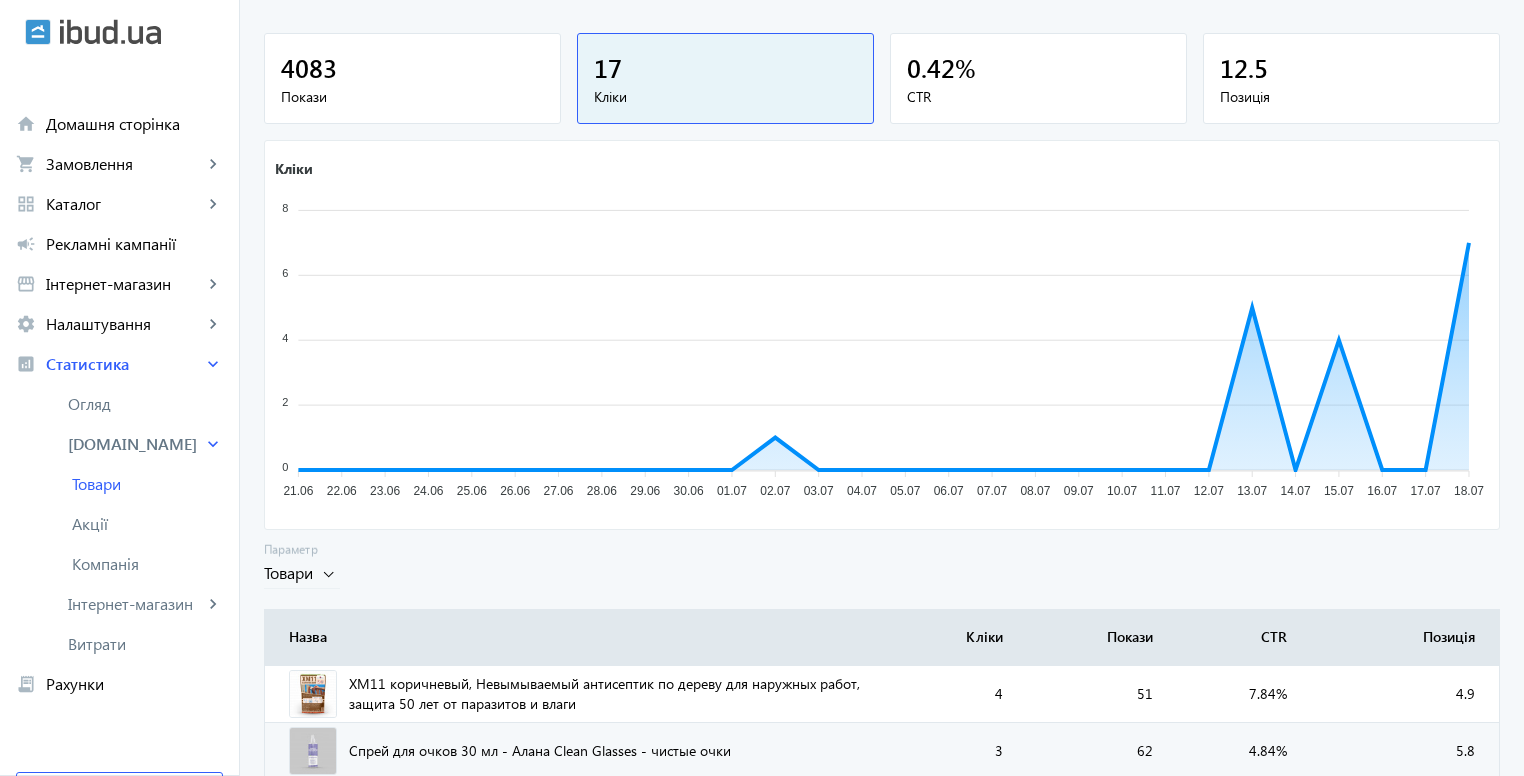 scroll, scrollTop: 200, scrollLeft: 0, axis: vertical 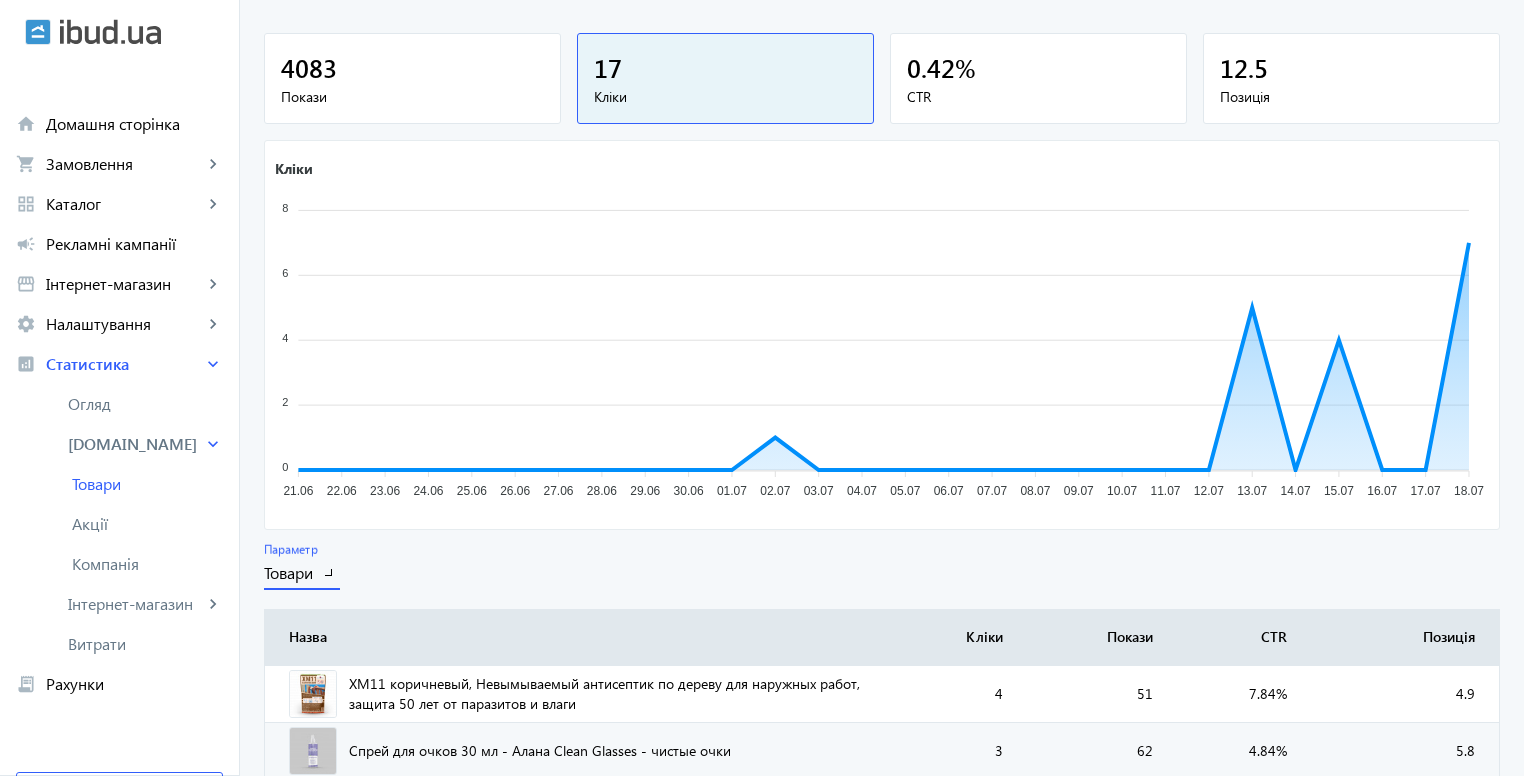click on "Товари" at bounding box center (302, 572) 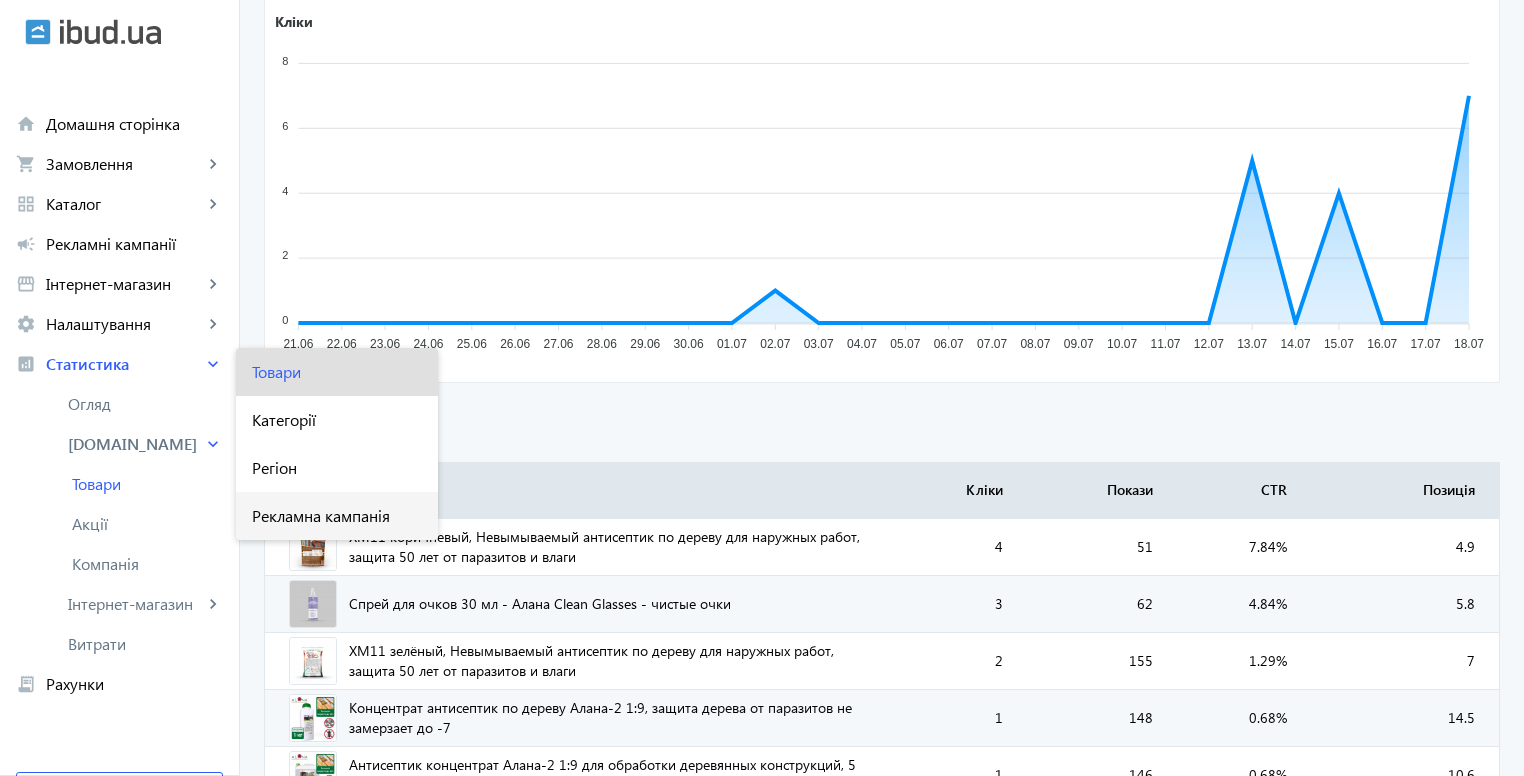 scroll, scrollTop: 400, scrollLeft: 0, axis: vertical 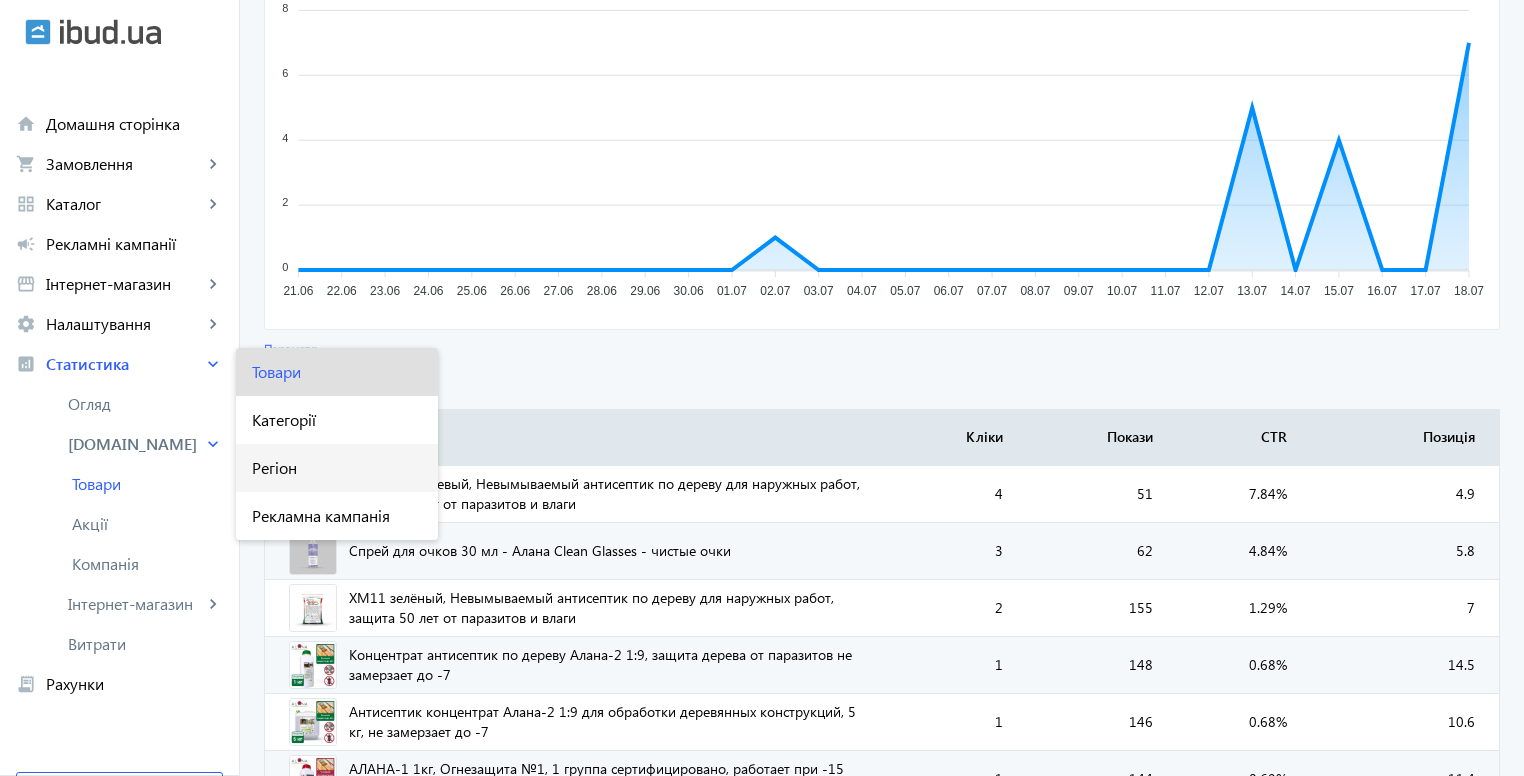 click on "Регіон" at bounding box center (337, 468) 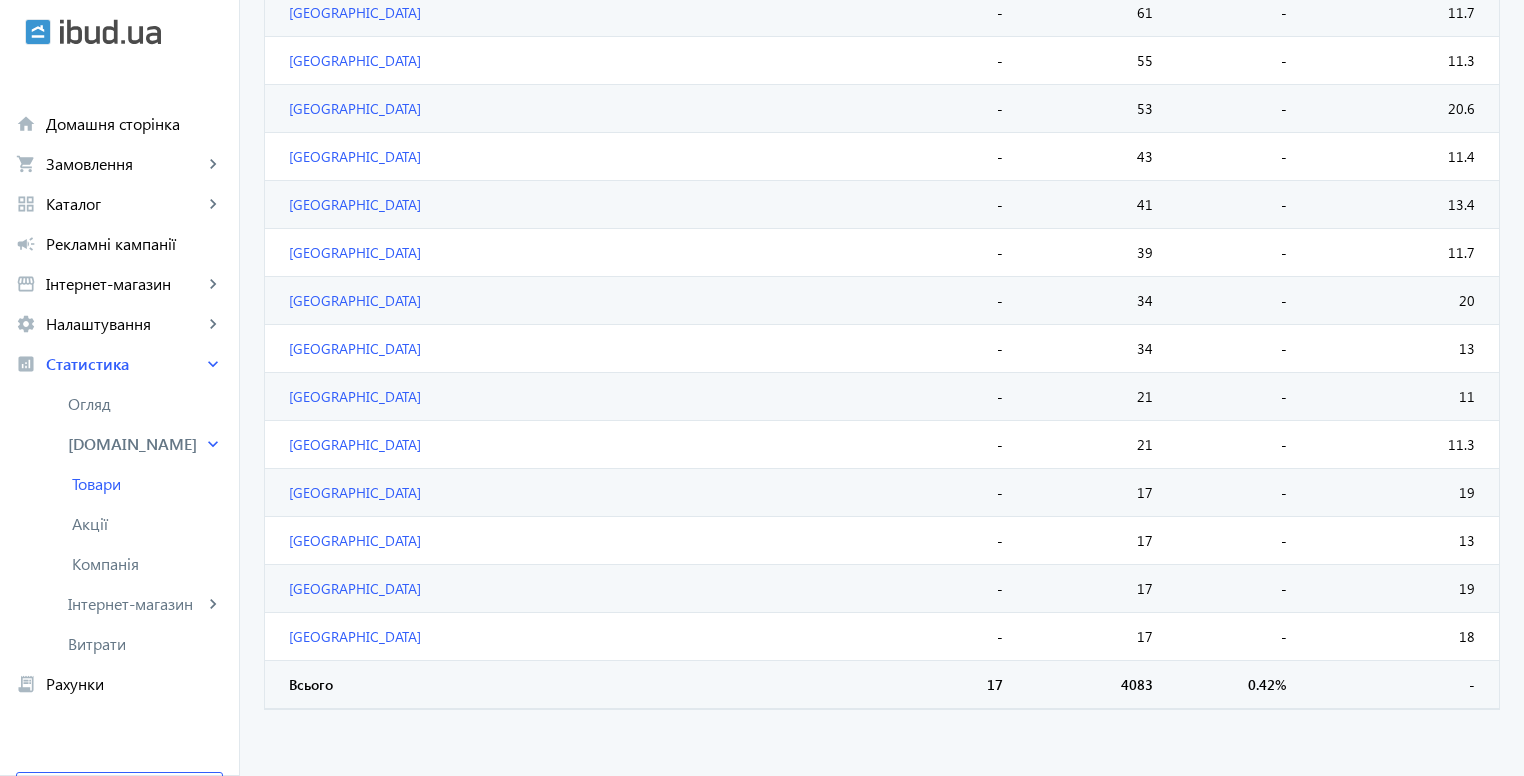 scroll, scrollTop: 660, scrollLeft: 0, axis: vertical 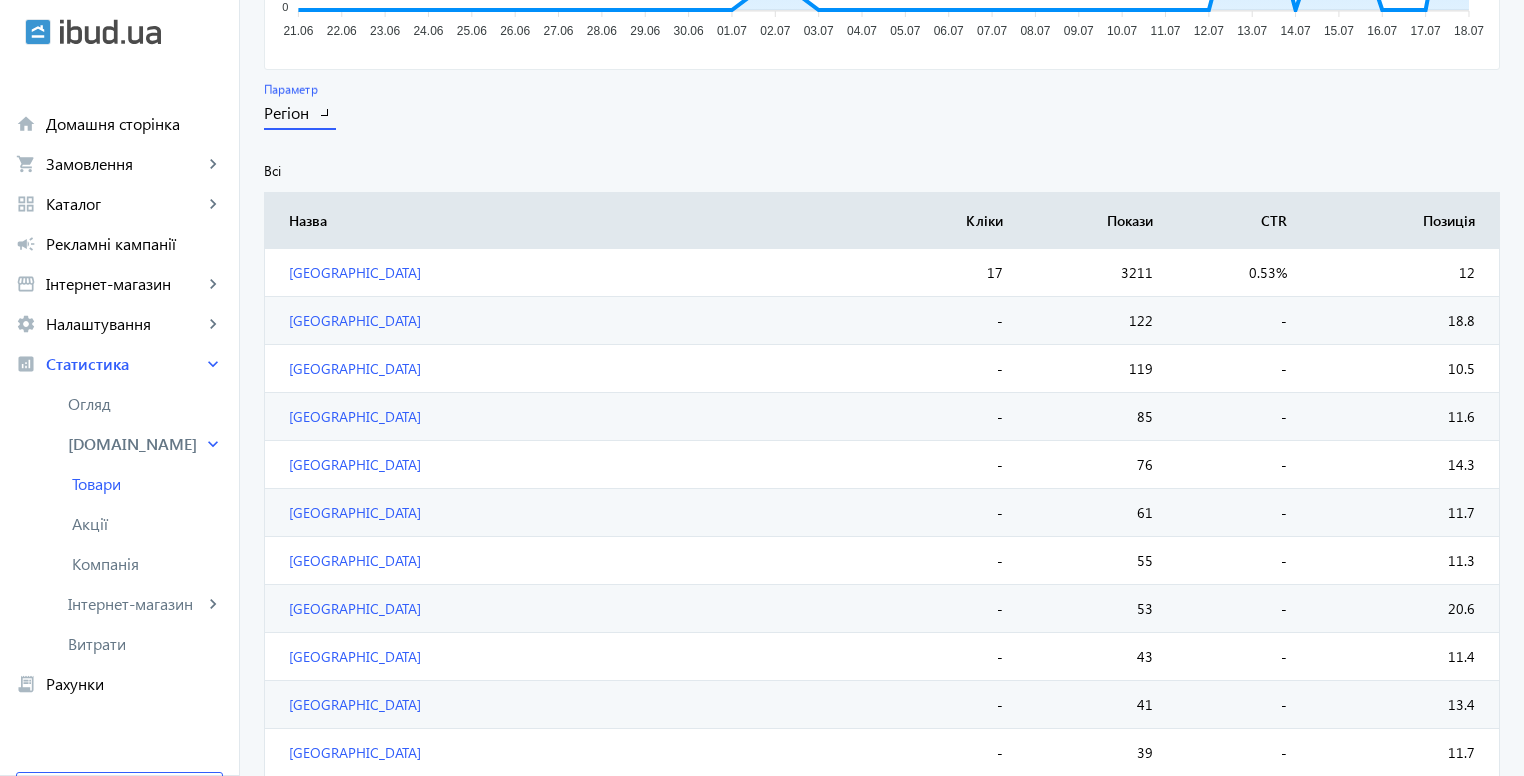 click at bounding box center [324, 112] 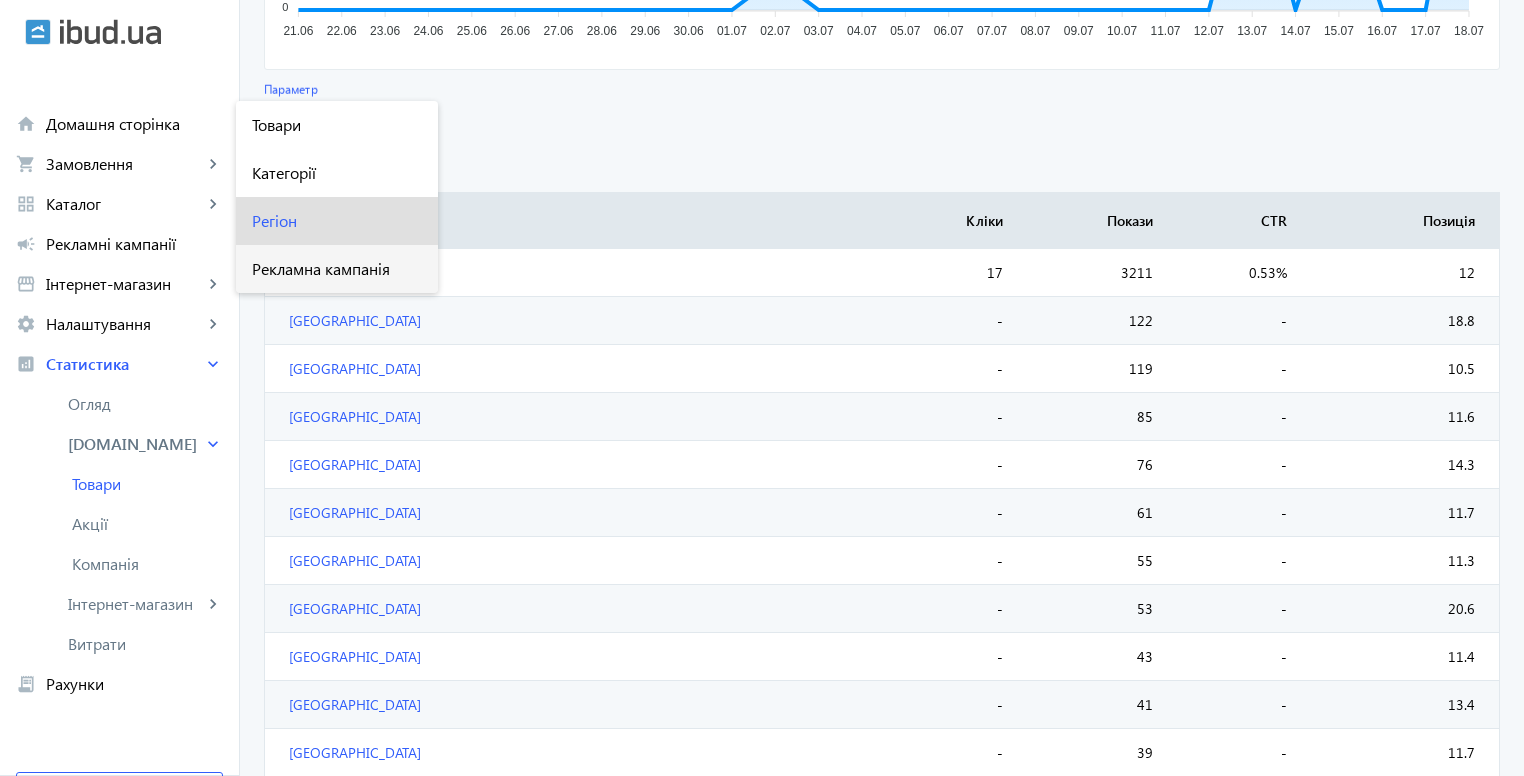 click on "Рекламна кампанія" at bounding box center (337, 269) 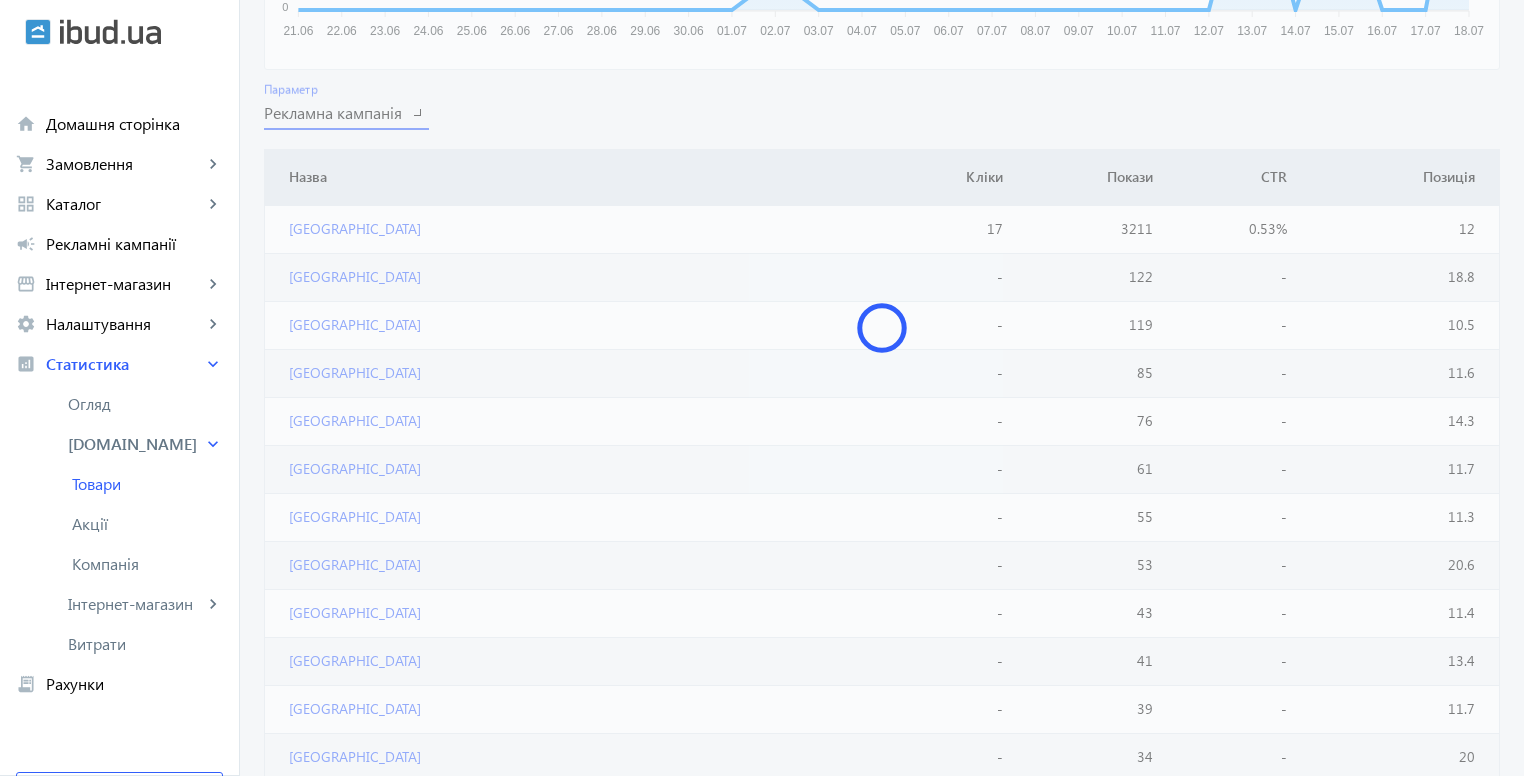 scroll, scrollTop: 349, scrollLeft: 0, axis: vertical 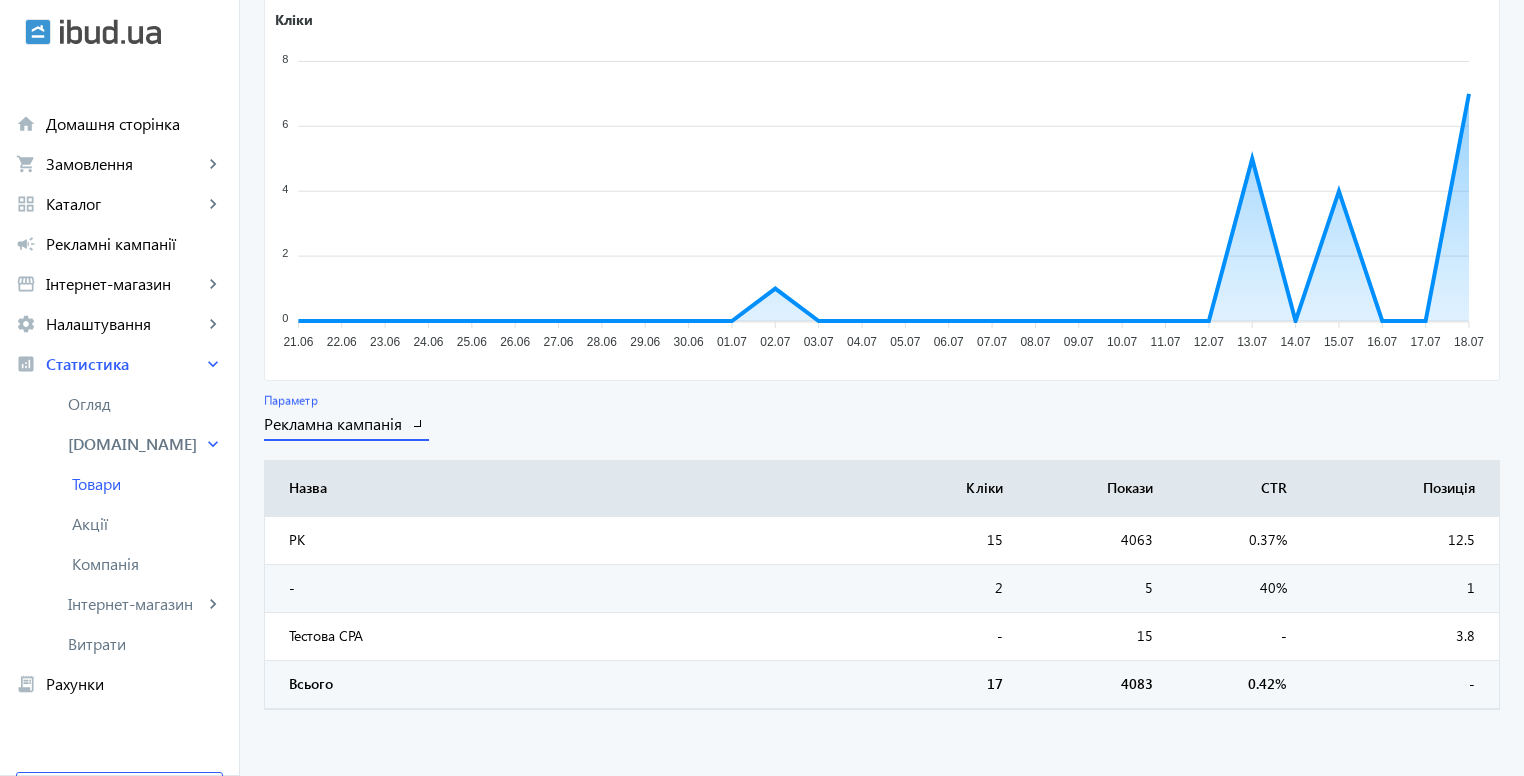 click on "Рекламна кампанія Параметр" 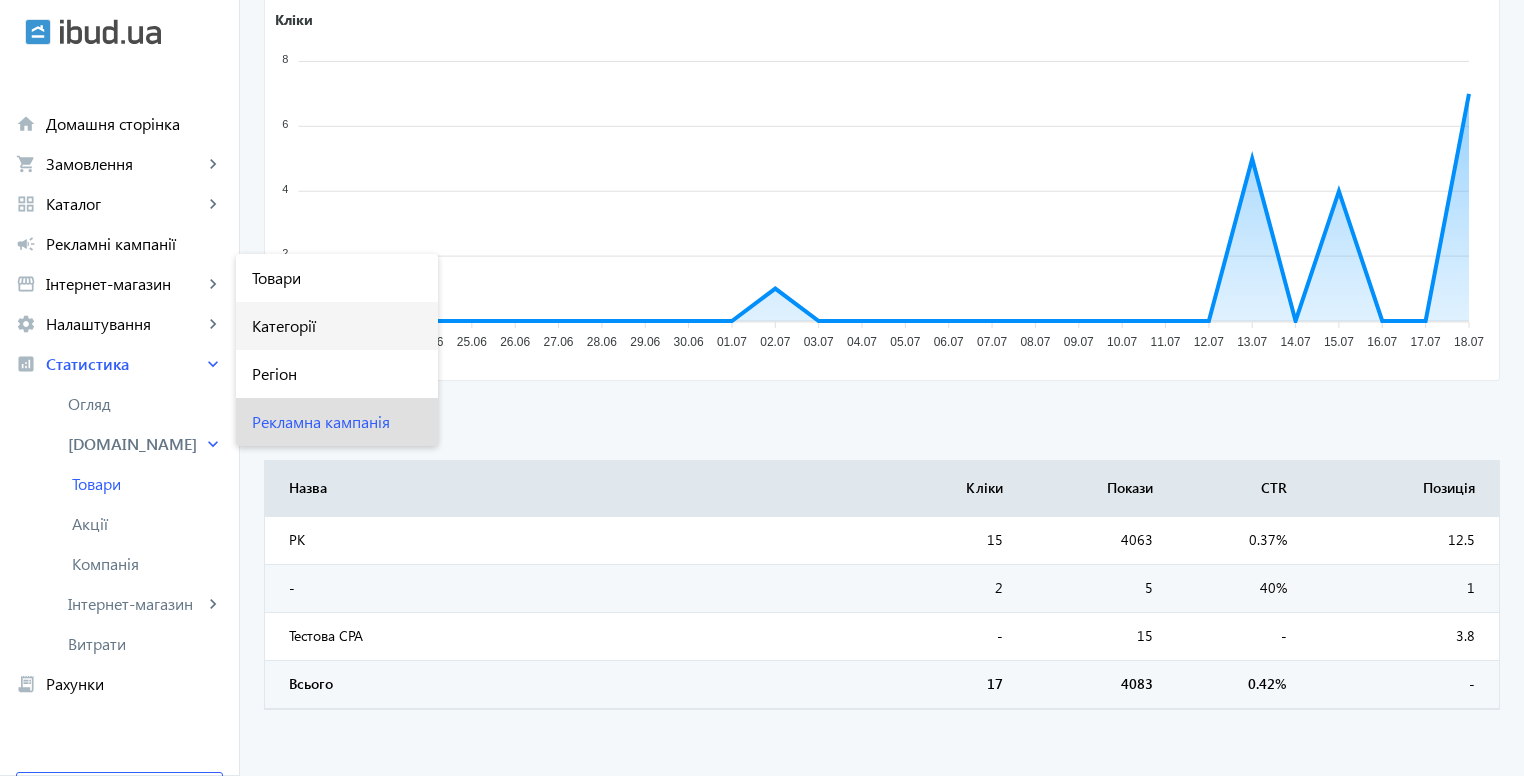 click on "Категорії" at bounding box center [337, 326] 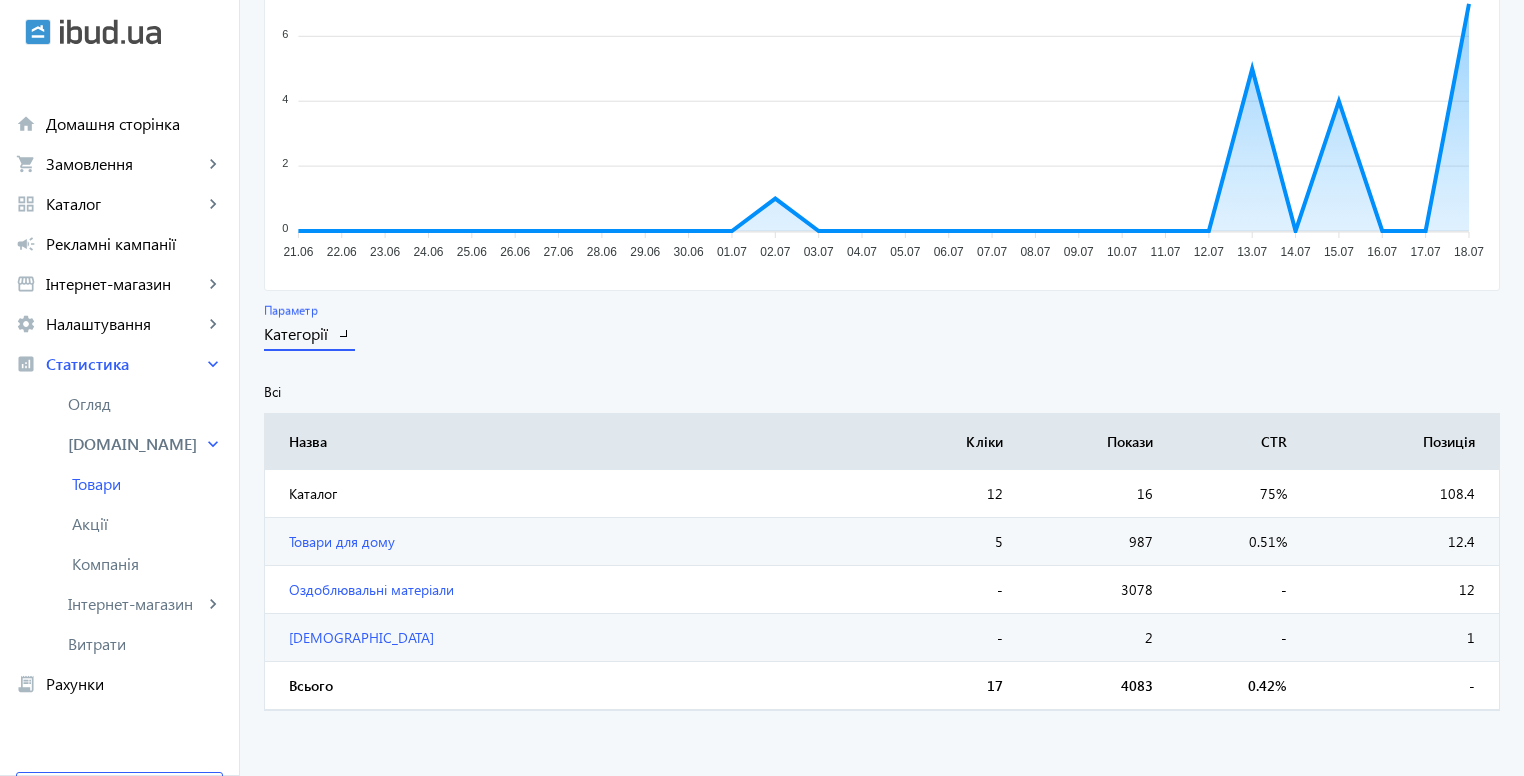 scroll, scrollTop: 440, scrollLeft: 0, axis: vertical 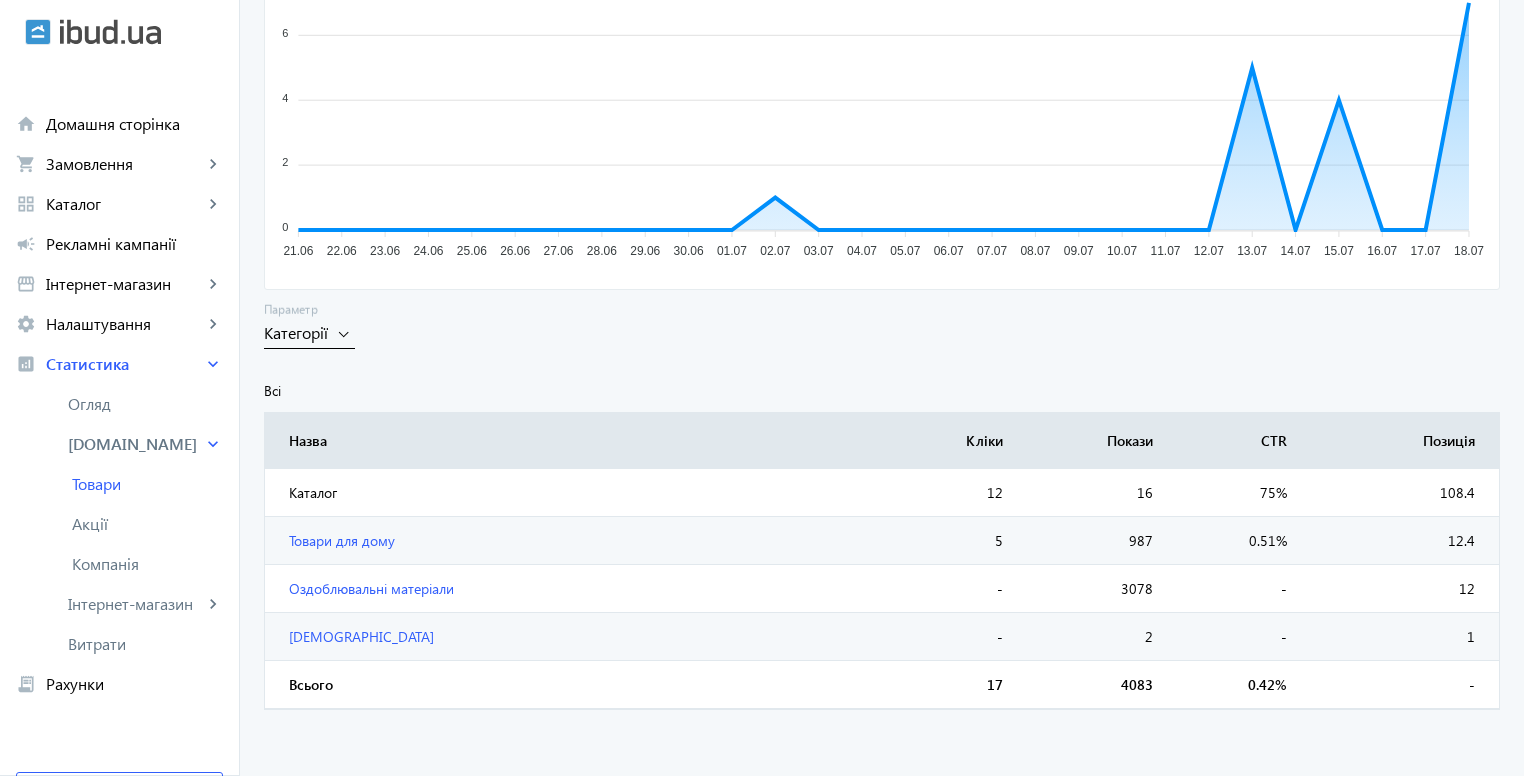 click on "Категорії Параметр" 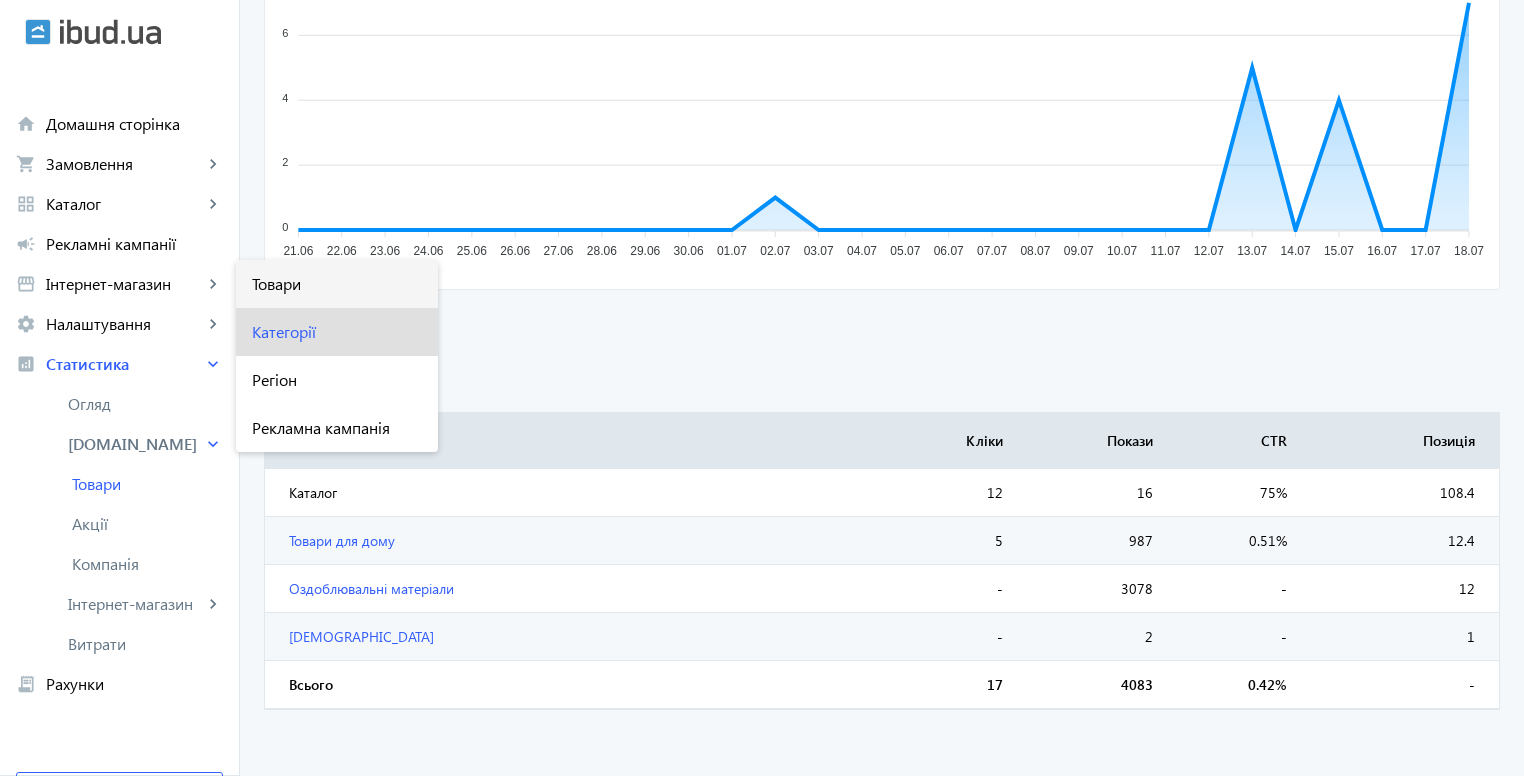 click on "Товари" at bounding box center [337, 284] 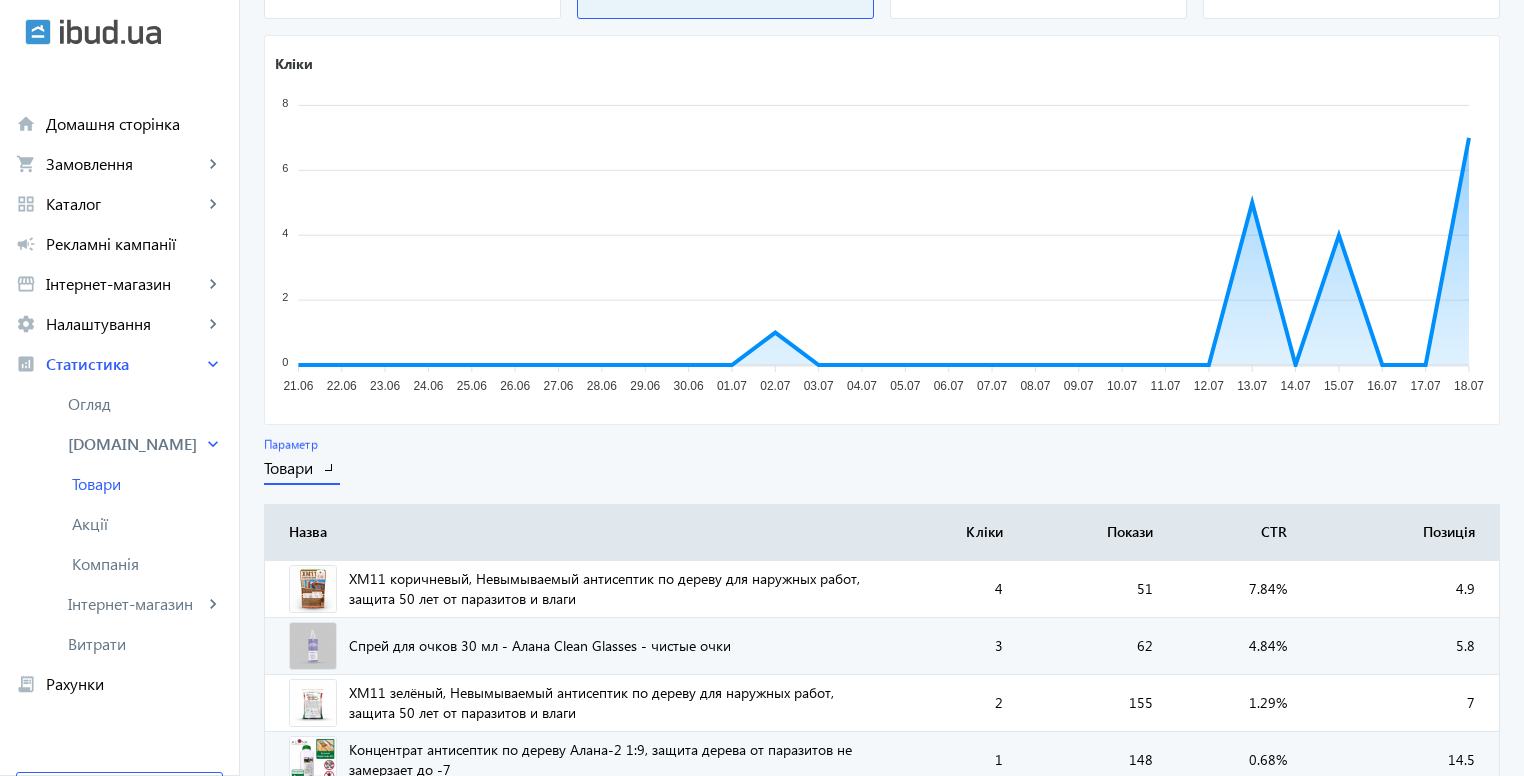 scroll, scrollTop: 140, scrollLeft: 0, axis: vertical 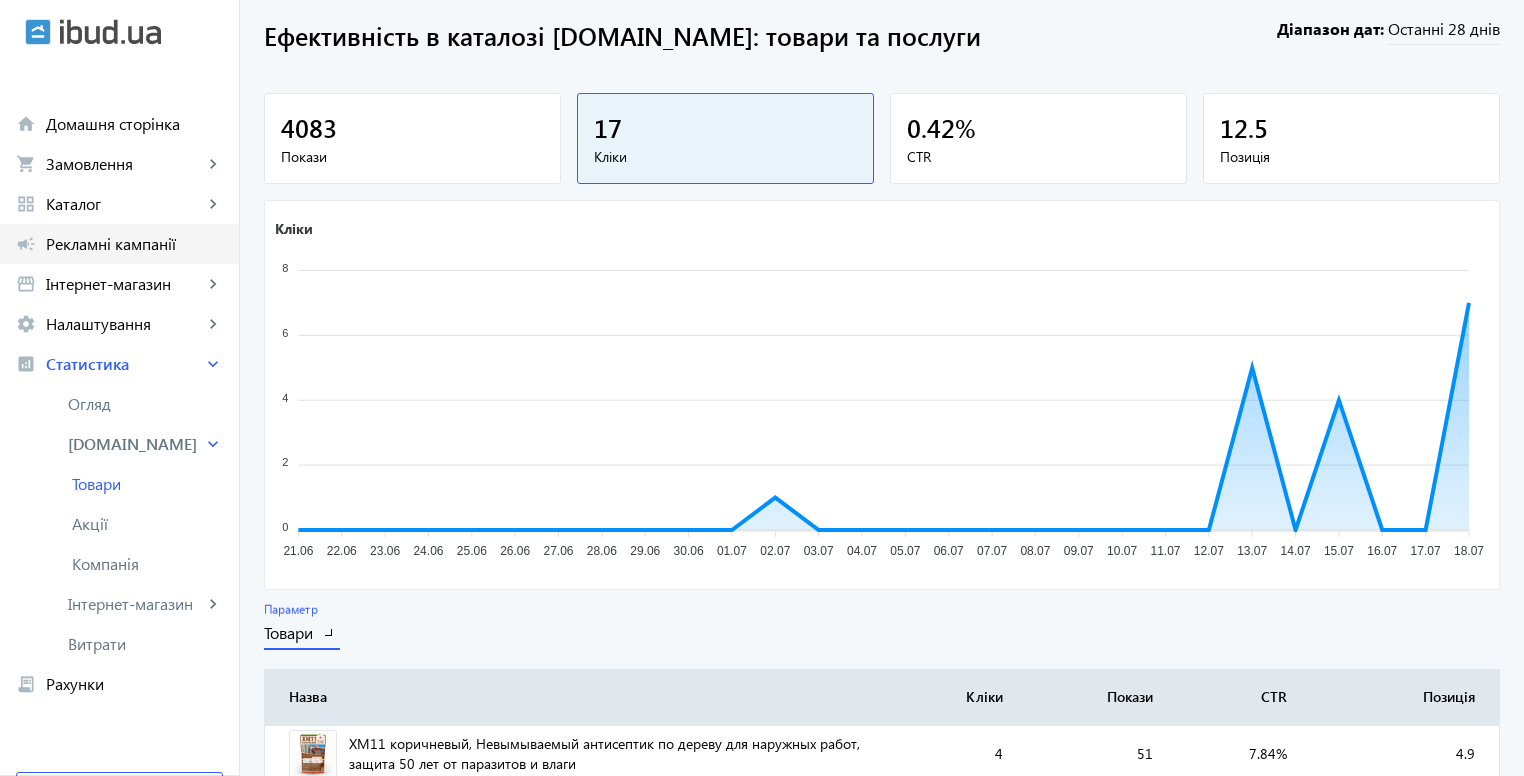 click on "Рекламні кампанії" 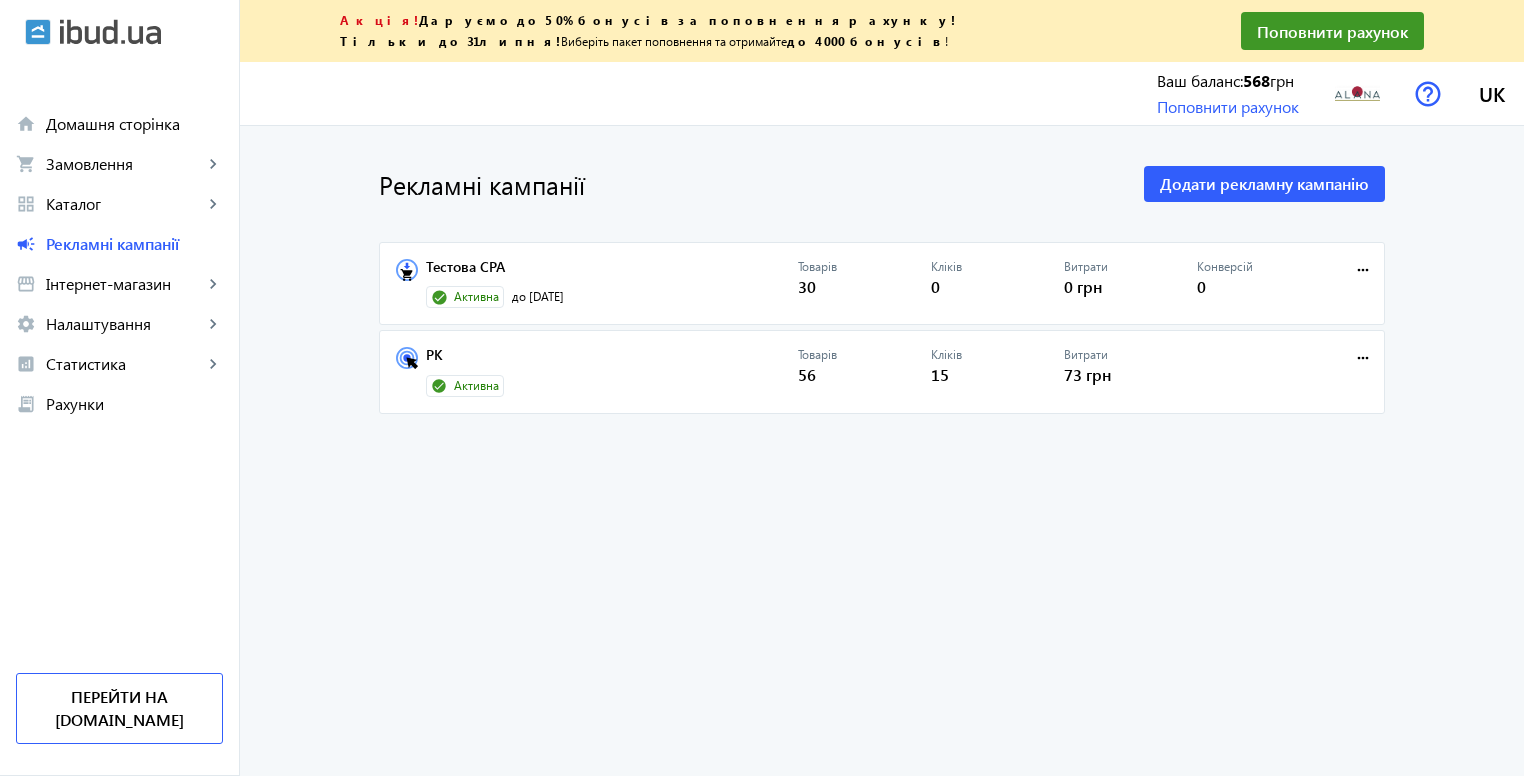 scroll, scrollTop: 0, scrollLeft: 0, axis: both 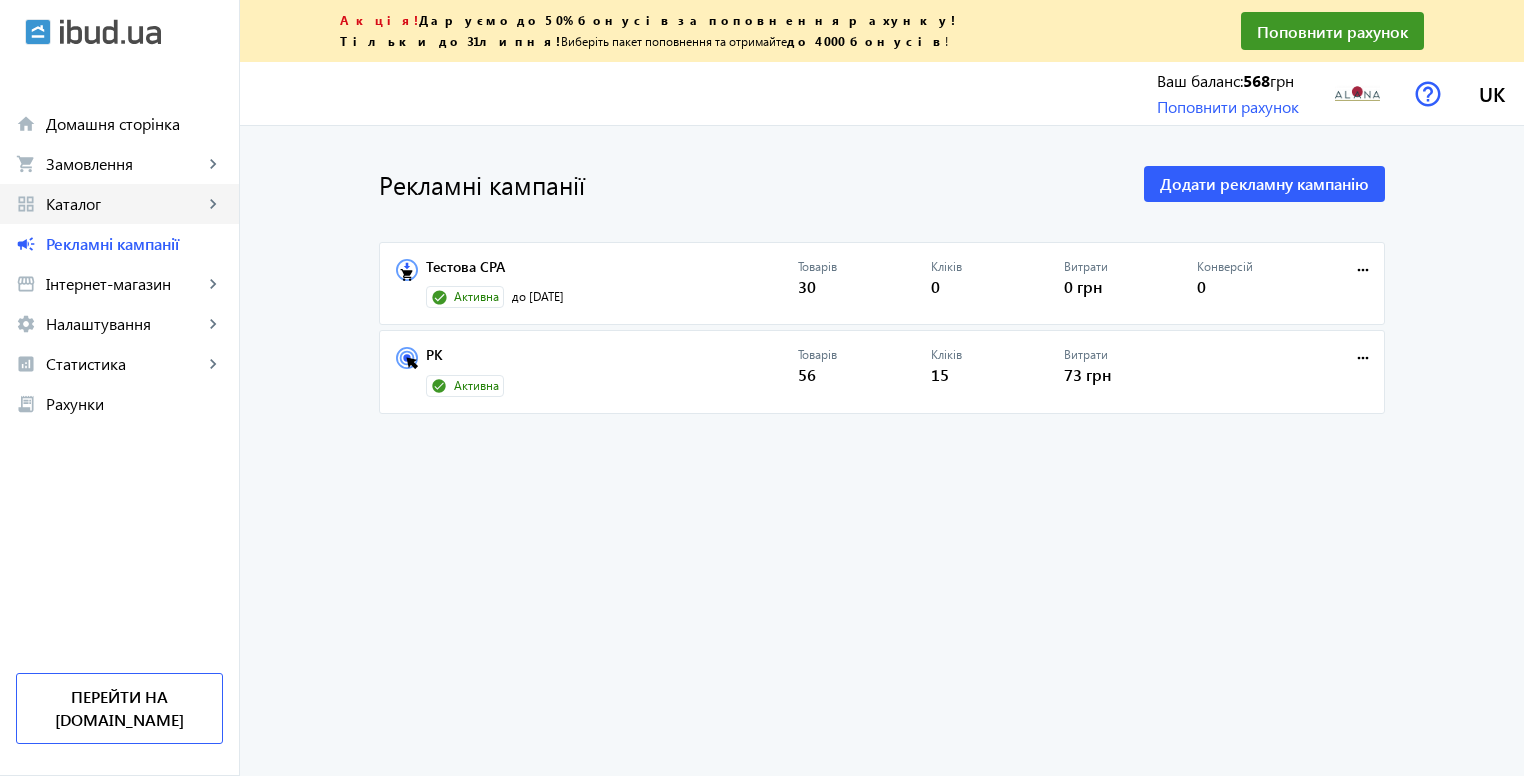 click on "grid_view Каталог keyboard_arrow_right" 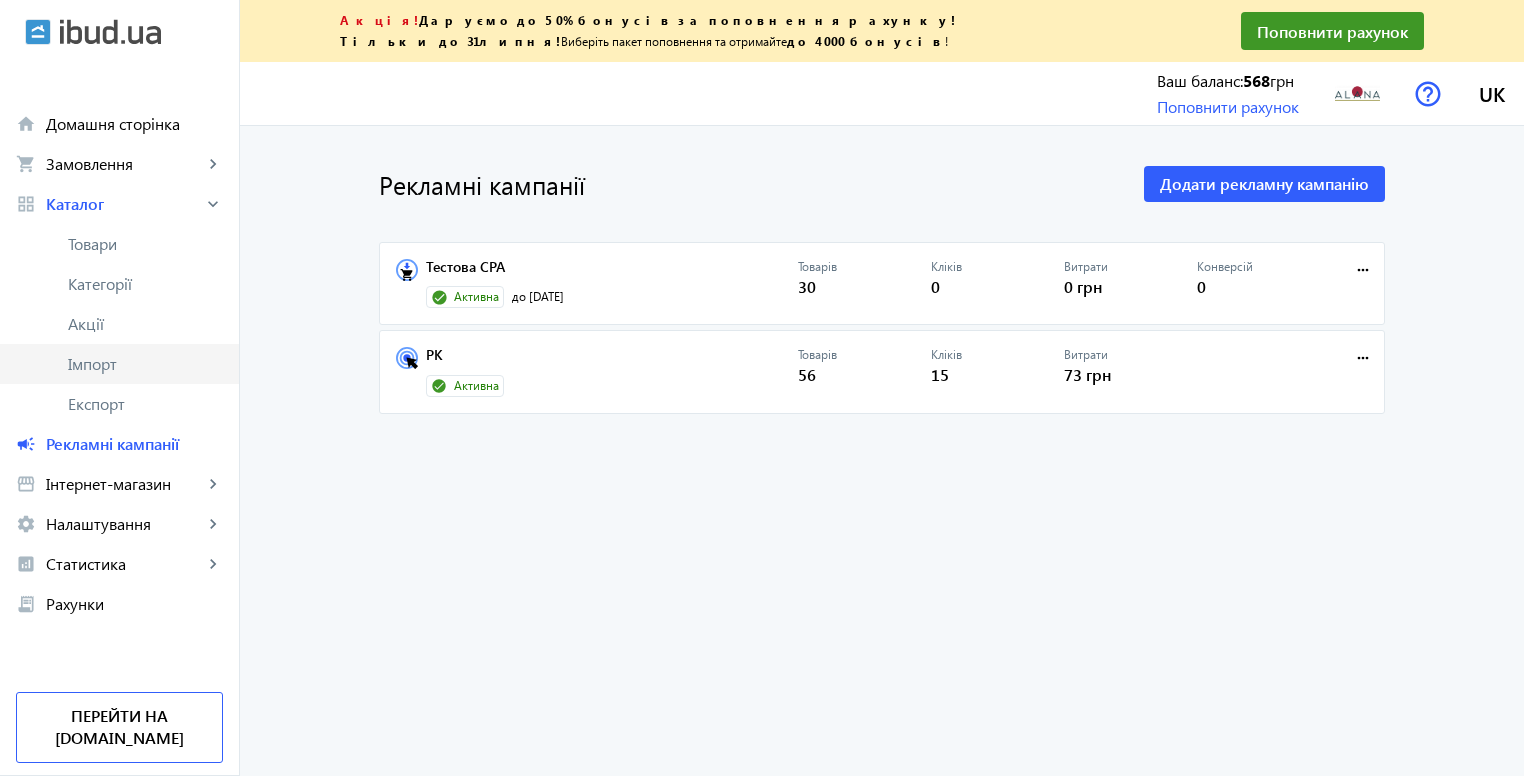 click on "Імпорт" 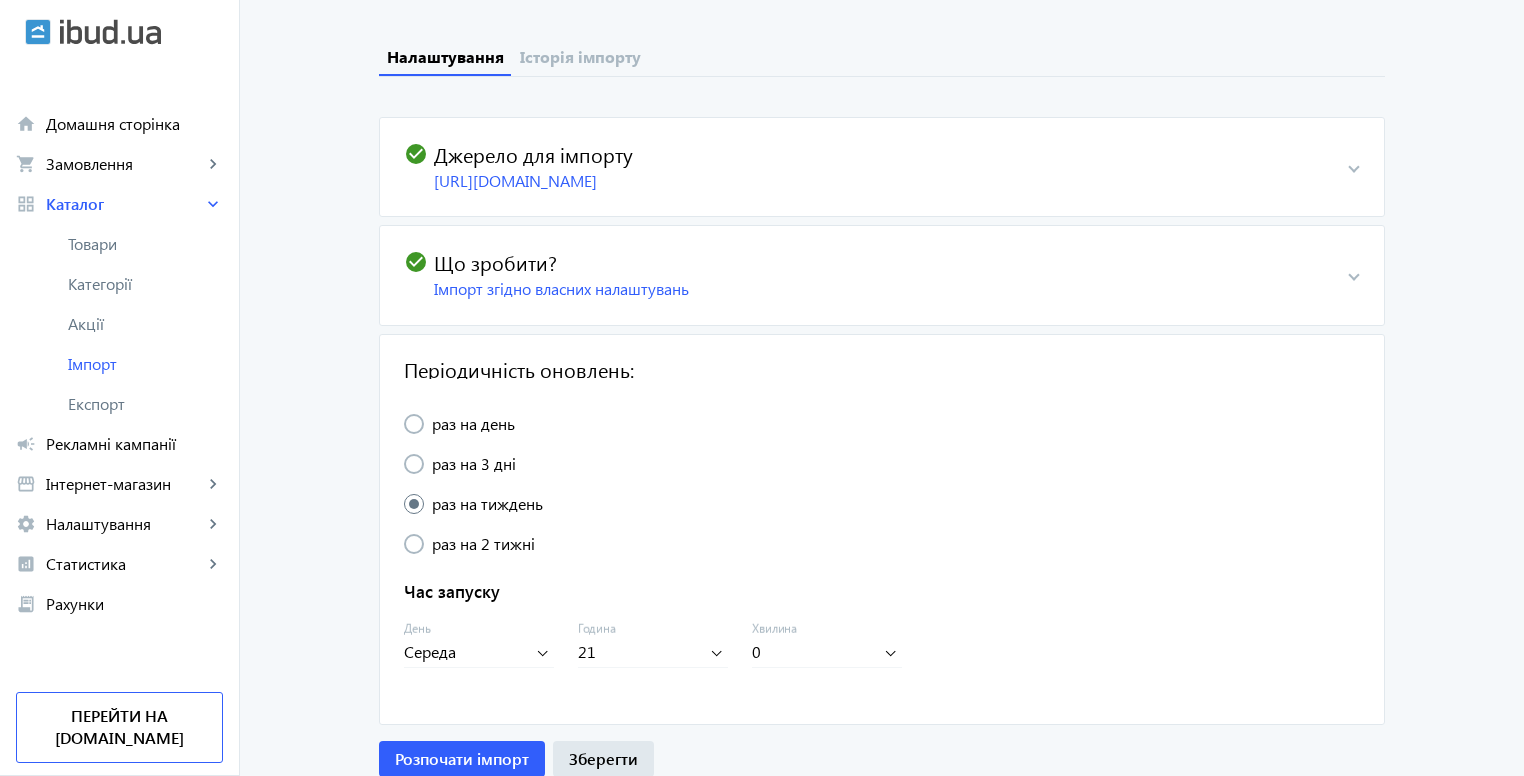 scroll, scrollTop: 136, scrollLeft: 0, axis: vertical 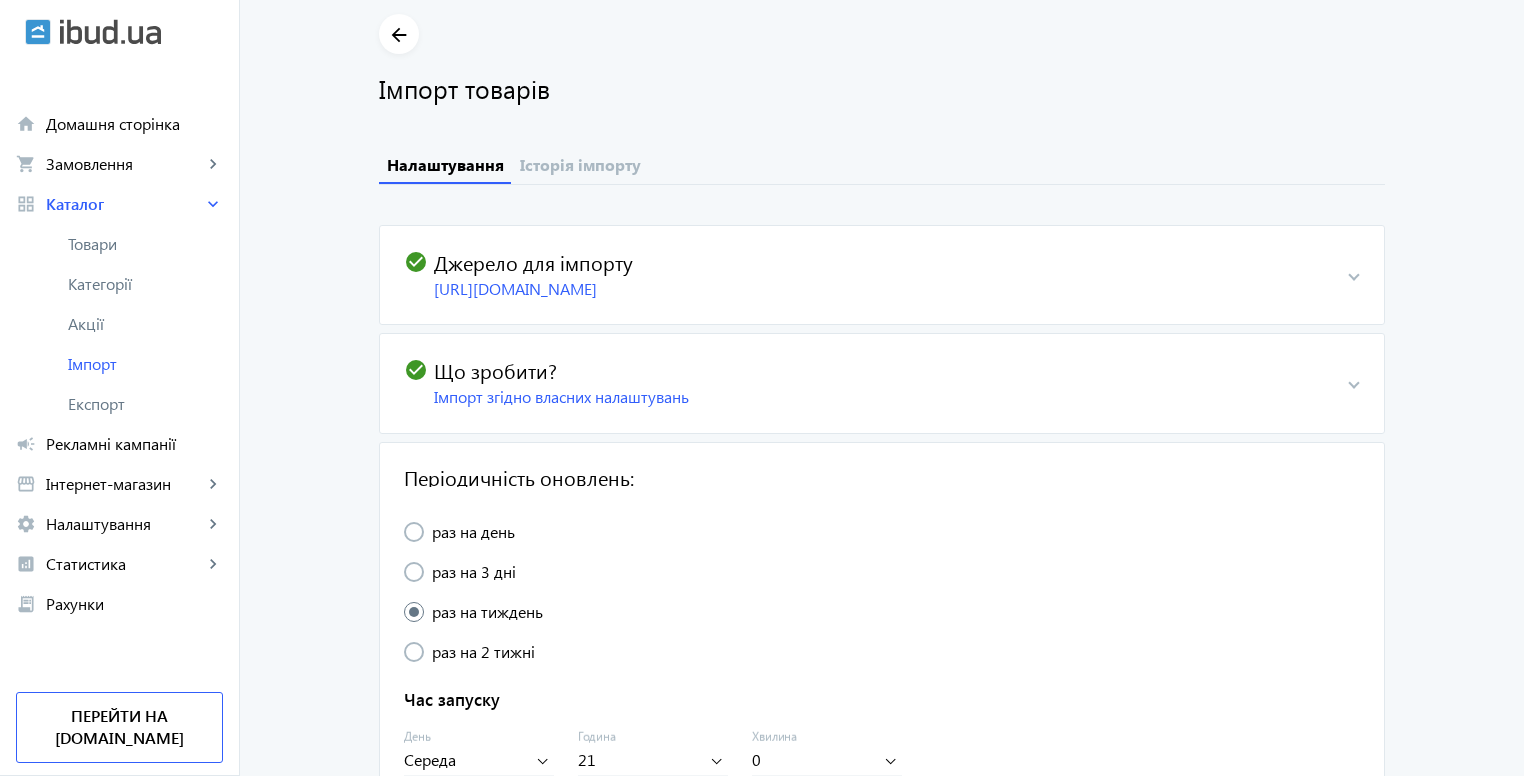 click on "check_circle  Джерело для імпорту   https://biozahyst.kiev.ua/products_feed.xml?hash_tag=926ad60eaffaf27b1e219331b7ba57ef&sales_notes=&product_ids=591542244%2C595056401%2C595061853%2C2452961814%2C660278345%2C660265438%2C1577394994%2C595060816%2C660262666%2C2452751892%2C2433604032%2C660263244%2C1577395677%2C660254366%2C2456953819%2C2496096684%2C2466821232%2C1132540335%2C2496288172%2C1134643894%2C595049222%2C2544051158%2C1463790025%2C2565242022%2C597701075%2C660248718%2C660247939%2C2565347960%2C748148996%2C748150659%2C2565350143%2C2566052594%2C748162585%2C748164759%2C2566081085%2C2433607465%2C2433607466%2C748165222%2C1627802073%2C2025407354%2C2025830991%2C2025830992&label_ids=&exclude_fields=&html_description=1&yandex_cpa=&process_presence_sure=&languages=uk%2Cru&extra_fields=quantityInStock%2Ckeywords&group_ids=" at bounding box center (882, 275) 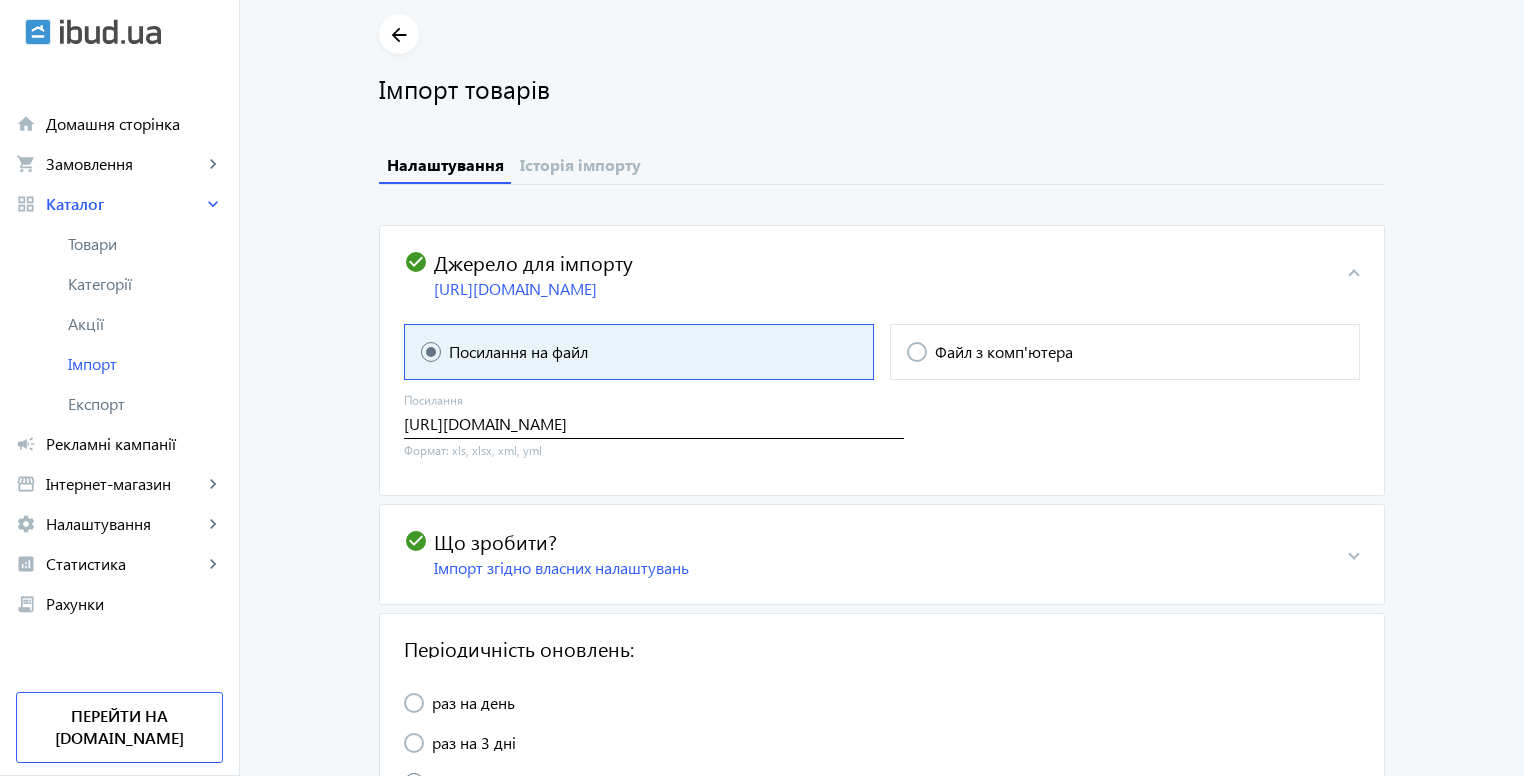 click on "https://biozahyst.kiev.ua/products_feed.xml?hash_tag=926ad60eaffaf27b1e219331b7ba57ef&sales_notes=&product_ids=591542244%2C595056401%2C595061853%2C2452961814%2C660278345%2C660265438%2C1577394994%2C595060816%2C660262666%2C2452751892%2C2433604032%2C660263244%2C1577395677%2C660254366%2C2456953819%2C2496096684%2C2466821232%2C1132540335%2C2496288172%2C1134643894%2C595049222%2C2544051158%2C1463790025%2C2565242022%2C597701075%2C660248718%2C660247939%2C2565347960%2C748148996%2C748150659%2C2565350143%2C2566052594%2C748162585%2C748164759%2C2566081085%2C2433607465%2C2433607466%2C748165222%2C1627802073%2C2025407354%2C2025830991%2C2025830992&label_ids=&exclude_fields=&html_description=1&yandex_cpa=&process_presence_sure=&languages=uk%2Cru&extra_fields=quantityInStock%2Ckeywords&group_ids=" at bounding box center (654, 423) 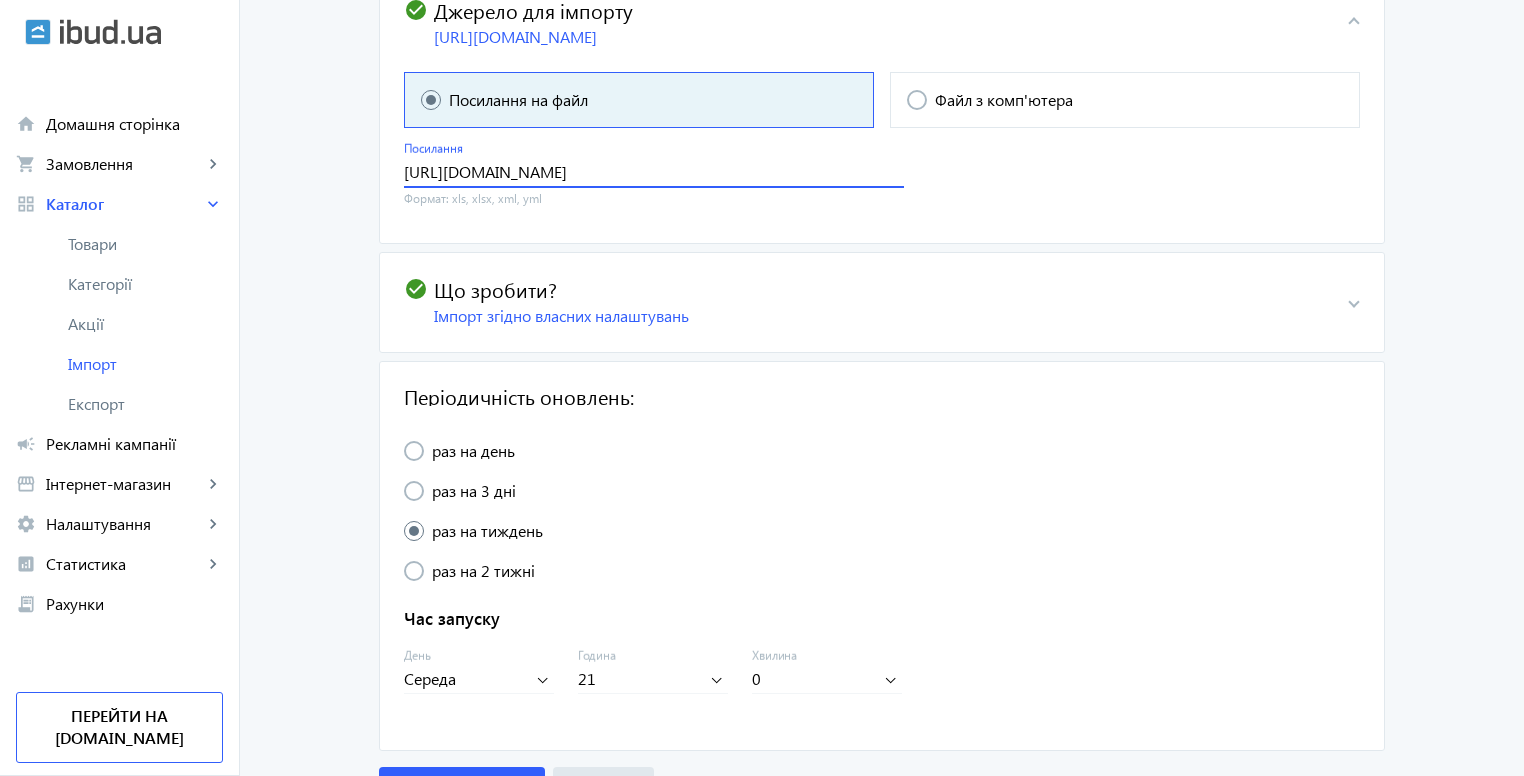 scroll, scrollTop: 436, scrollLeft: 0, axis: vertical 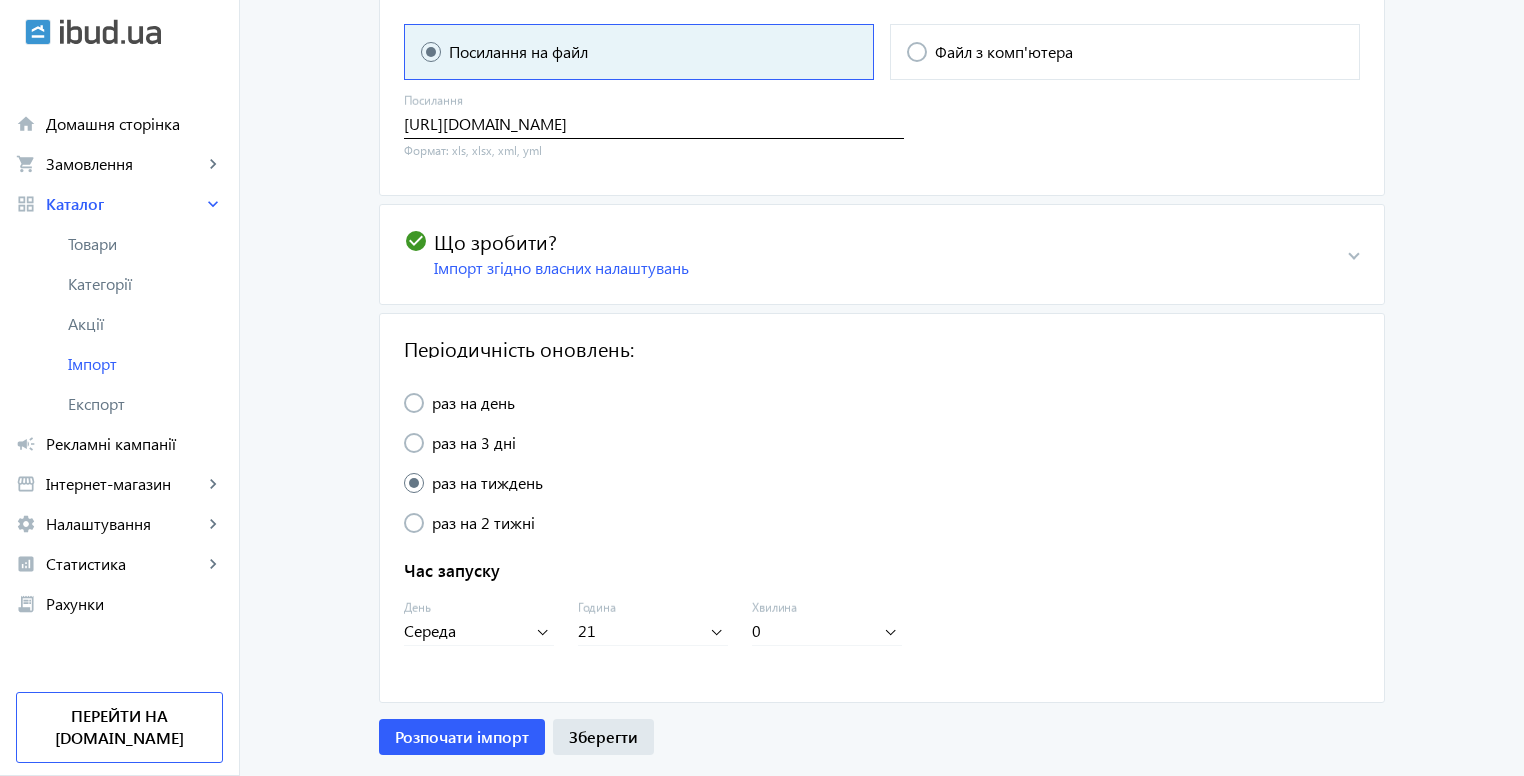 click on "https://biozahyst.kiev.ua/products_feed.xml?hash_tag=926ad60eaffaf27b1e219331b7ba57ef&sales_notes=&product_ids=591542244%2C595056401%2C595061853%2C2452961814%2C660278345%2C660265438%2C1577394994%2C595060816%2C660262666%2C2452751892%2C2433604032%2C660263244%2C1577395677%2C660254366%2C2456953819%2C2496096684%2C2466821232%2C1132540335%2C2496288172%2C1134643894%2C595049222%2C2544051158%2C1463790025%2C2565242022%2C597701075%2C660248718%2C660247939%2C2565347960%2C748148996%2C748150659%2C2565350143%2C2566052594%2C748162585%2C748164759%2C2566081085%2C2433607465%2C2433607466%2C748165222%2C1627802073%2C2025407354%2C2025830991%2C2025830992&label_ids=&exclude_fields=&html_description=1&yandex_cpa=&process_presence_sure=&languages=uk%2Cru&extra_fields=quantityInStock%2Ckeywords&group_ids= Посилання" at bounding box center [654, 115] 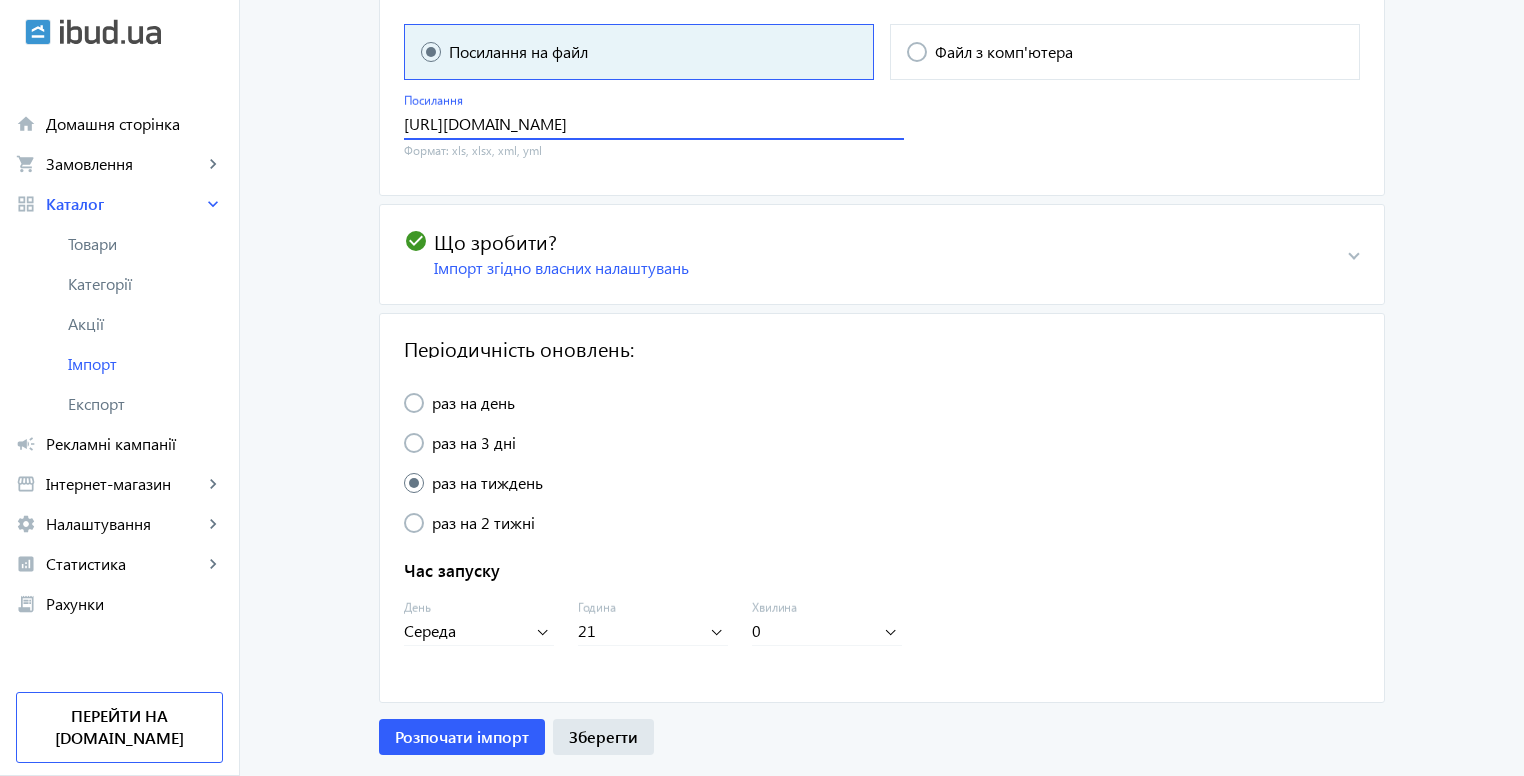 click on "https://biozahyst.kiev.ua/products_feed.xml?hash_tag=926ad60eaffaf27b1e219331b7ba57ef&sales_notes=&product_ids=591542244%2C595056401%2C595061853%2C2452961814%2C660278345%2C660265438%2C1577394994%2C595060816%2C660262666%2C2452751892%2C2433604032%2C660263244%2C1577395677%2C660254366%2C2456953819%2C2496096684%2C2466821232%2C1132540335%2C2496288172%2C1134643894%2C595049222%2C2544051158%2C1463790025%2C2565242022%2C597701075%2C660248718%2C660247939%2C2565347960%2C748148996%2C748150659%2C2565350143%2C2566052594%2C748162585%2C748164759%2C2566081085%2C2433607465%2C2433607466%2C748165222%2C1627802073%2C2025407354%2C2025830991%2C2025830992&label_ids=&exclude_fields=&html_description=1&yandex_cpa=&process_presence_sure=&languages=uk%2Cru&extra_fields=quantityInStock%2Ckeywords&group_ids=" at bounding box center (654, 123) 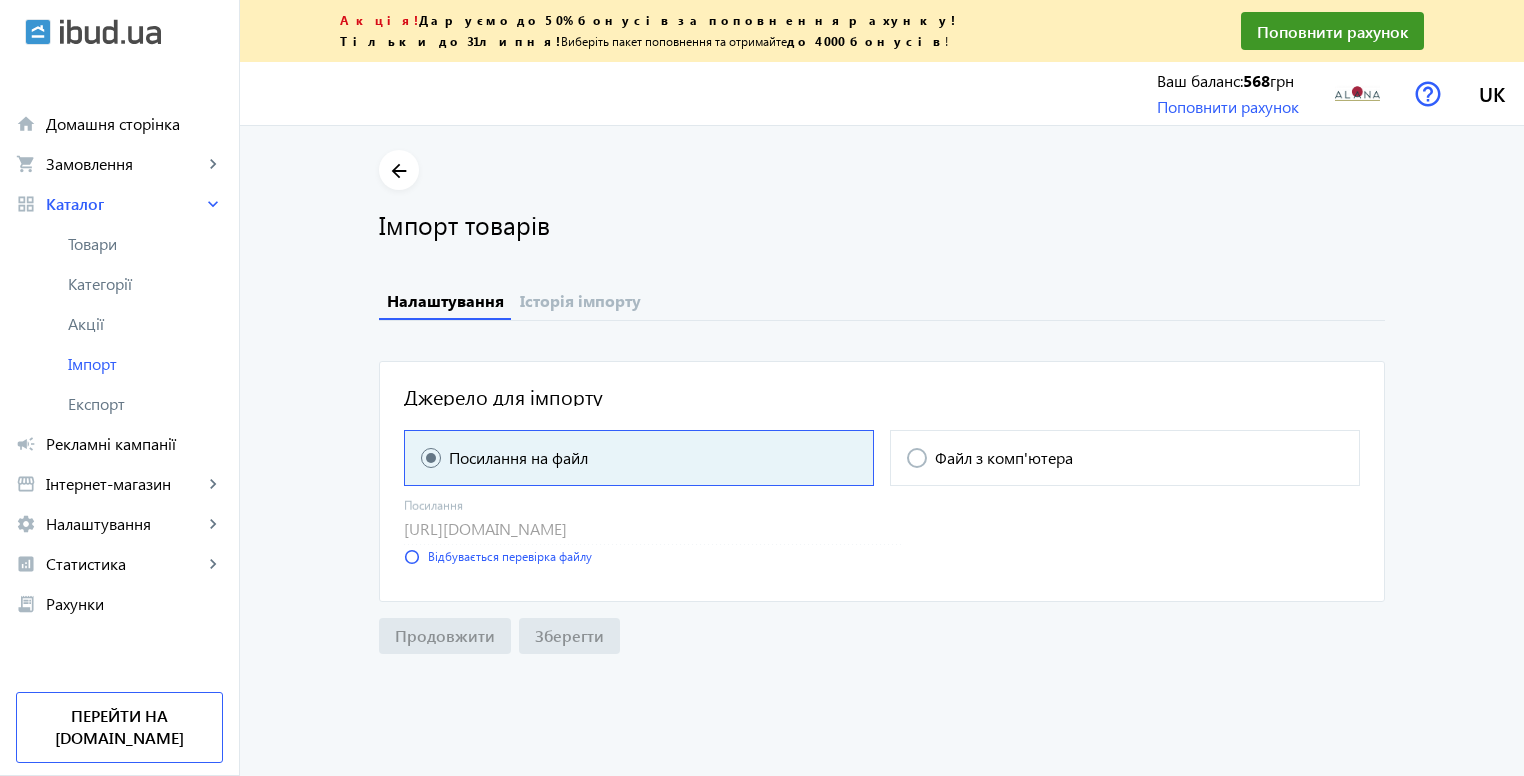 click on "Налаштування Історія імпорту" 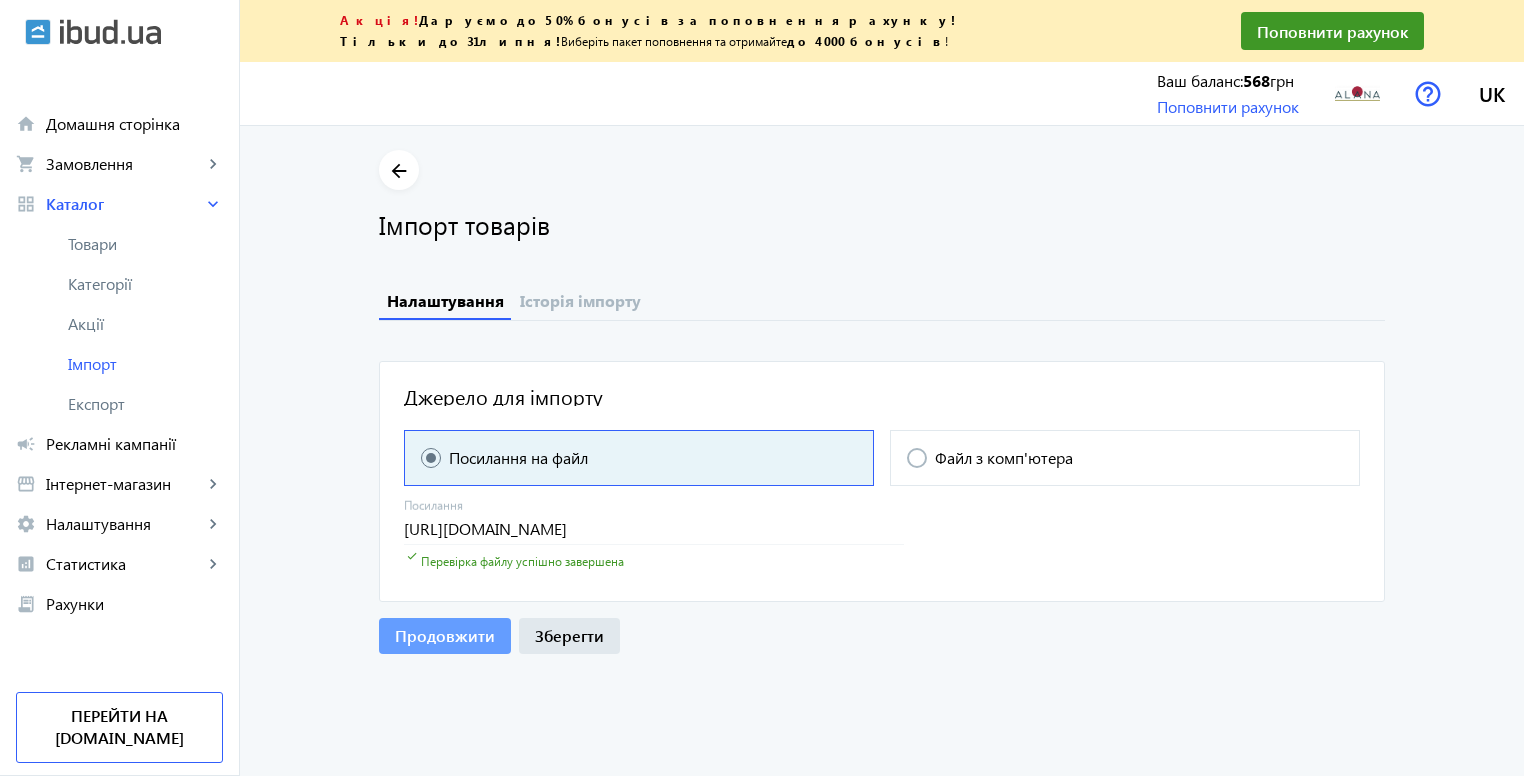 click on "Продовжити" at bounding box center (445, 636) 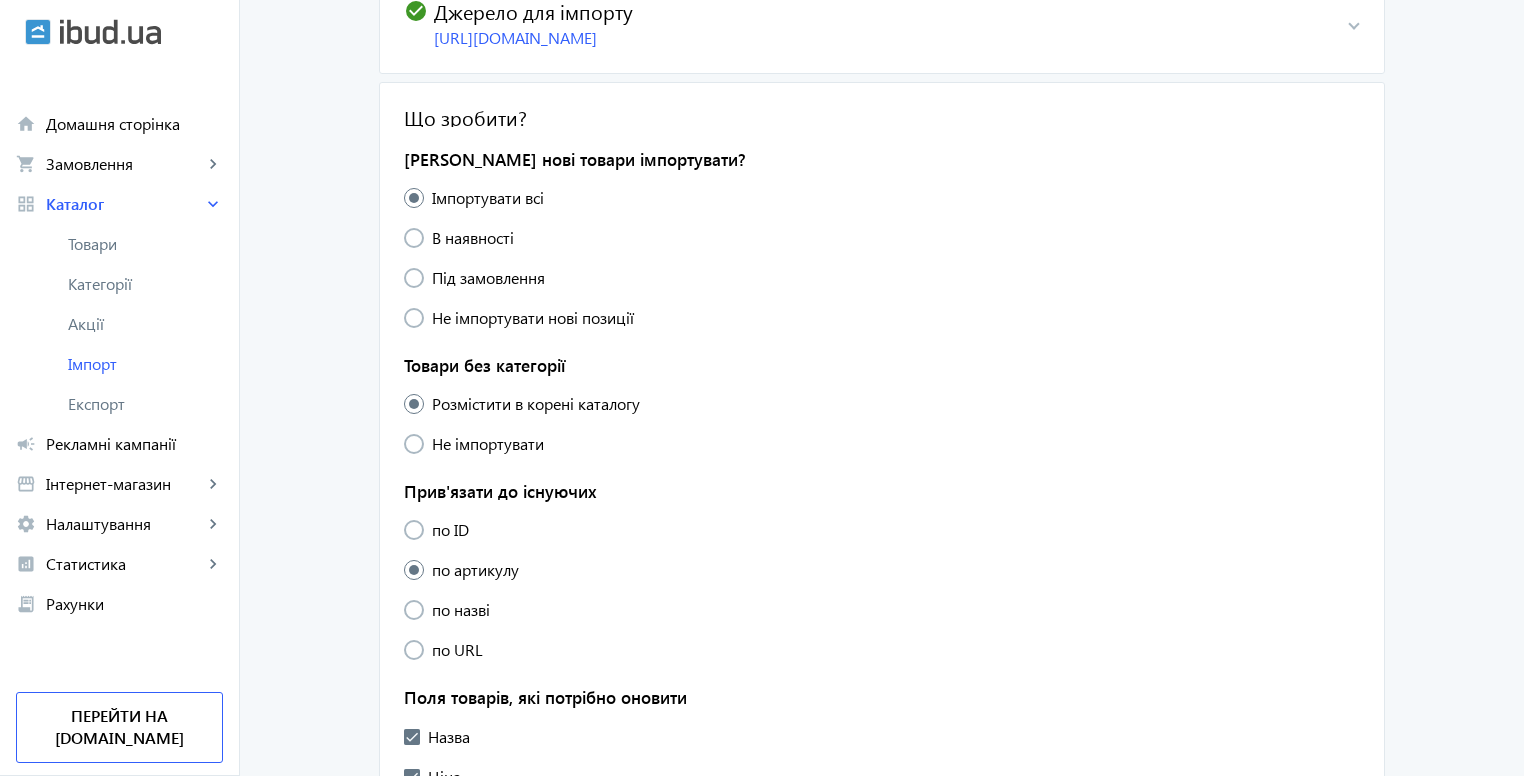 scroll, scrollTop: 400, scrollLeft: 0, axis: vertical 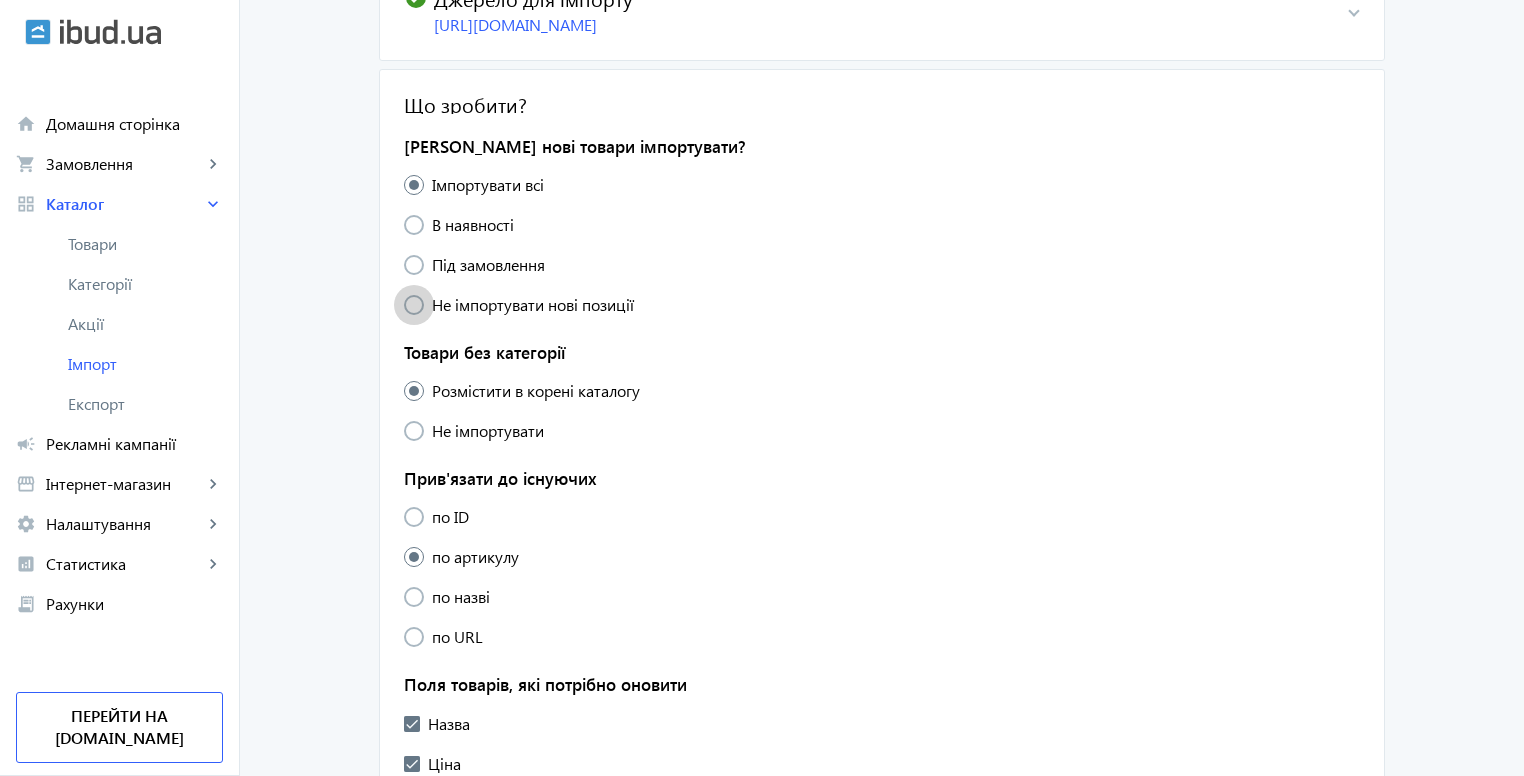 click on "Не імпортувати нові позиції" at bounding box center (529, 305) 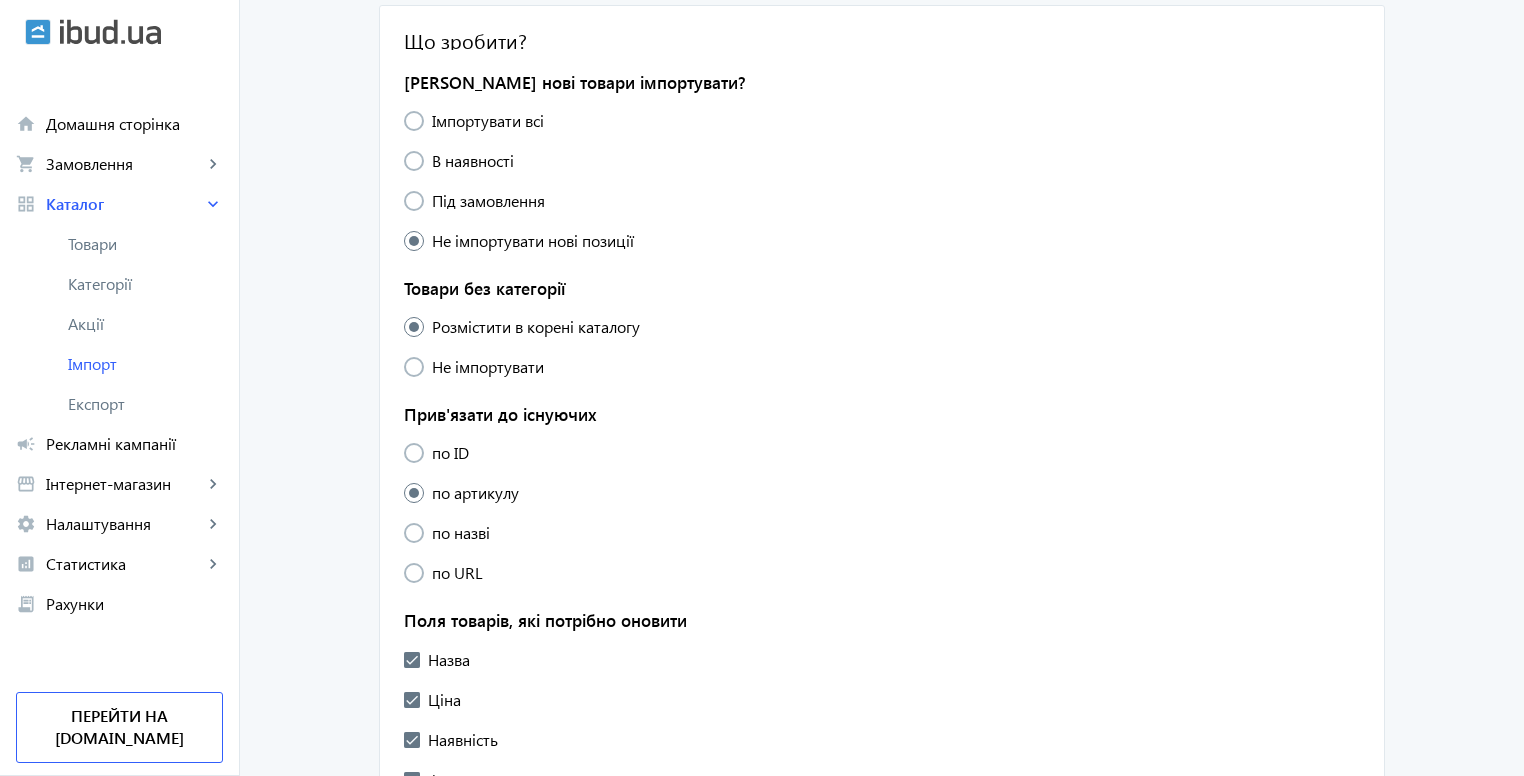 scroll, scrollTop: 500, scrollLeft: 0, axis: vertical 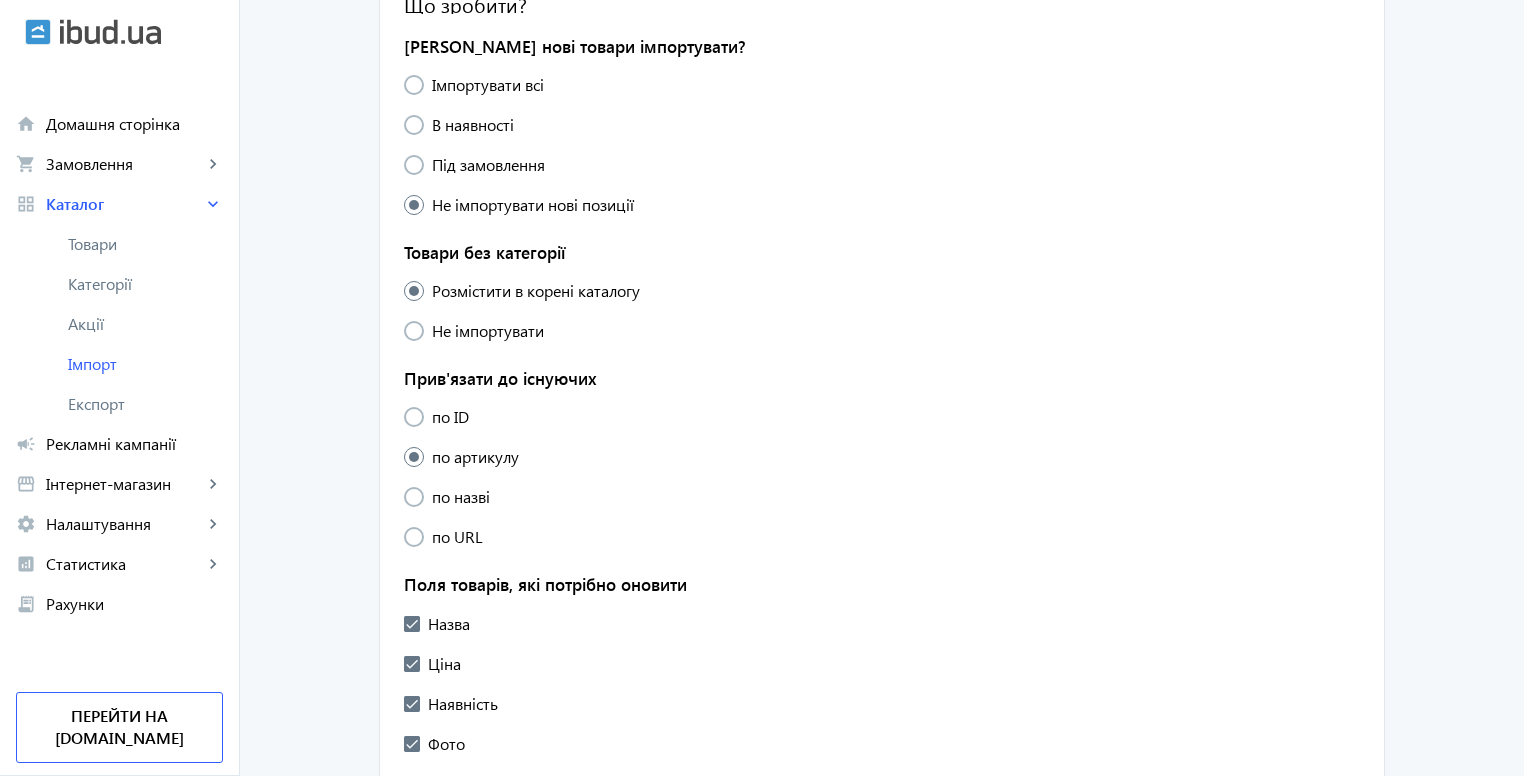 click on "Під замовлення" at bounding box center [484, 165] 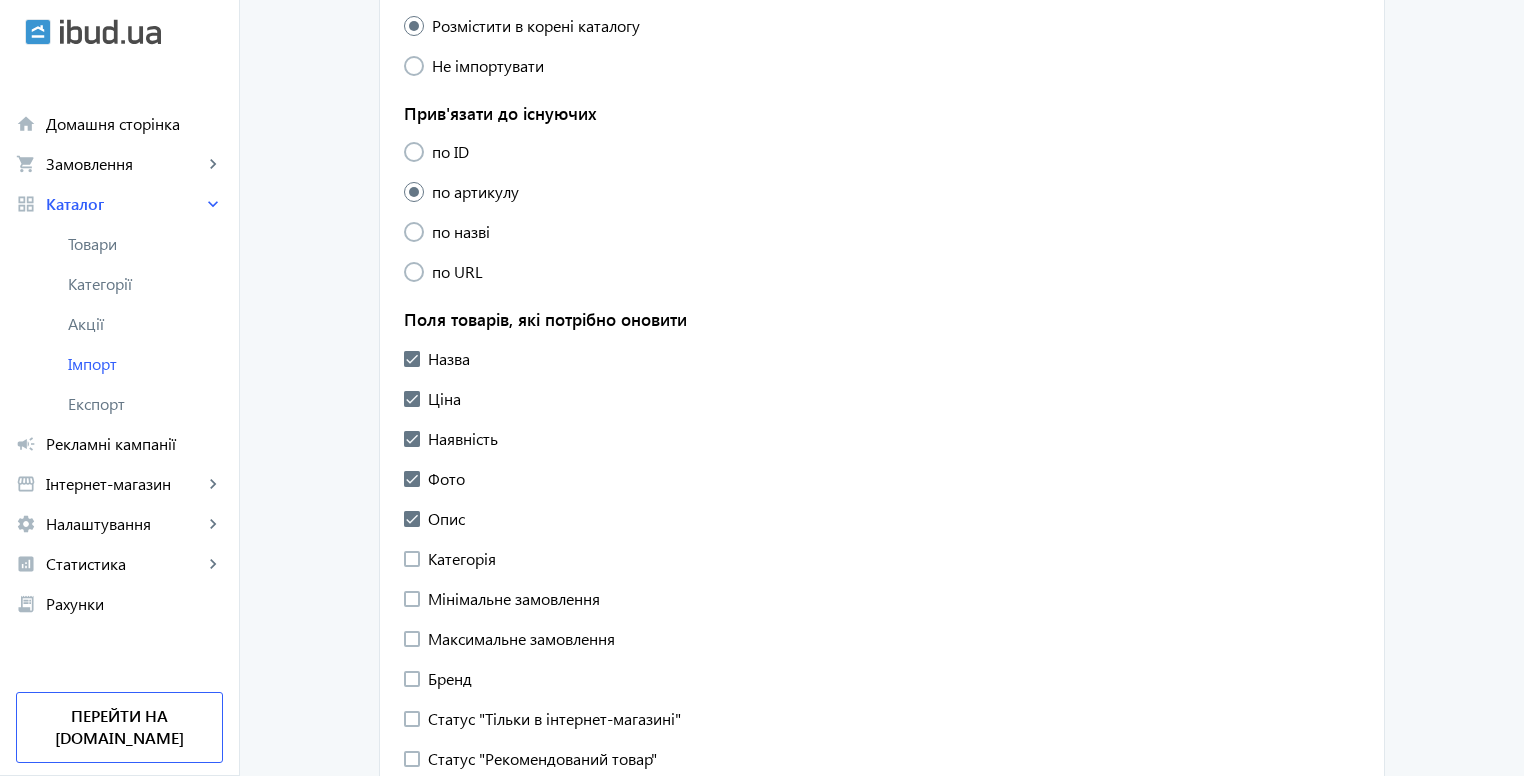 scroll, scrollTop: 800, scrollLeft: 0, axis: vertical 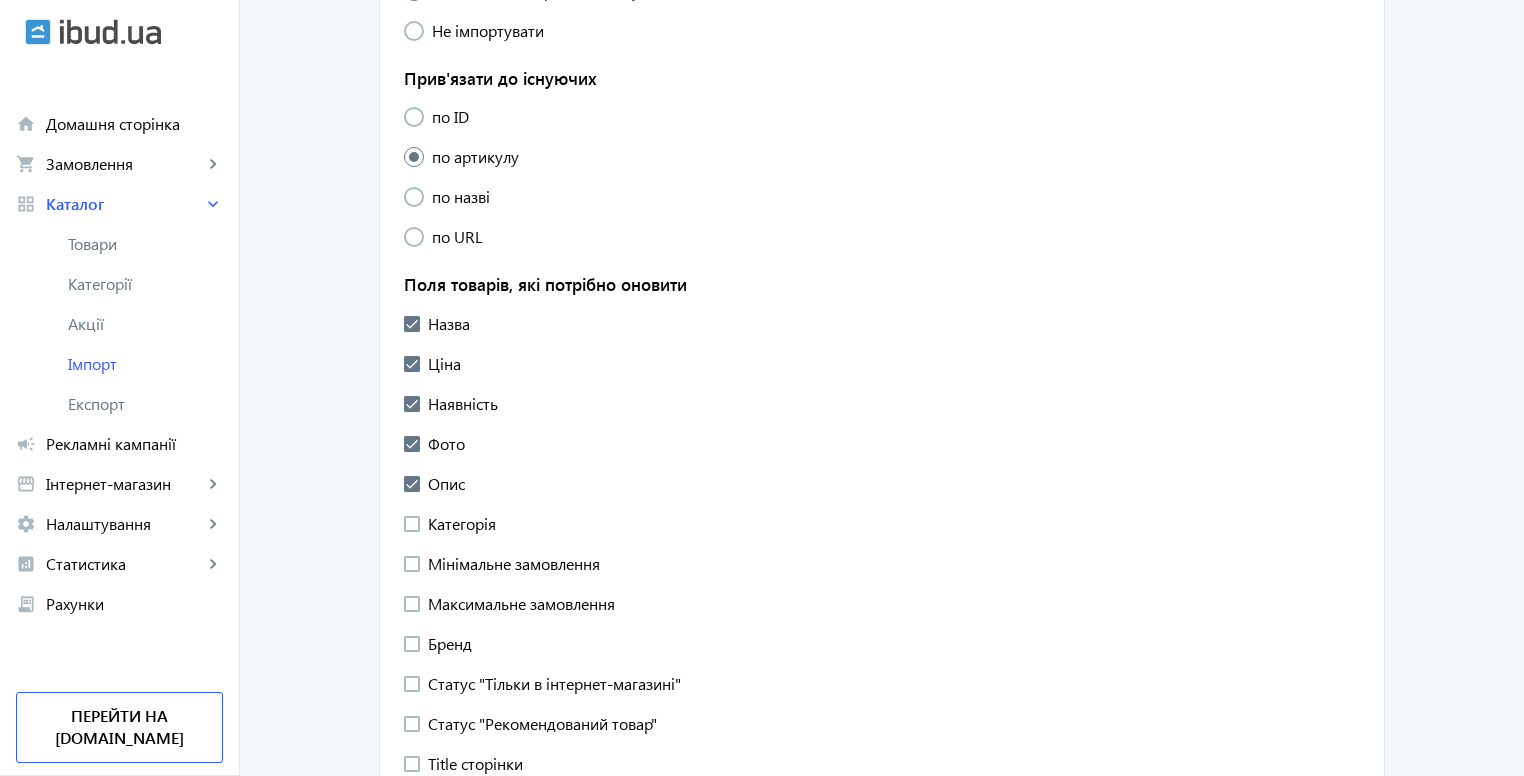 click on "по ID" at bounding box center (446, 117) 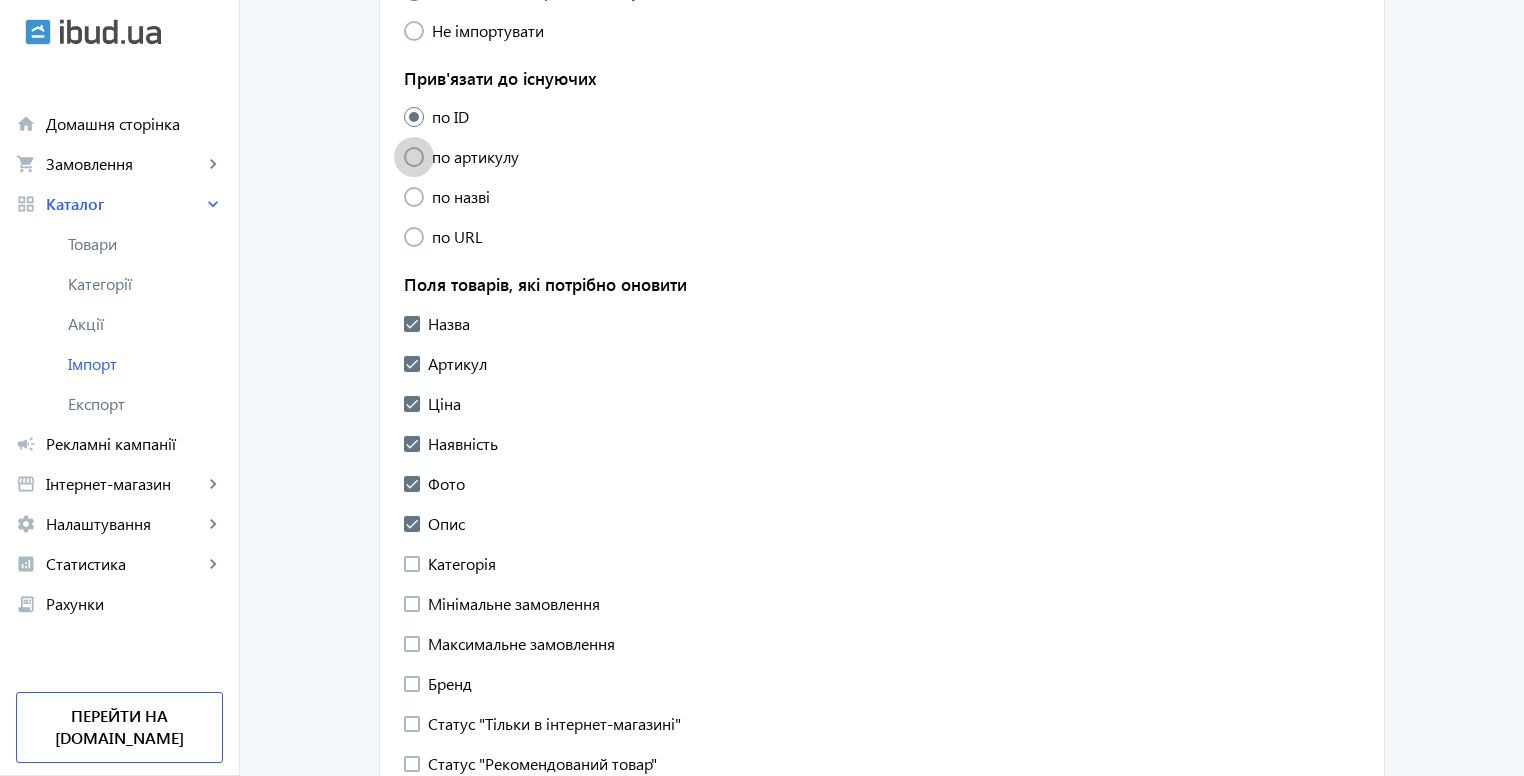 click on "по артикулу" at bounding box center [471, 157] 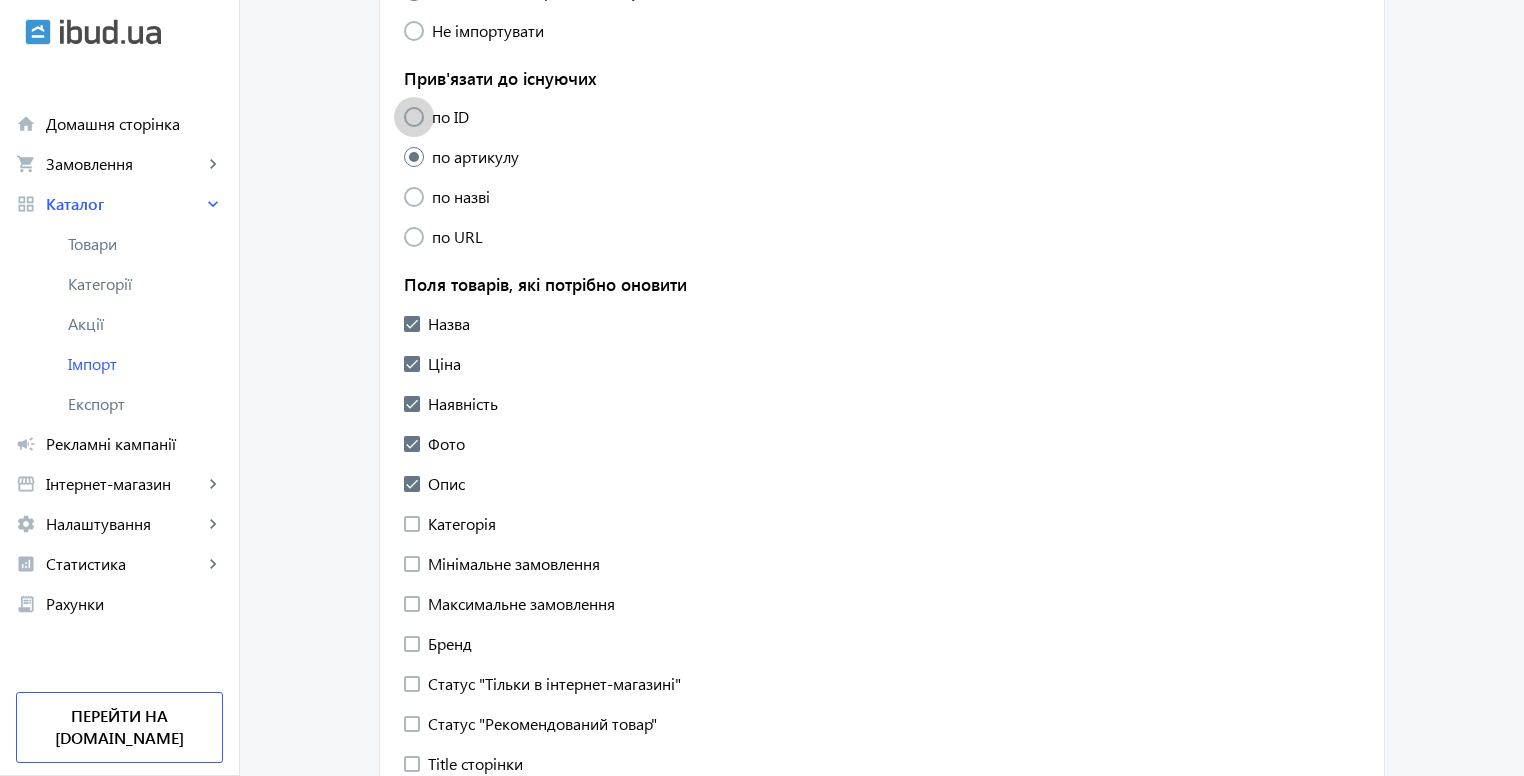 click on "по ID" at bounding box center [446, 117] 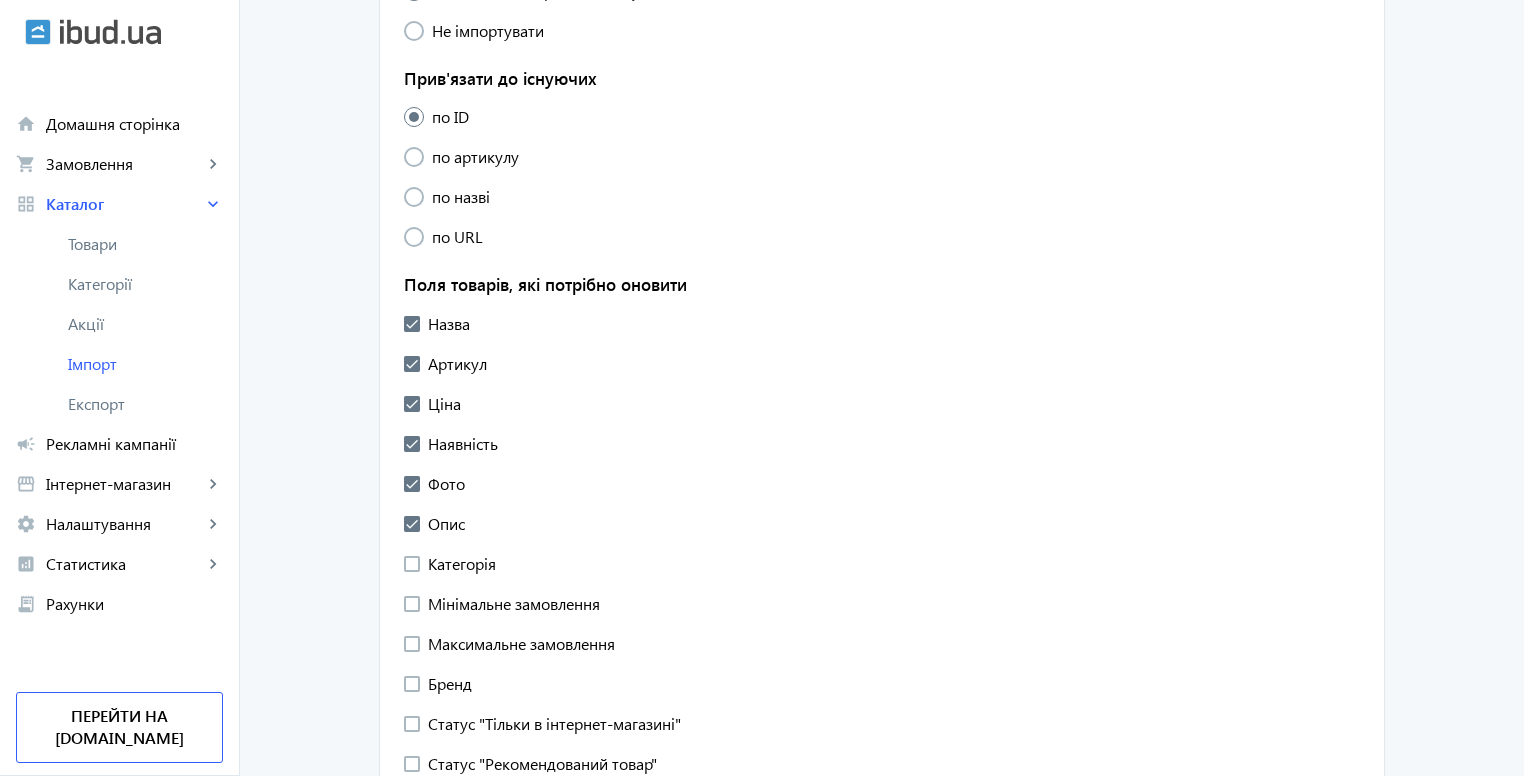 click on "Назва" at bounding box center [449, 324] 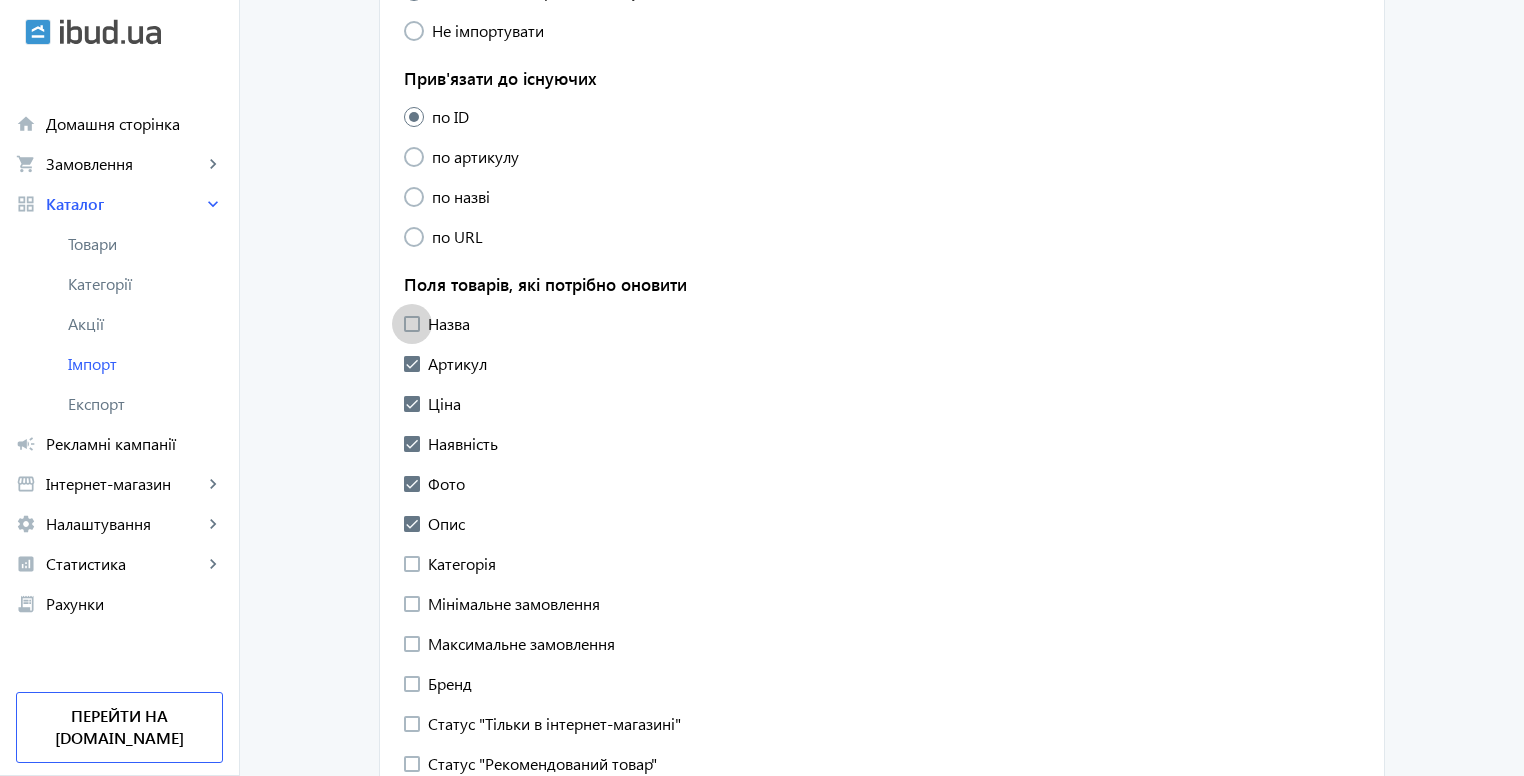 click on "Назва" at bounding box center (449, 324) 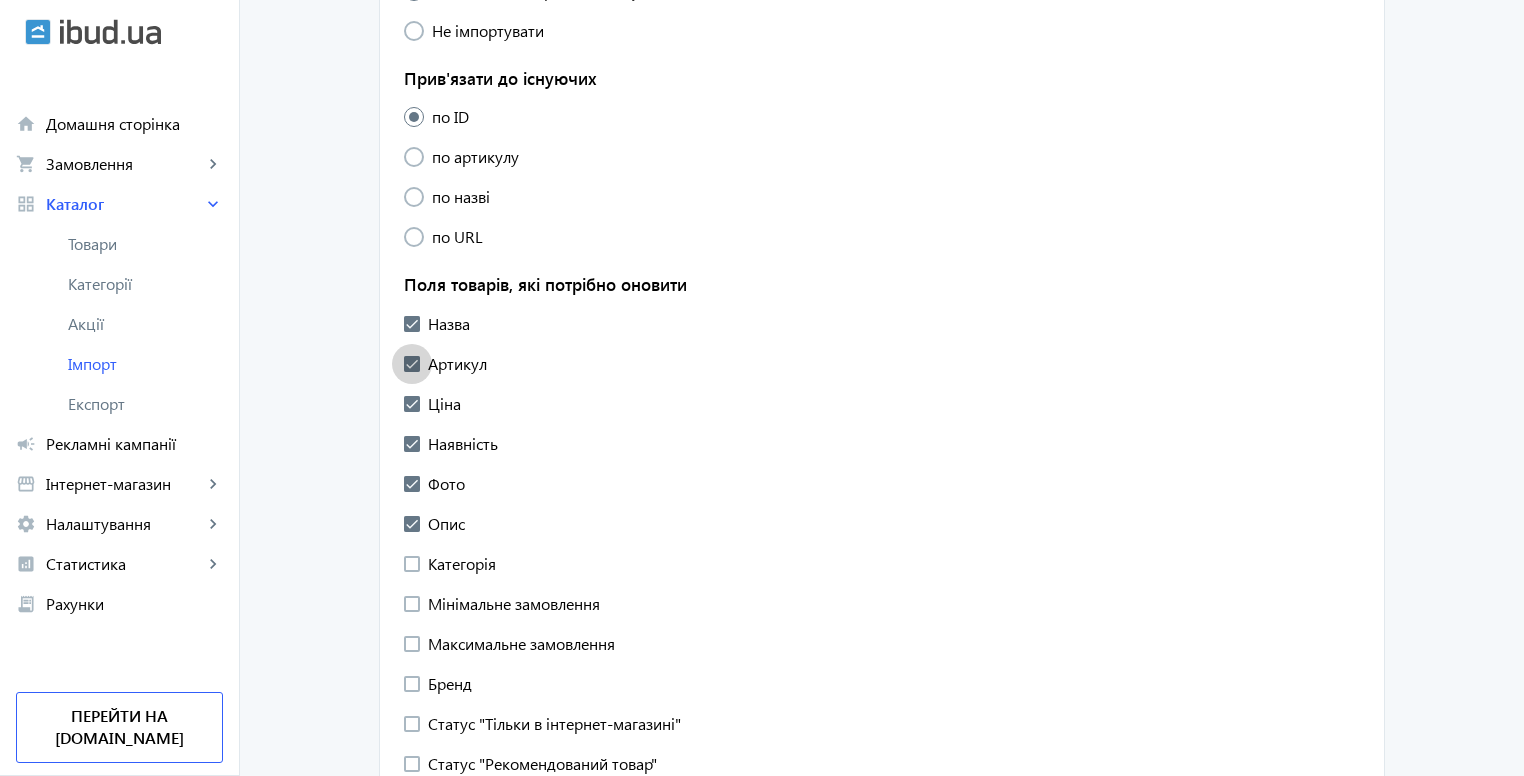 click on "Артикул" at bounding box center (457, 364) 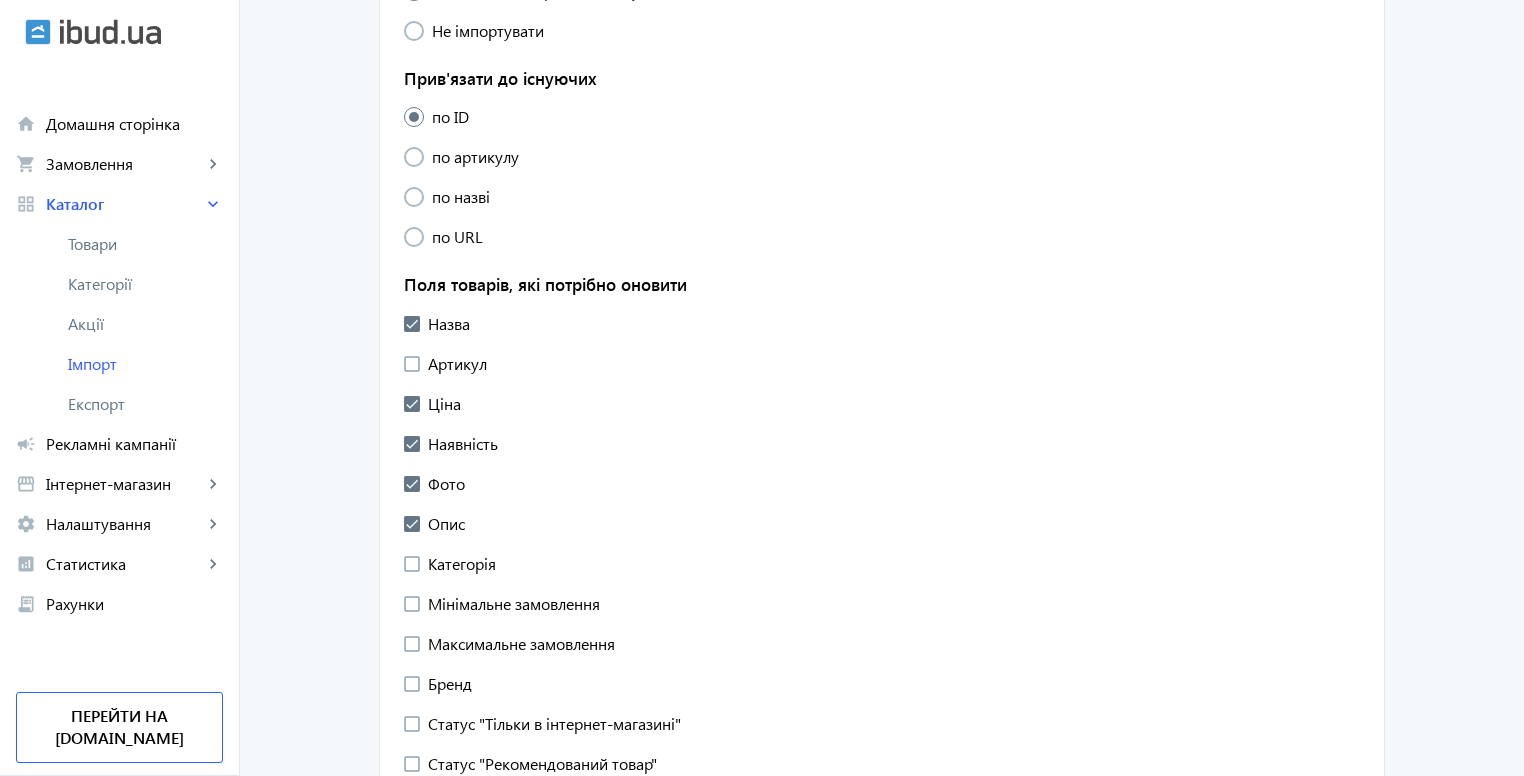 click on "Фото" at bounding box center (446, 484) 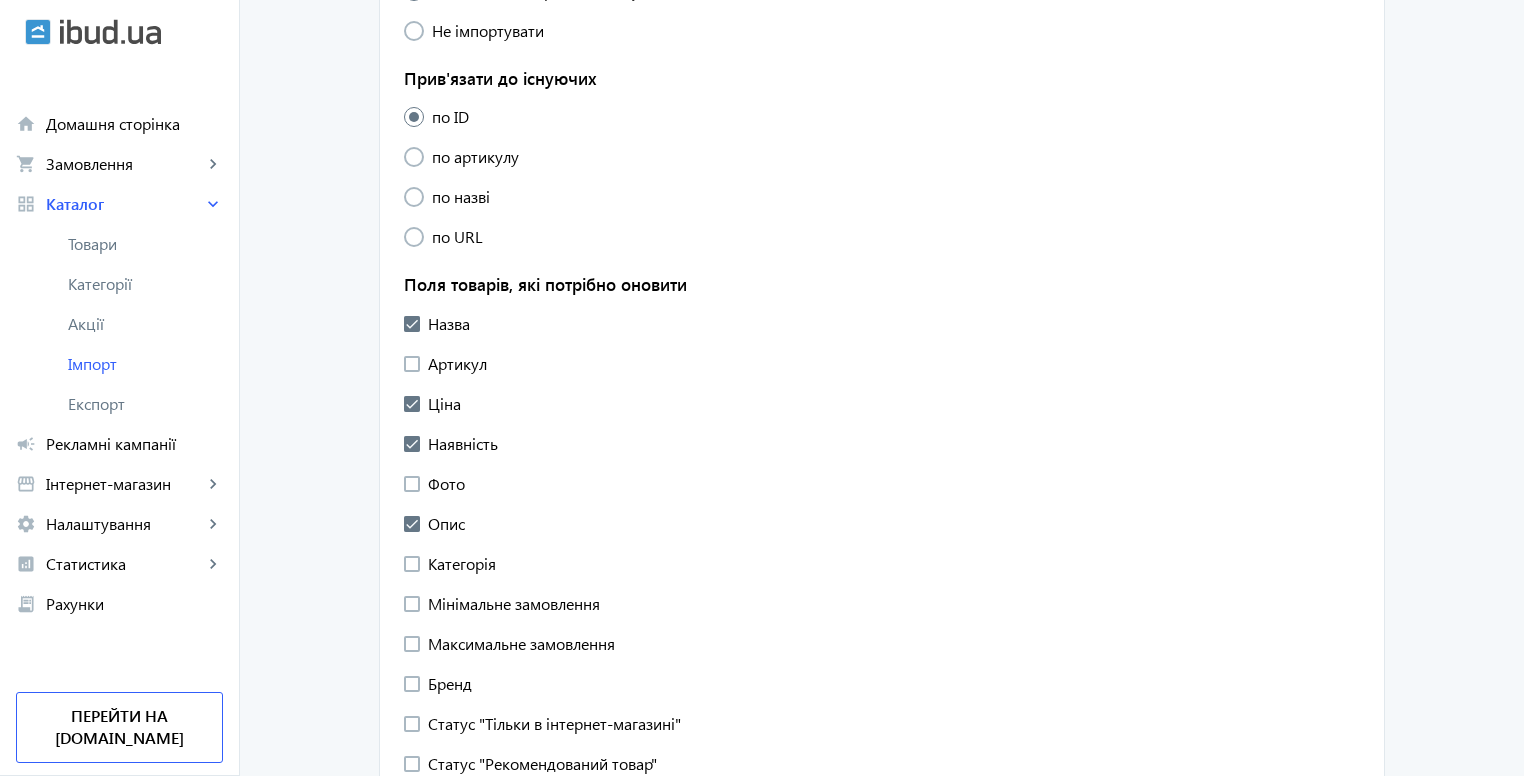 click on "Фото" at bounding box center (446, 484) 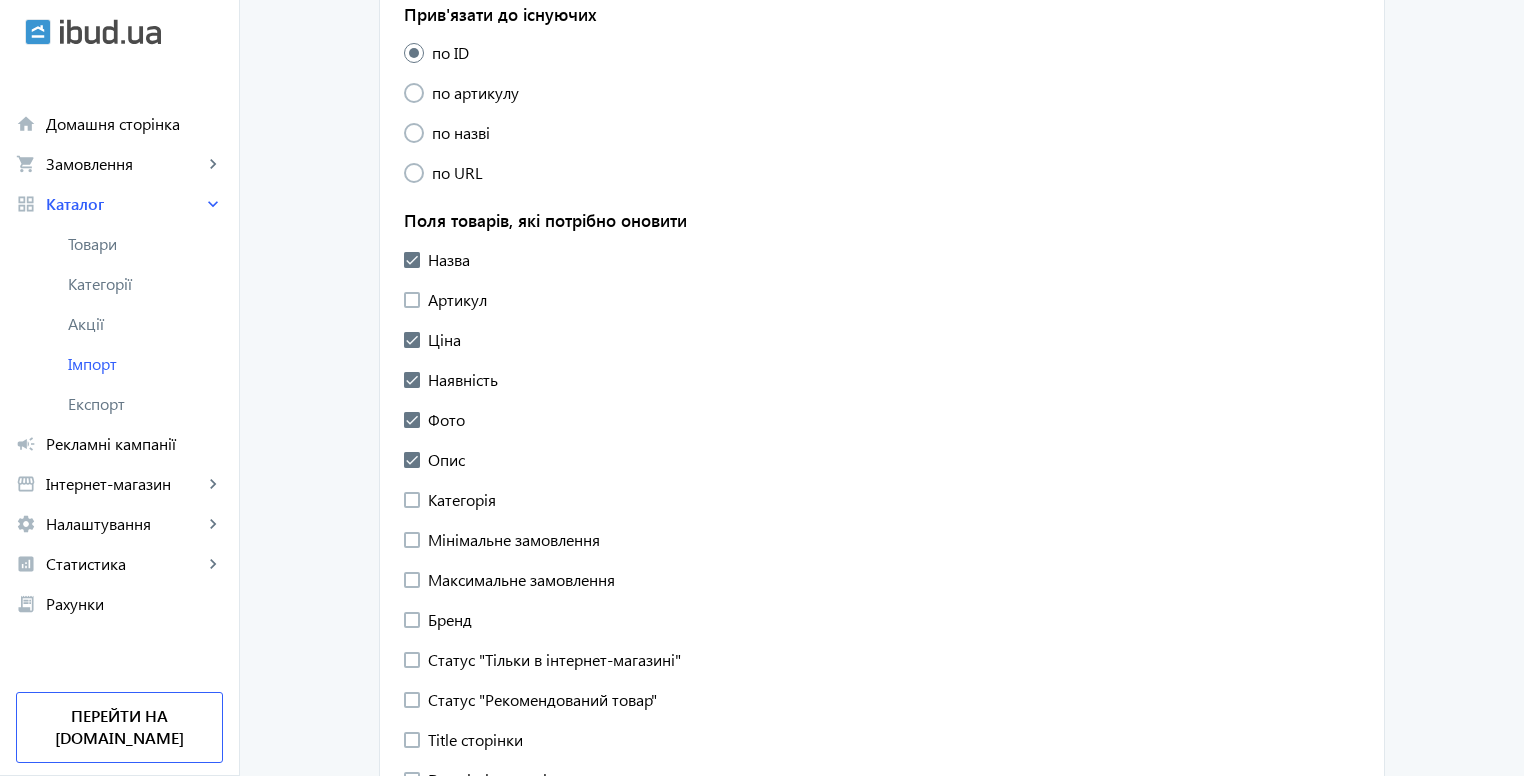 scroll, scrollTop: 900, scrollLeft: 0, axis: vertical 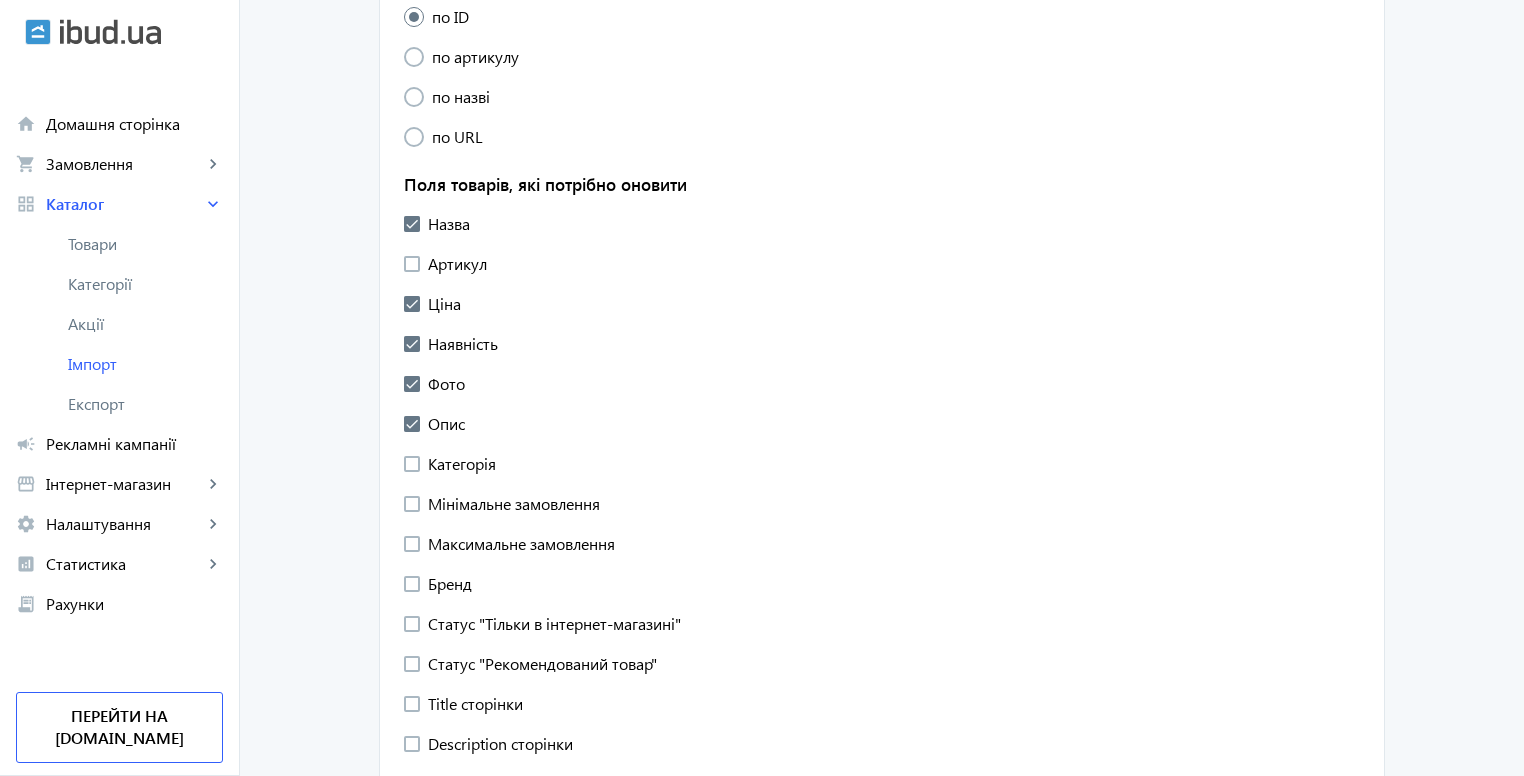 click on "Фото" at bounding box center (446, 384) 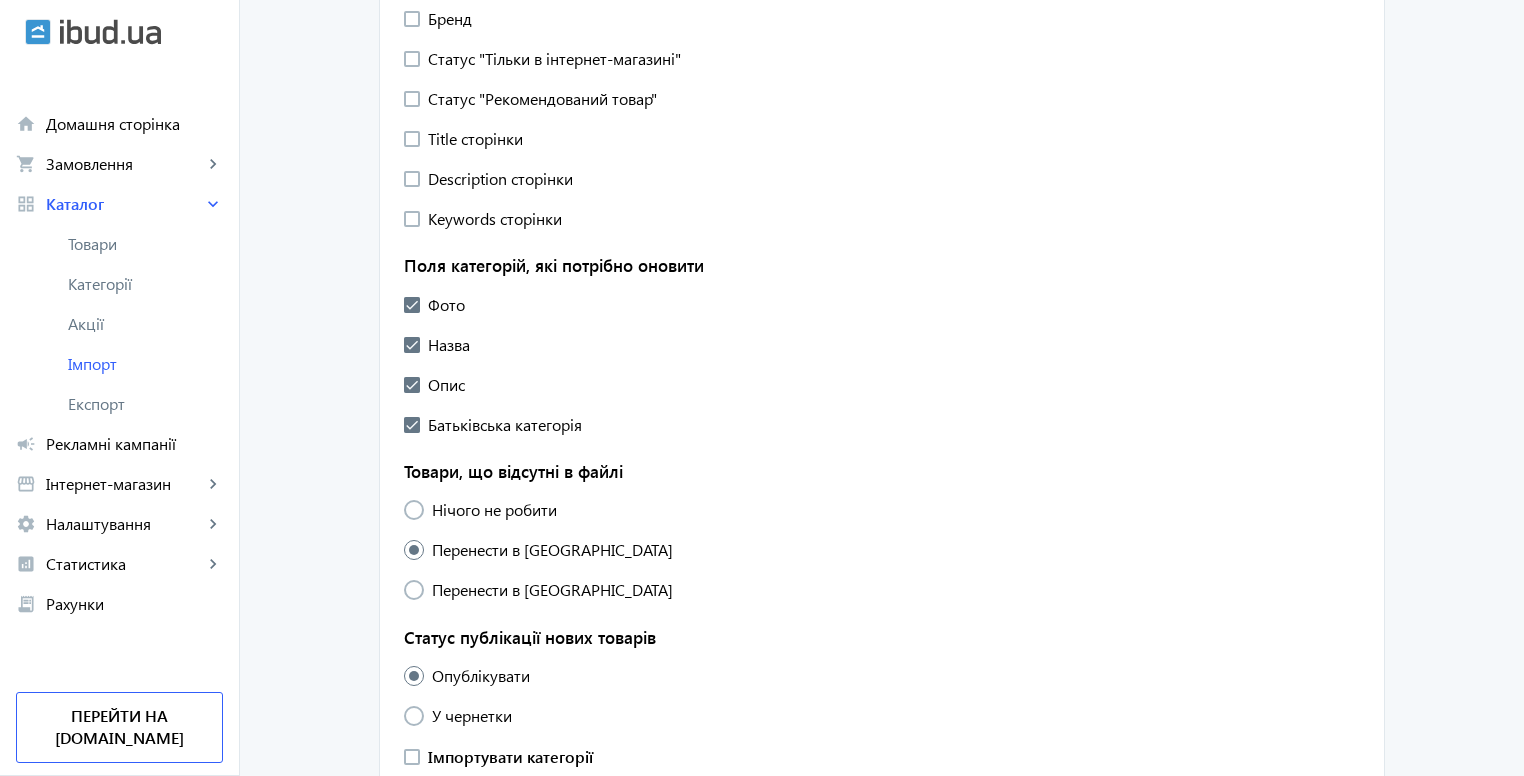 scroll, scrollTop: 1500, scrollLeft: 0, axis: vertical 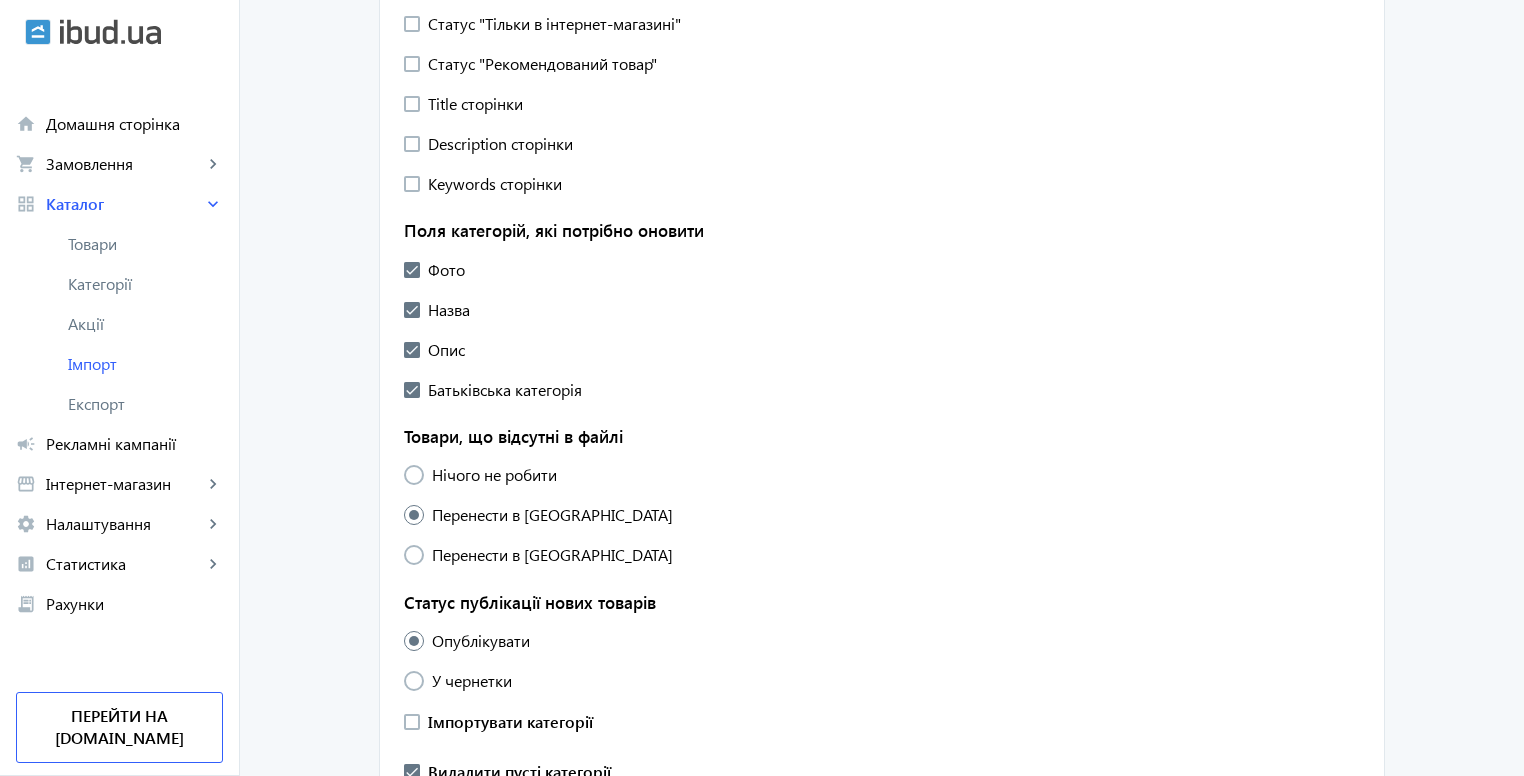 drag, startPoint x: 458, startPoint y: 295, endPoint x: 440, endPoint y: 321, distance: 31.622776 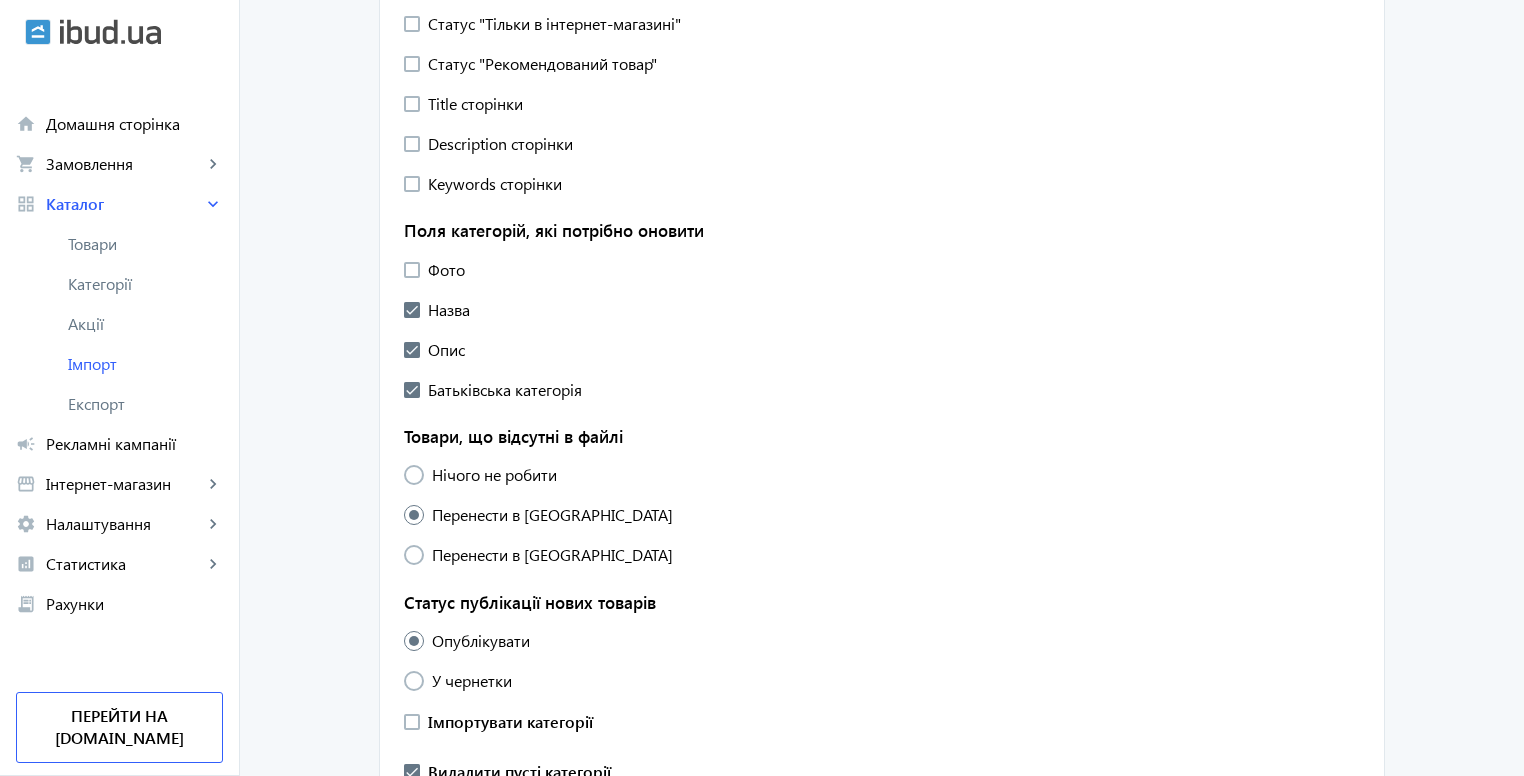 drag, startPoint x: 442, startPoint y: 327, endPoint x: 442, endPoint y: 370, distance: 43 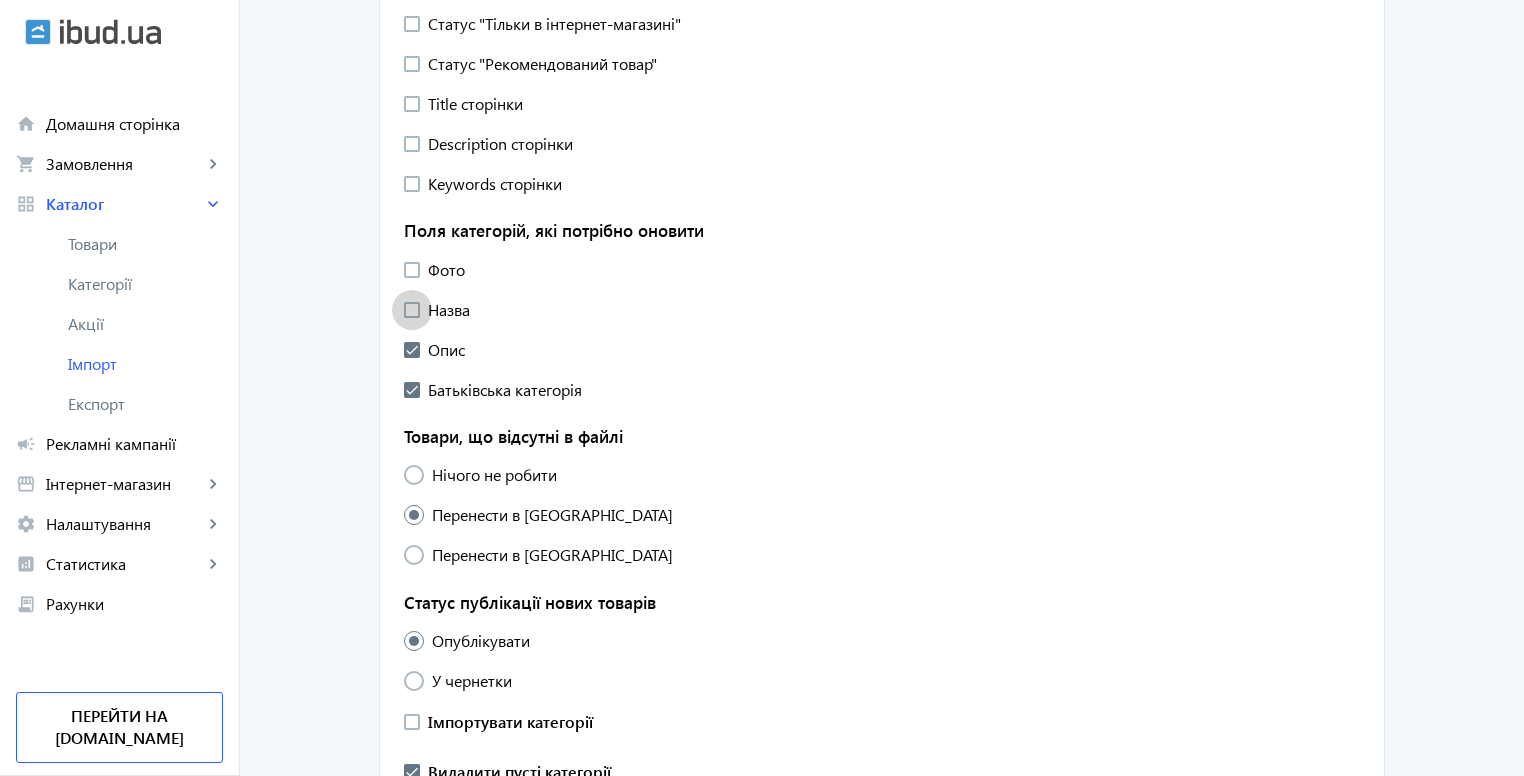 drag, startPoint x: 442, startPoint y: 372, endPoint x: 446, endPoint y: 382, distance: 10.770329 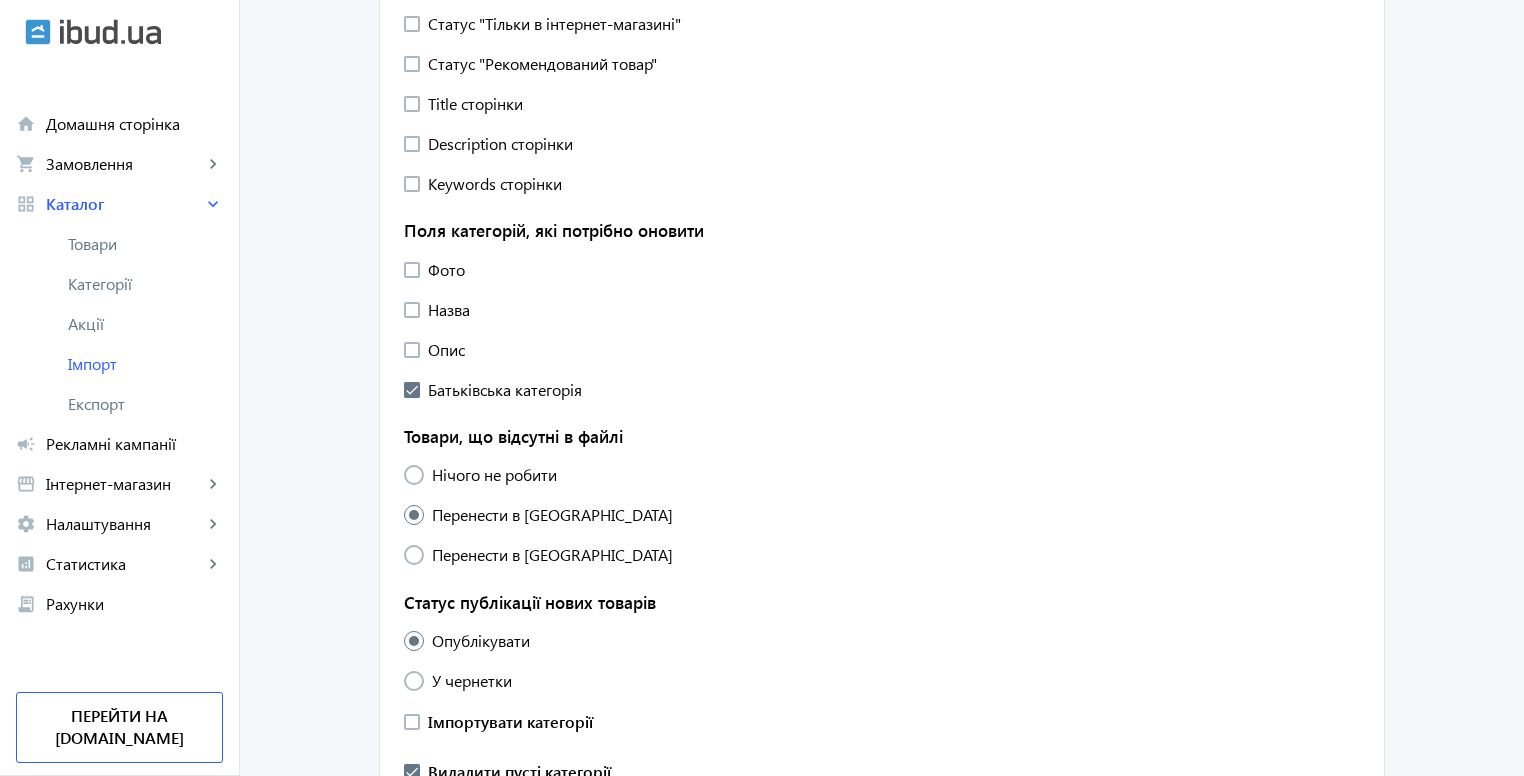 click on "Батьківська категорія" at bounding box center [505, 390] 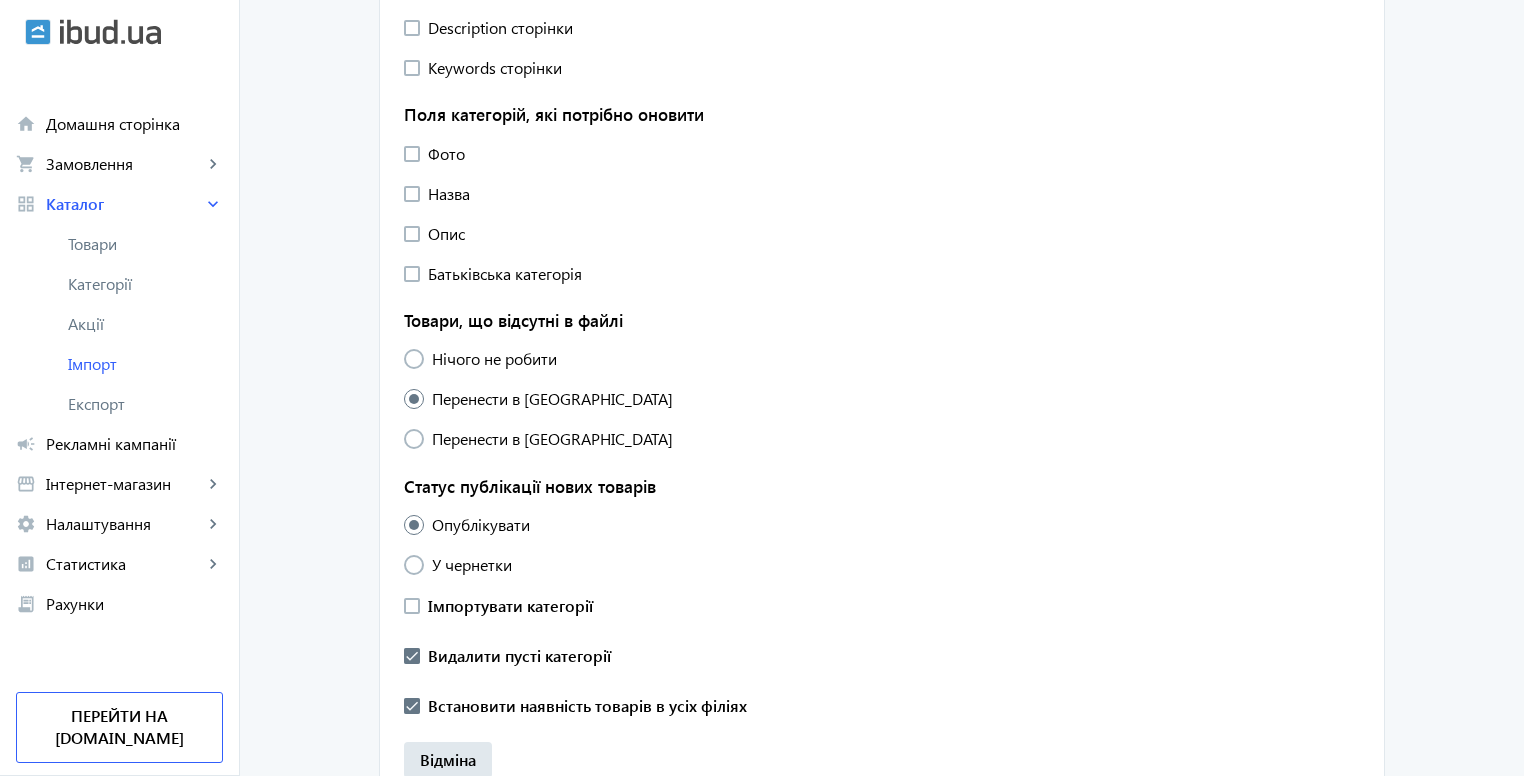 scroll, scrollTop: 1700, scrollLeft: 0, axis: vertical 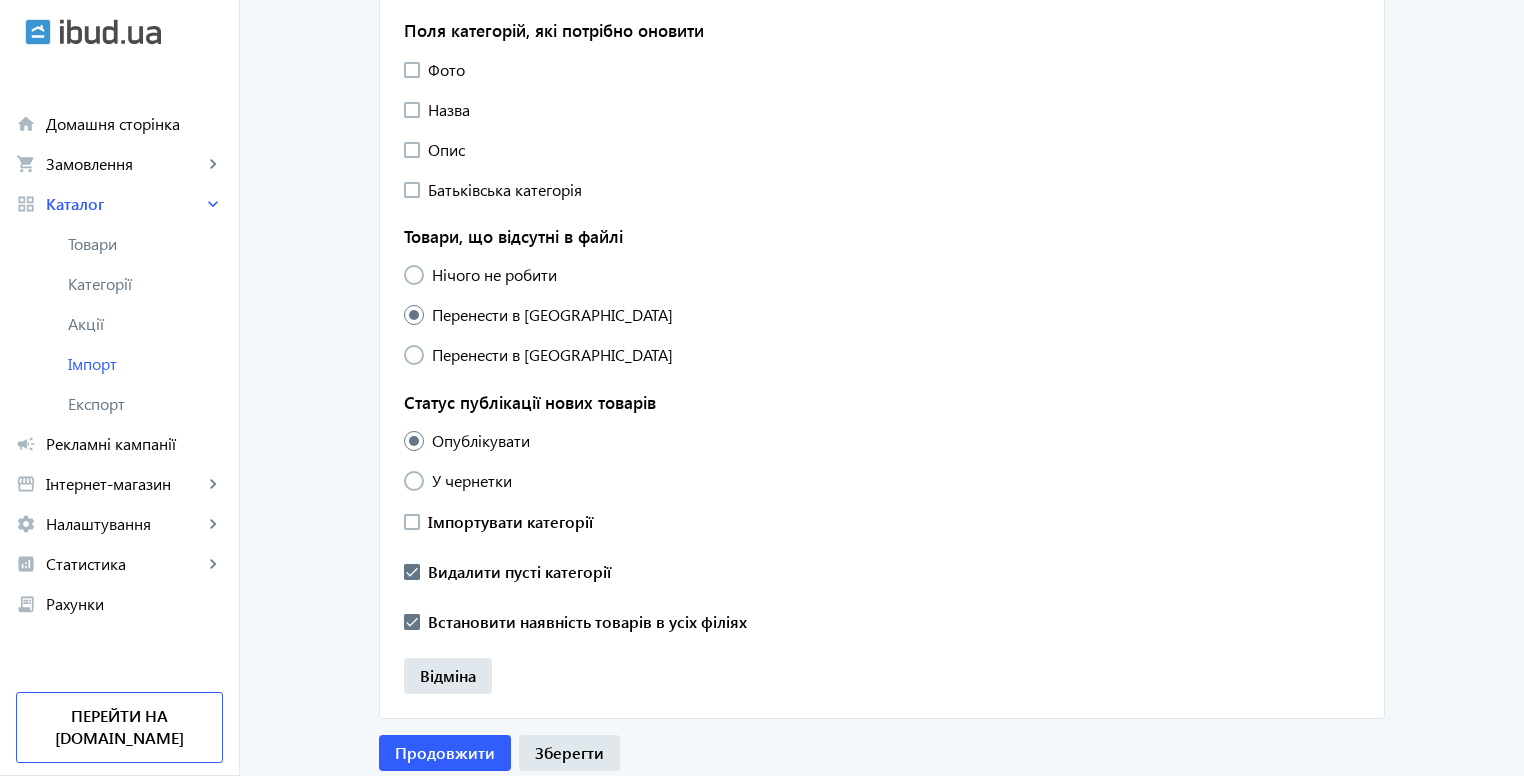 click on "Нічого не робити" at bounding box center [490, 275] 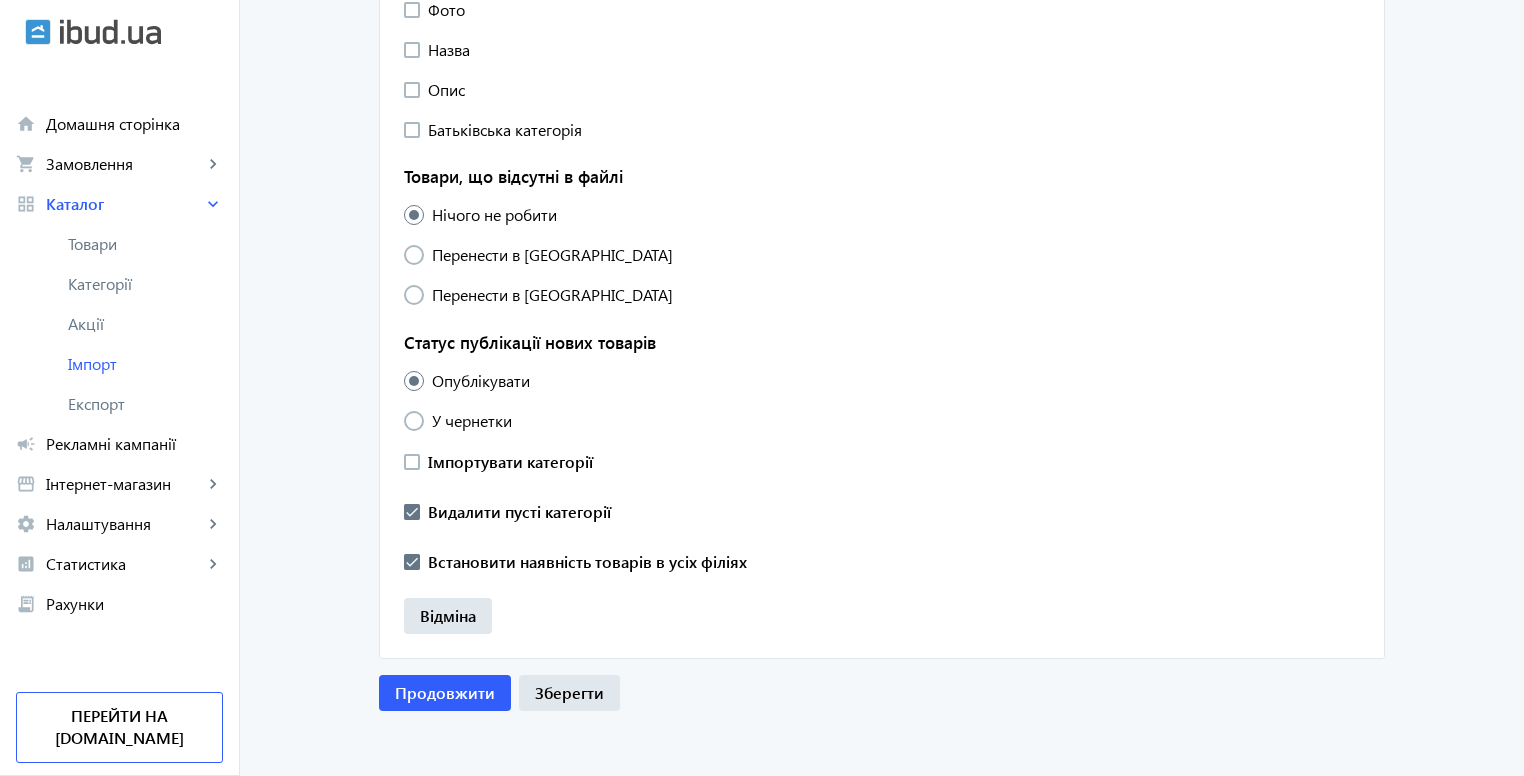 scroll, scrollTop: 1793, scrollLeft: 0, axis: vertical 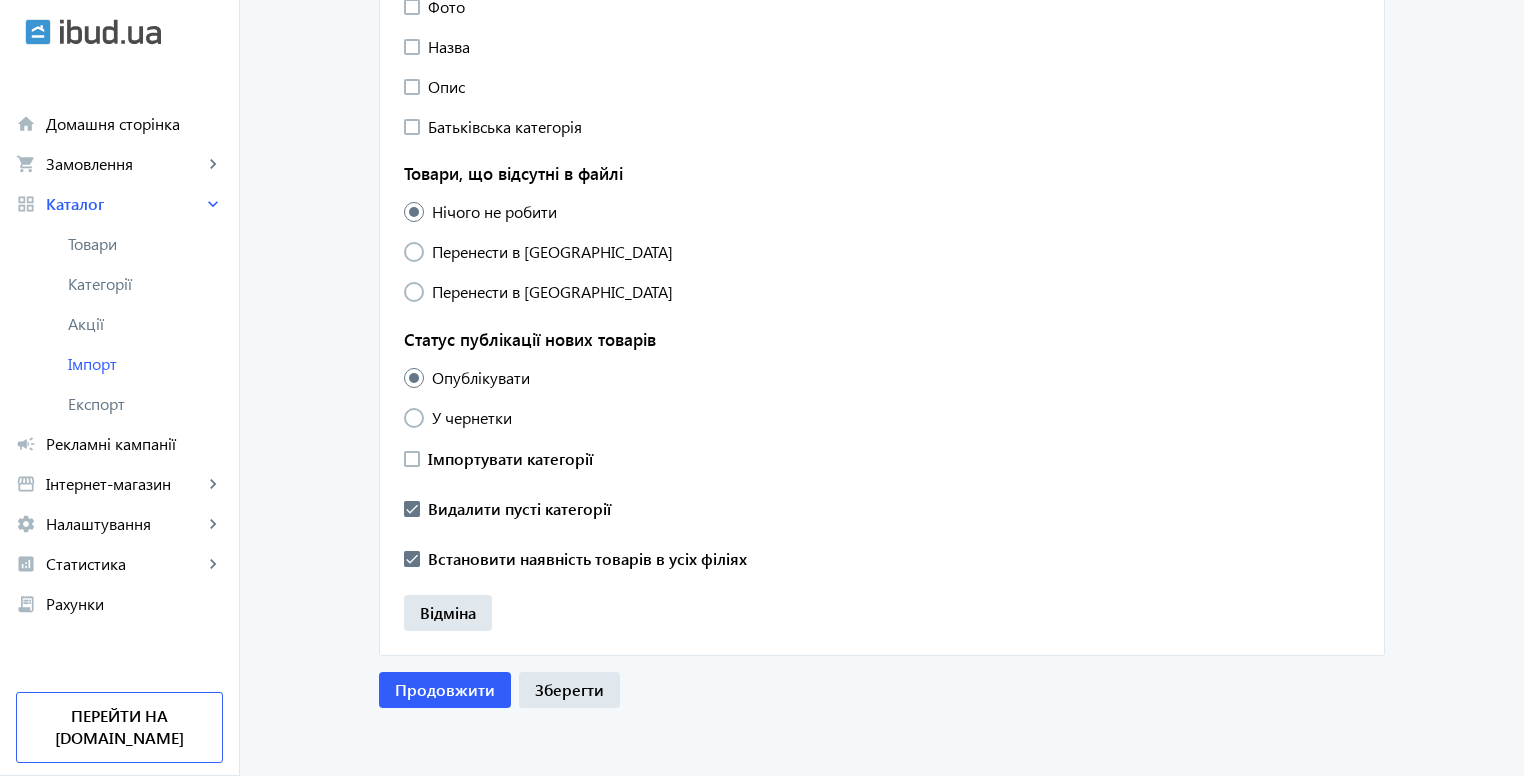 click on "Зберегти" at bounding box center (569, 689) 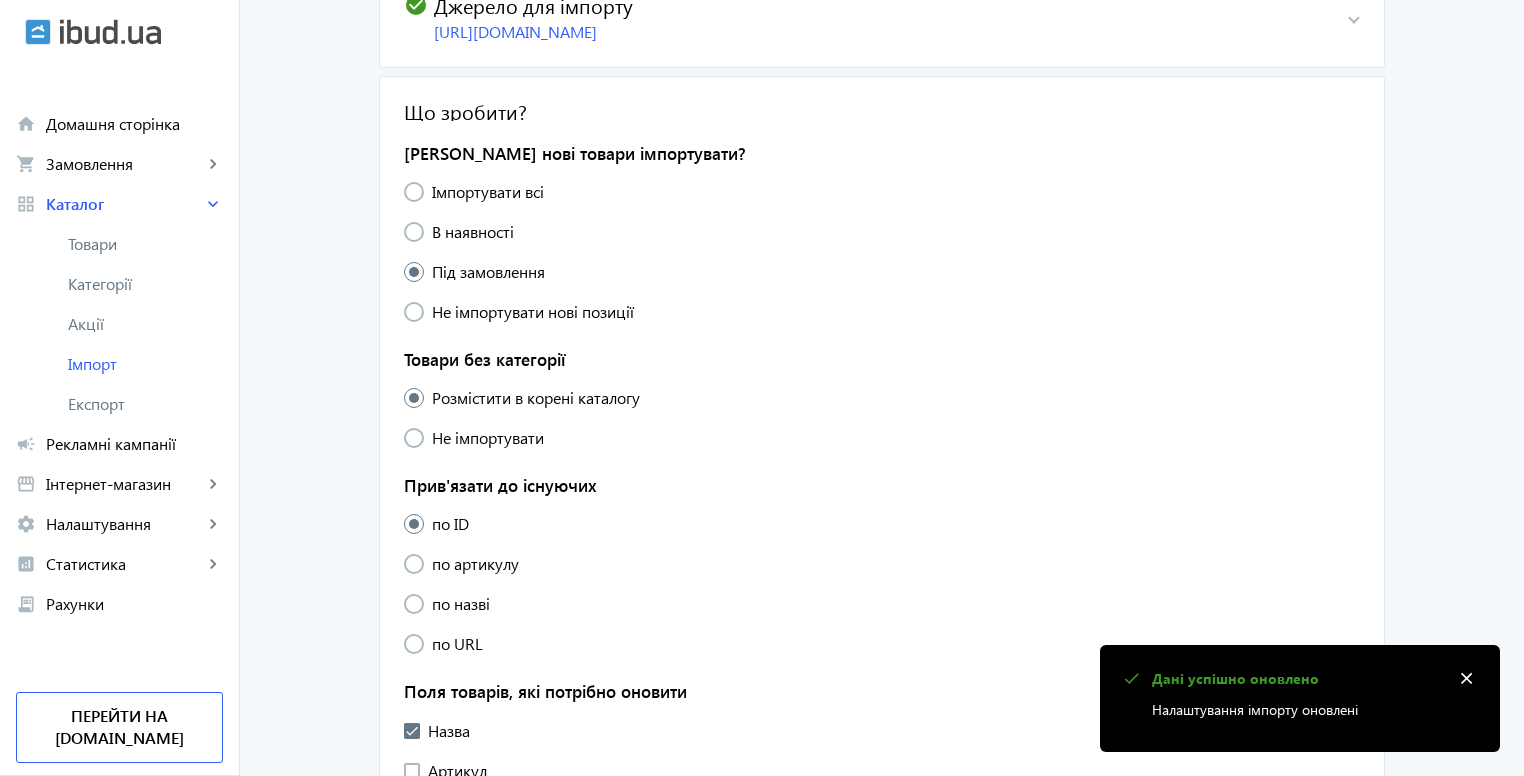 scroll, scrollTop: 0, scrollLeft: 0, axis: both 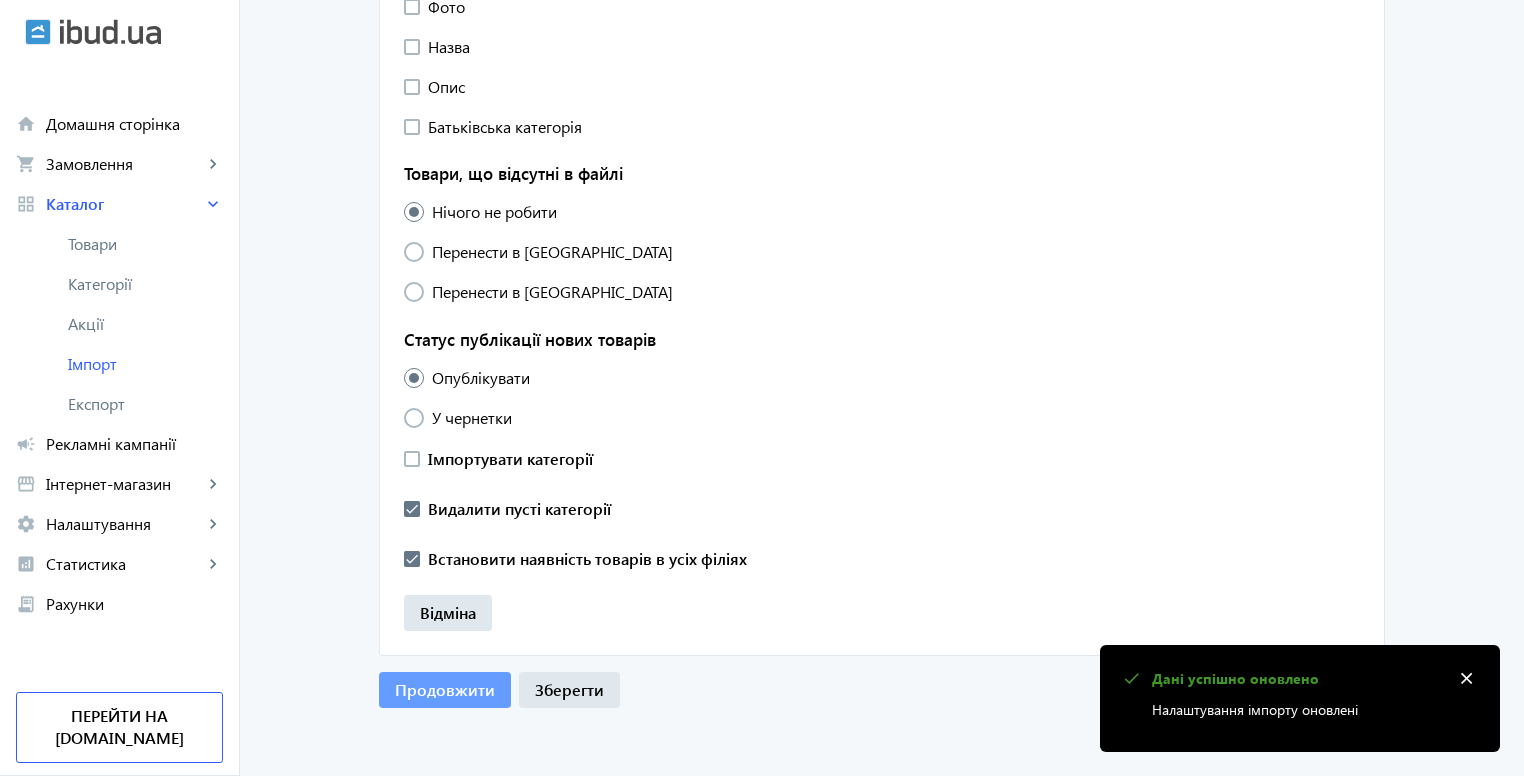 click on "Продовжити" at bounding box center [445, 689] 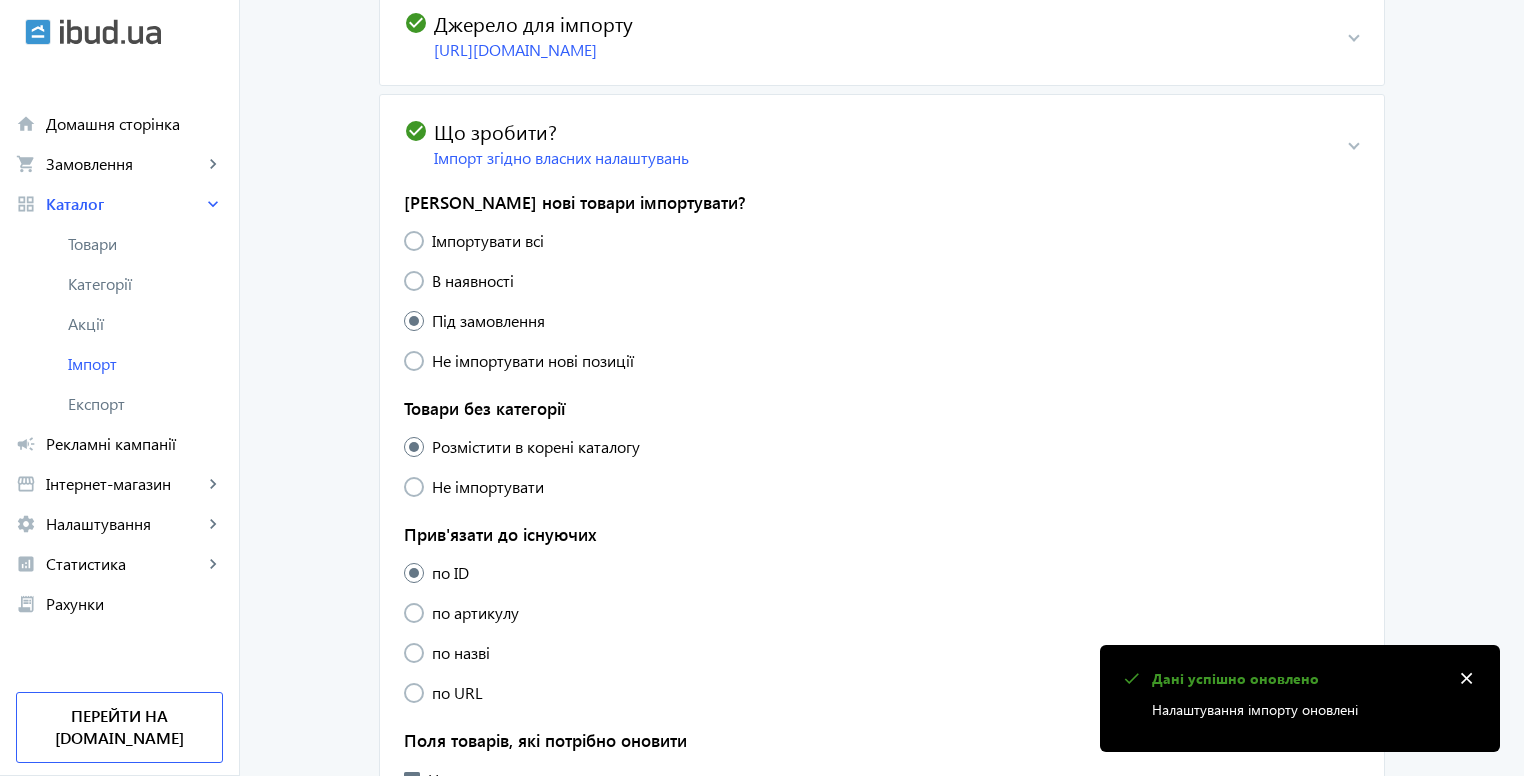 scroll, scrollTop: 336, scrollLeft: 0, axis: vertical 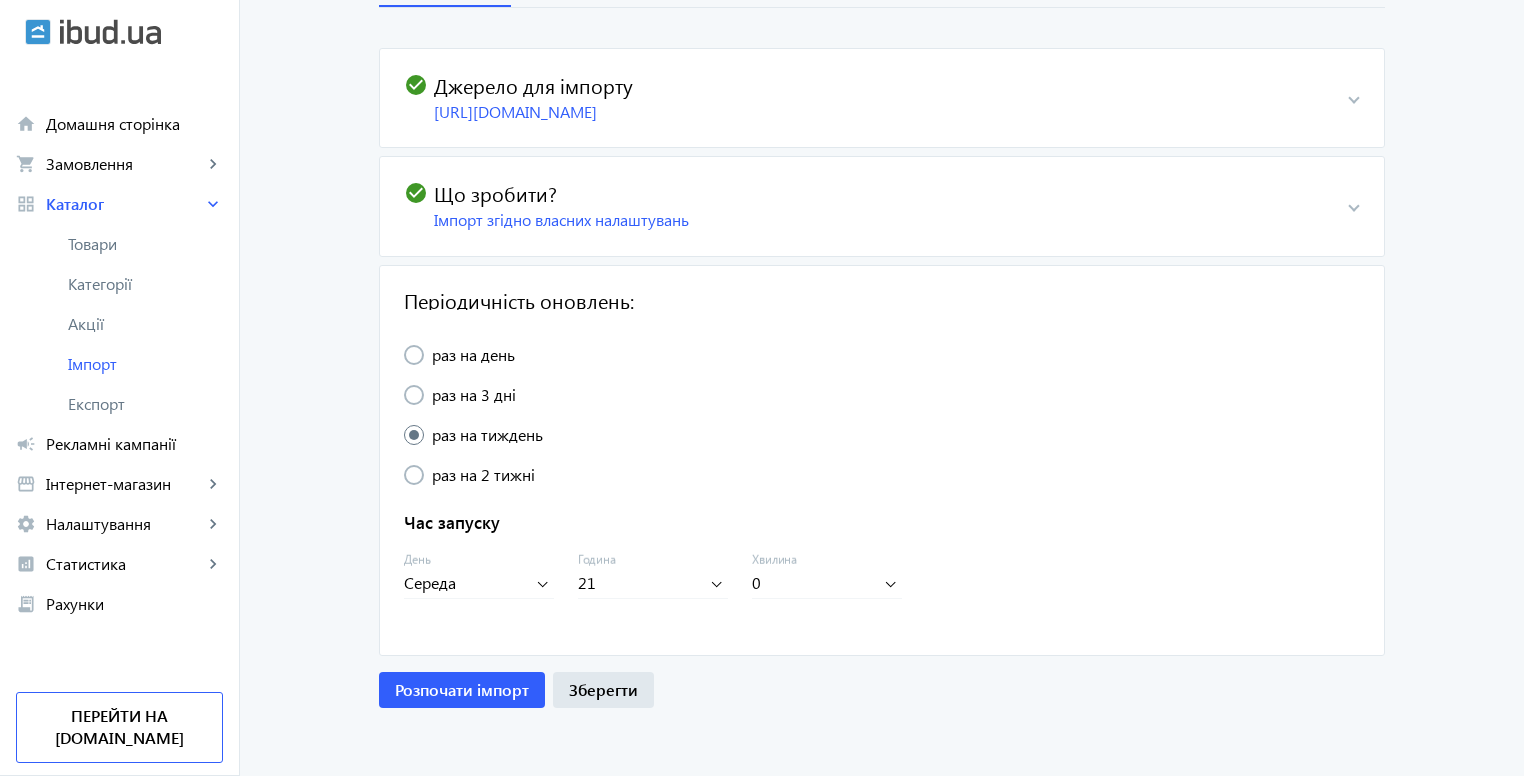 click on "Зберегти" at bounding box center [603, 689] 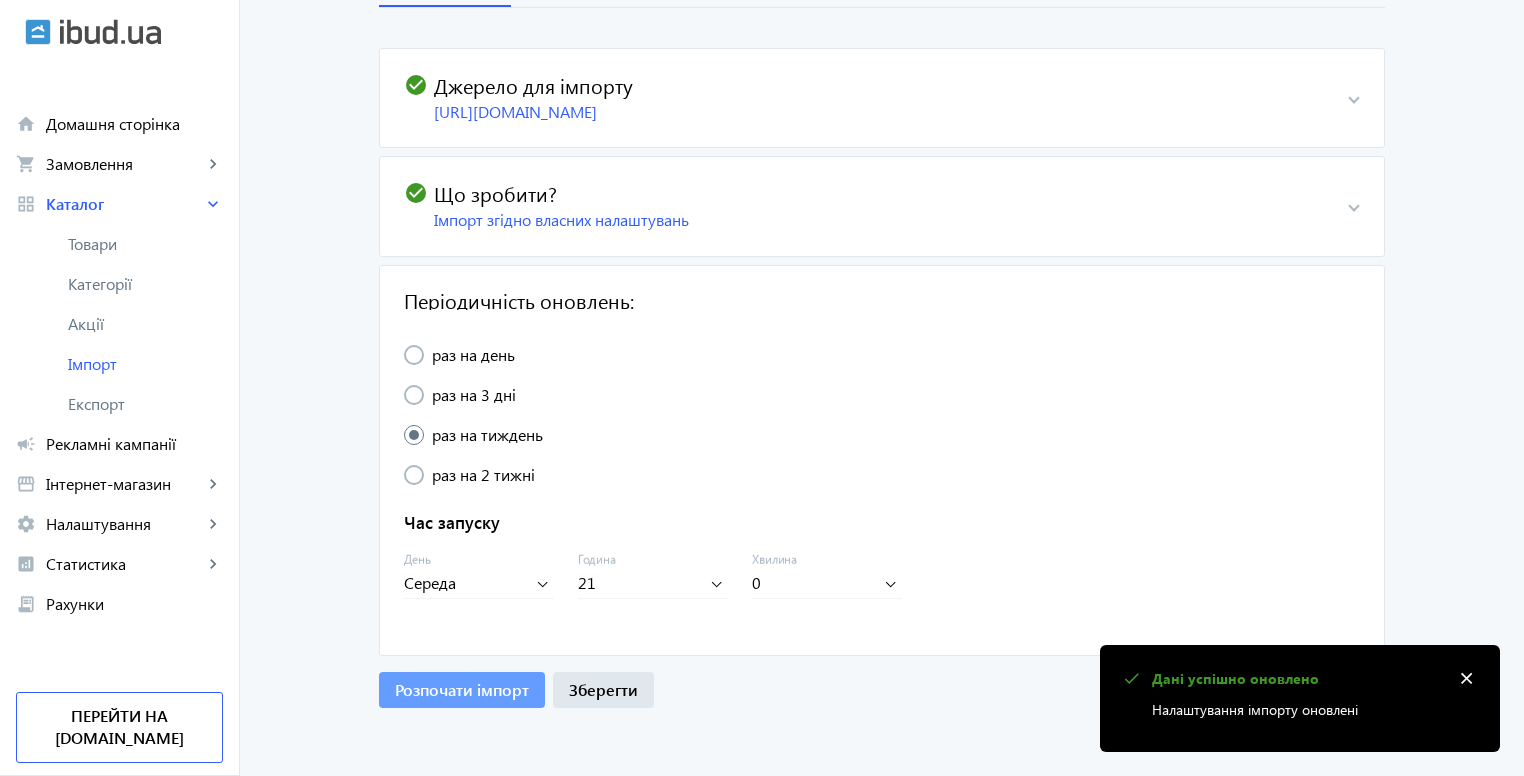 click on "Розпочати імпорт" at bounding box center (462, 689) 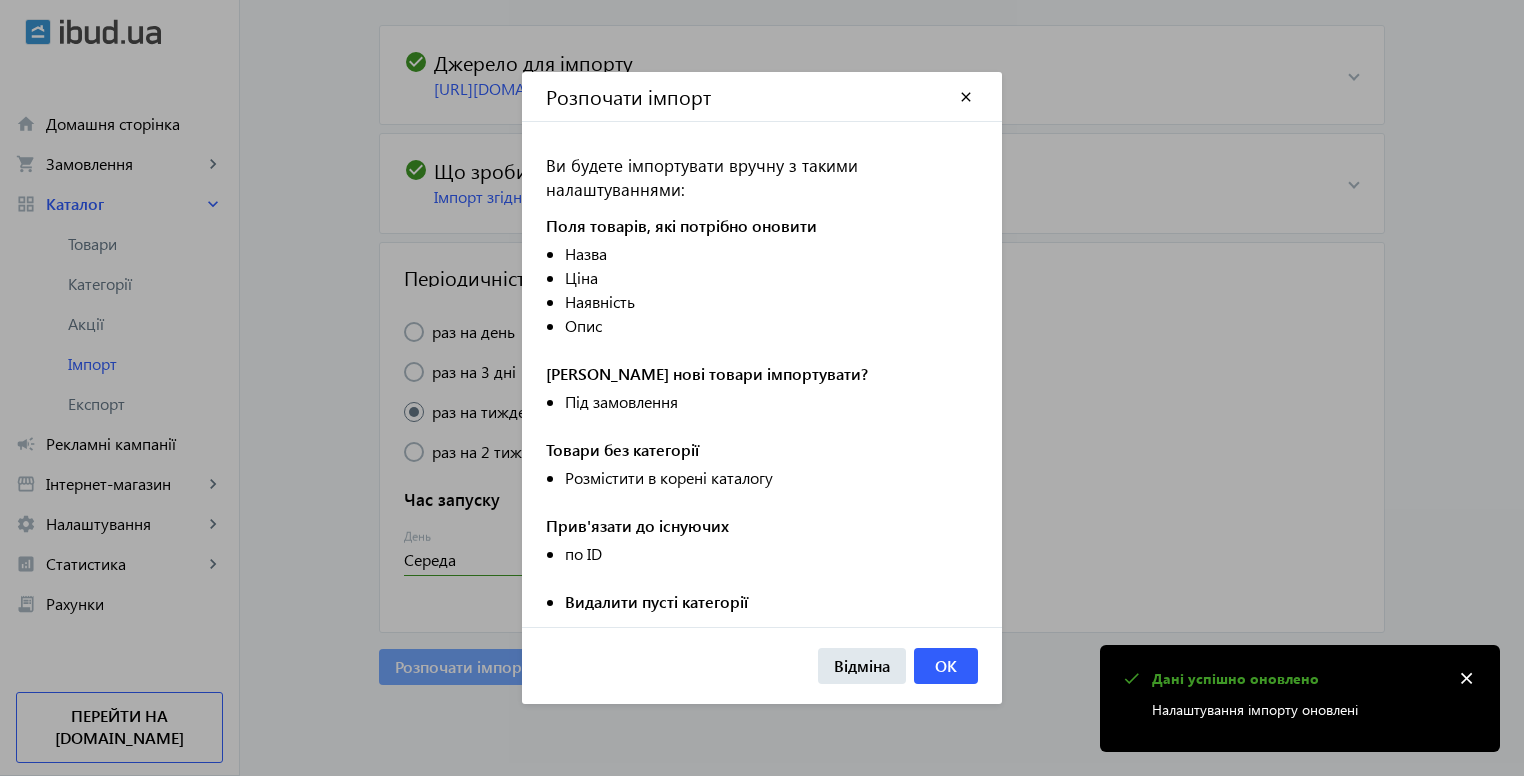 scroll, scrollTop: 0, scrollLeft: 0, axis: both 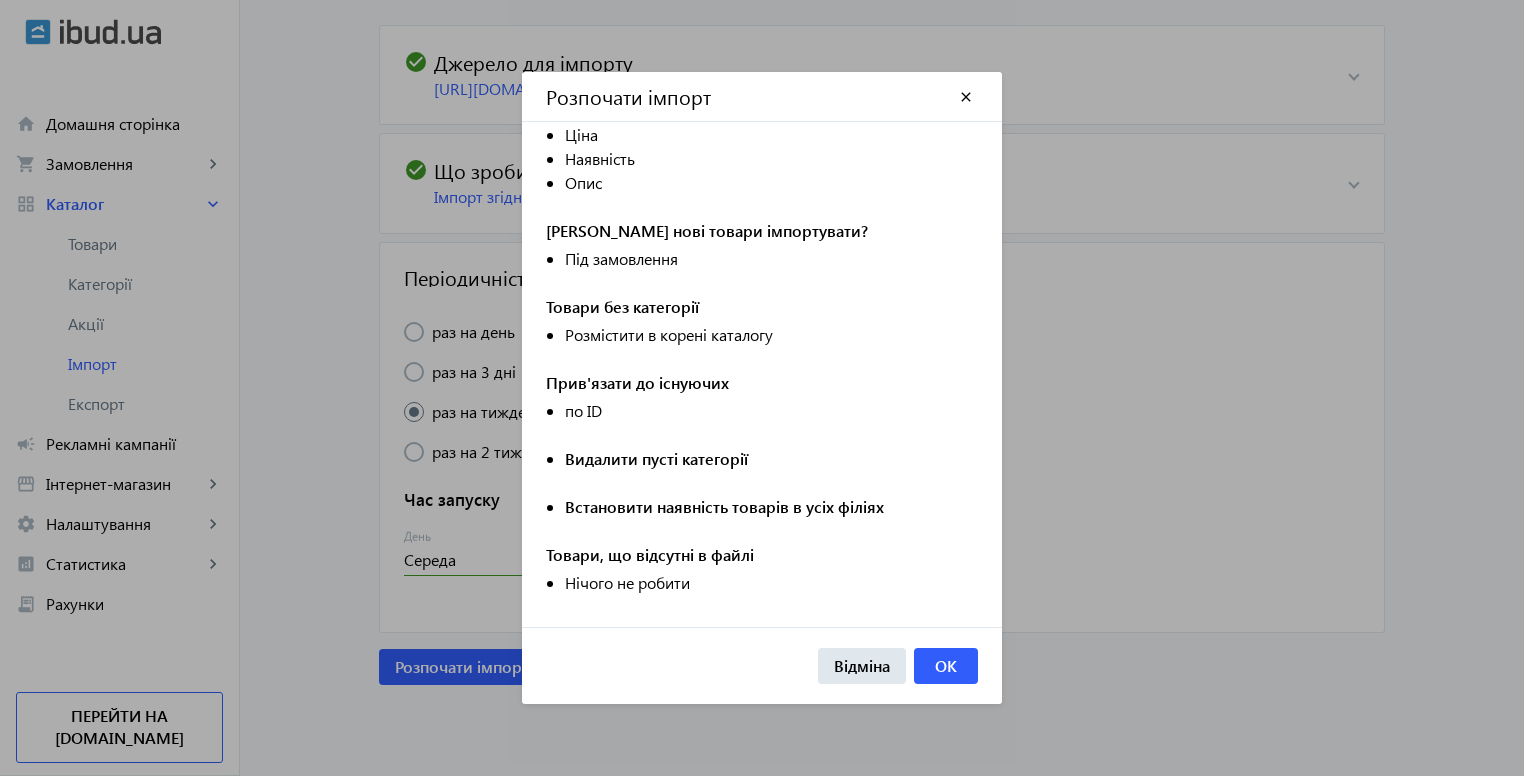 click on "Відміна OK" at bounding box center [762, 665] 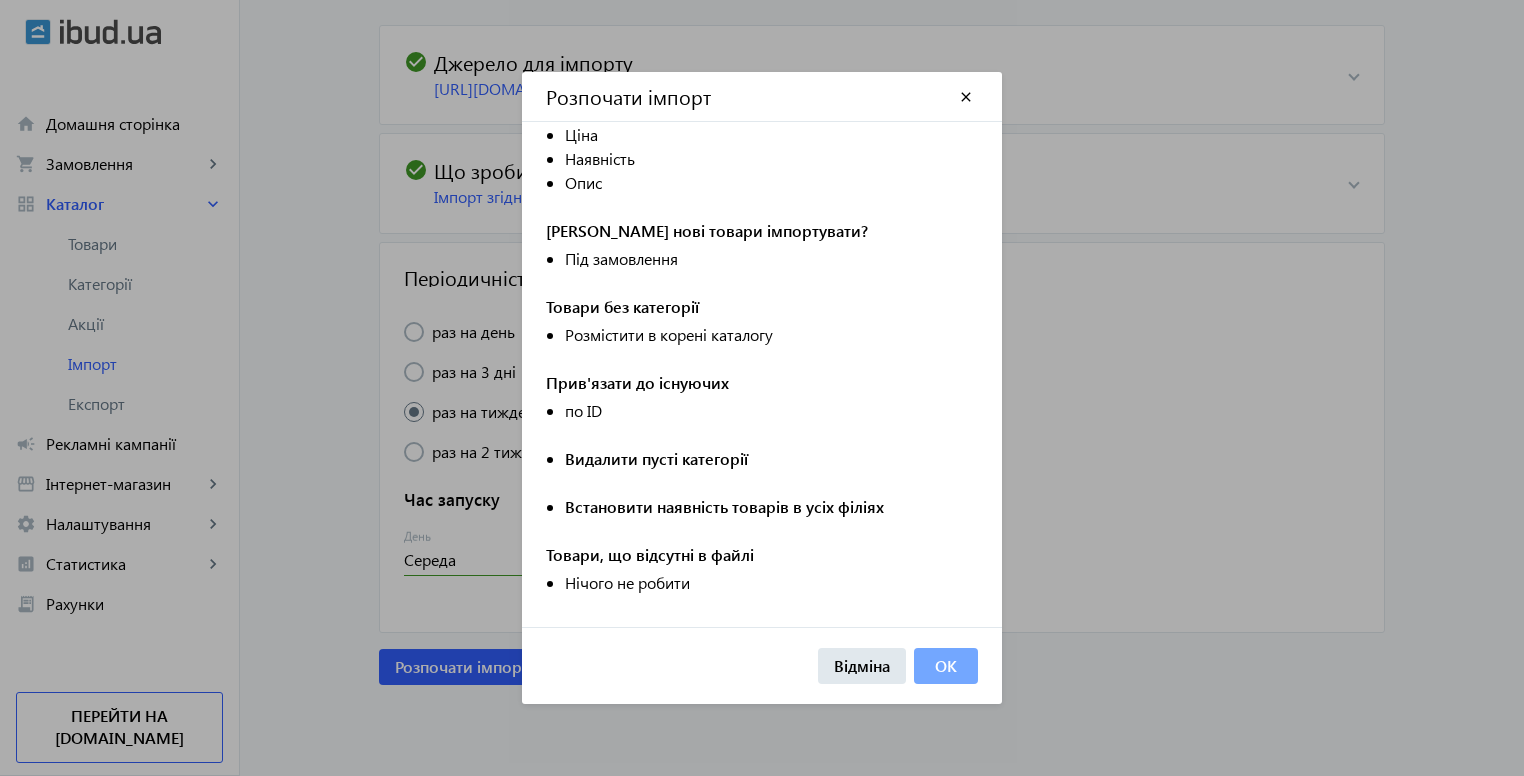 click on "OK" at bounding box center [946, 666] 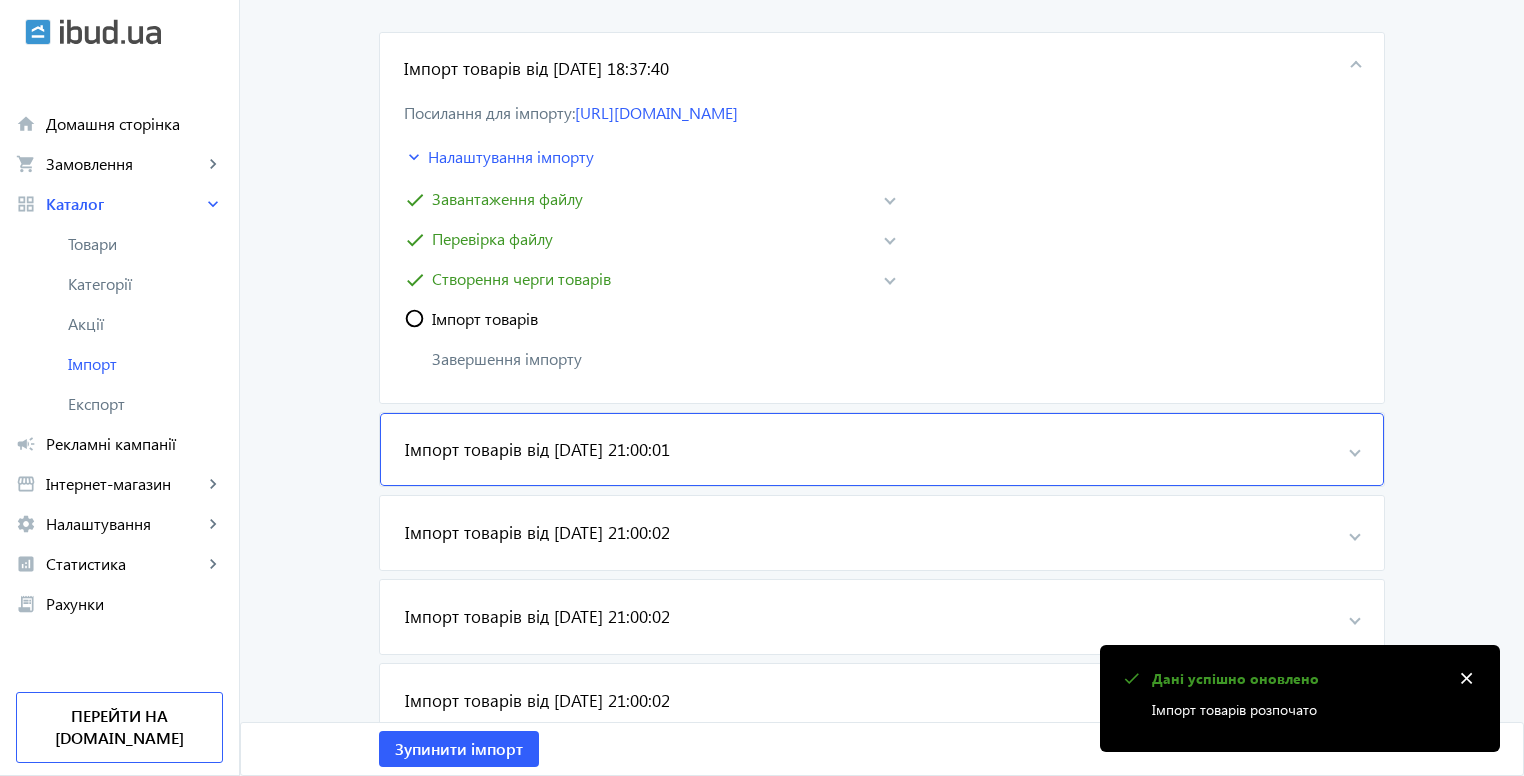 scroll, scrollTop: 400, scrollLeft: 0, axis: vertical 